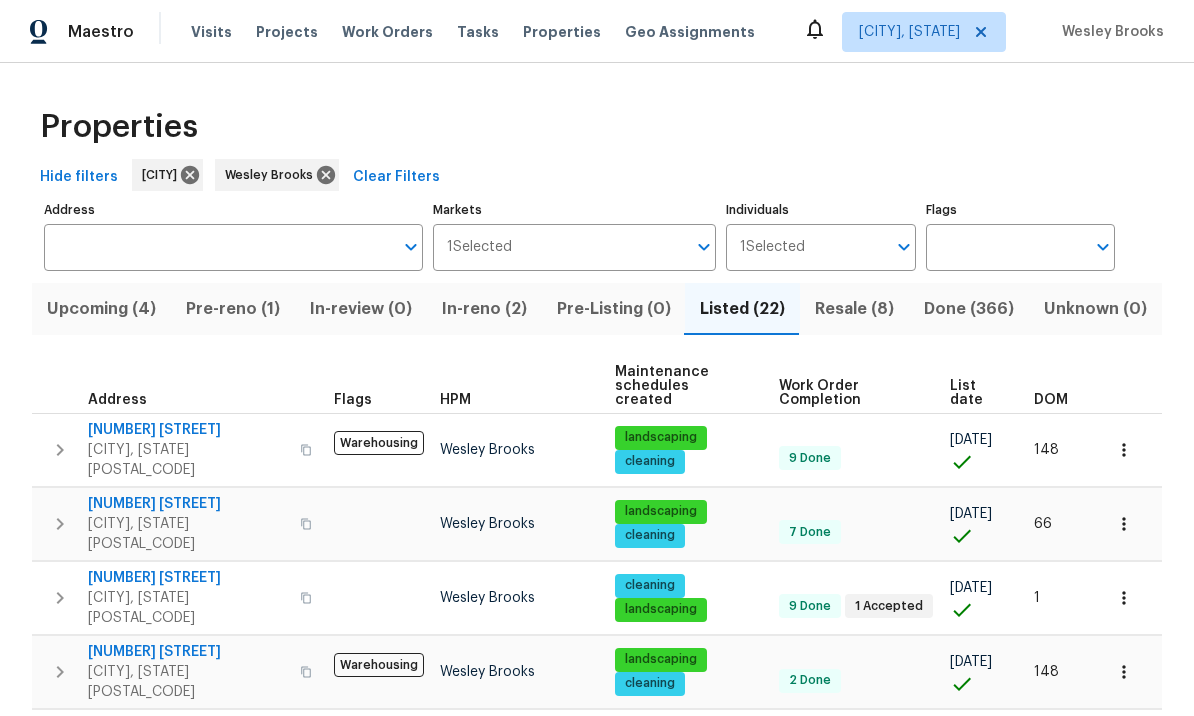 scroll, scrollTop: 0, scrollLeft: 0, axis: both 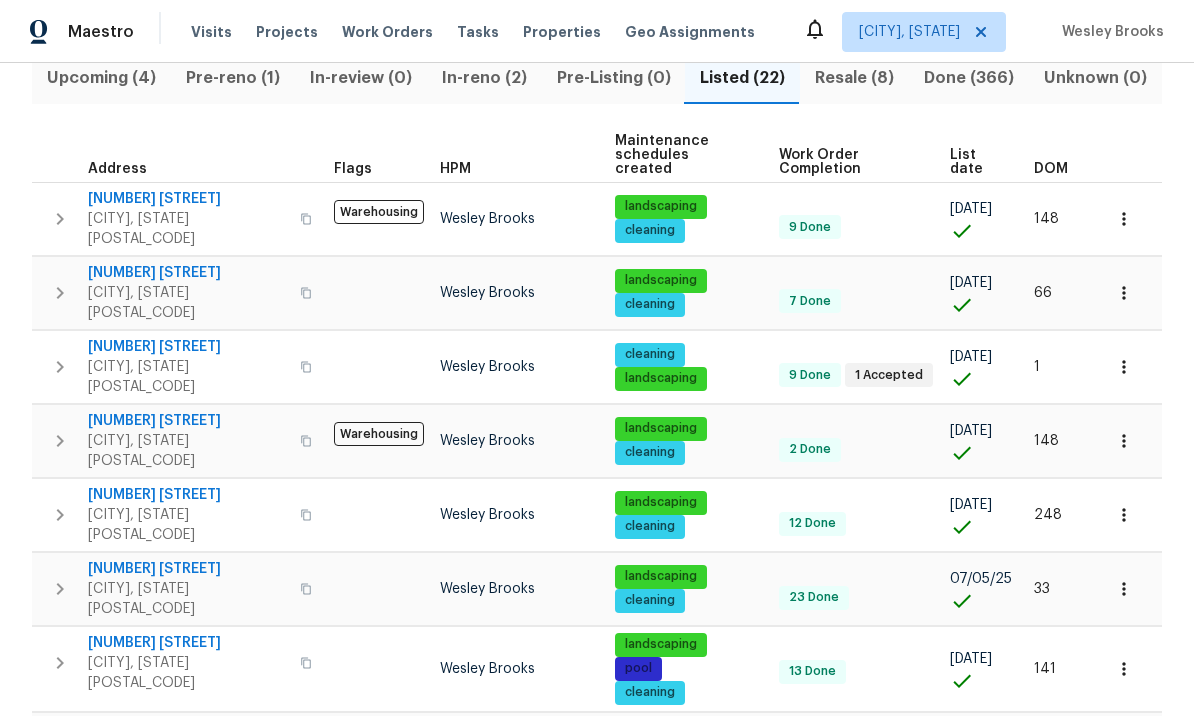 click on "[NUMBER] [STREET]" at bounding box center [188, 347] 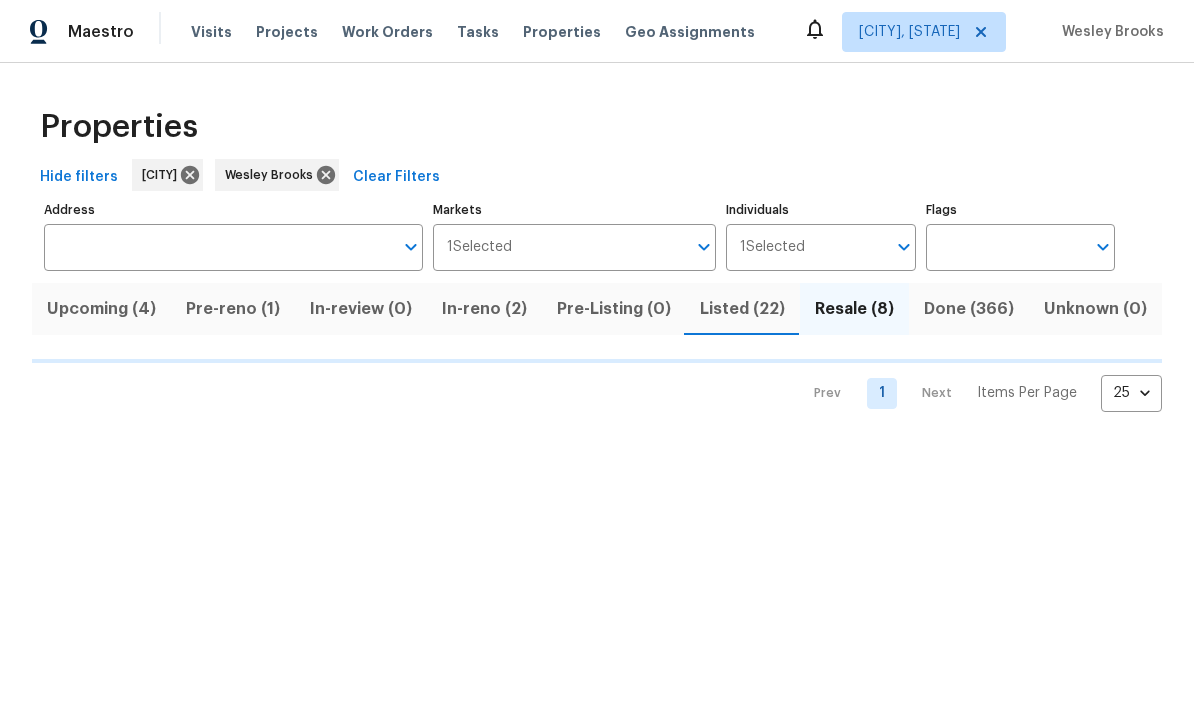 scroll, scrollTop: 0, scrollLeft: 0, axis: both 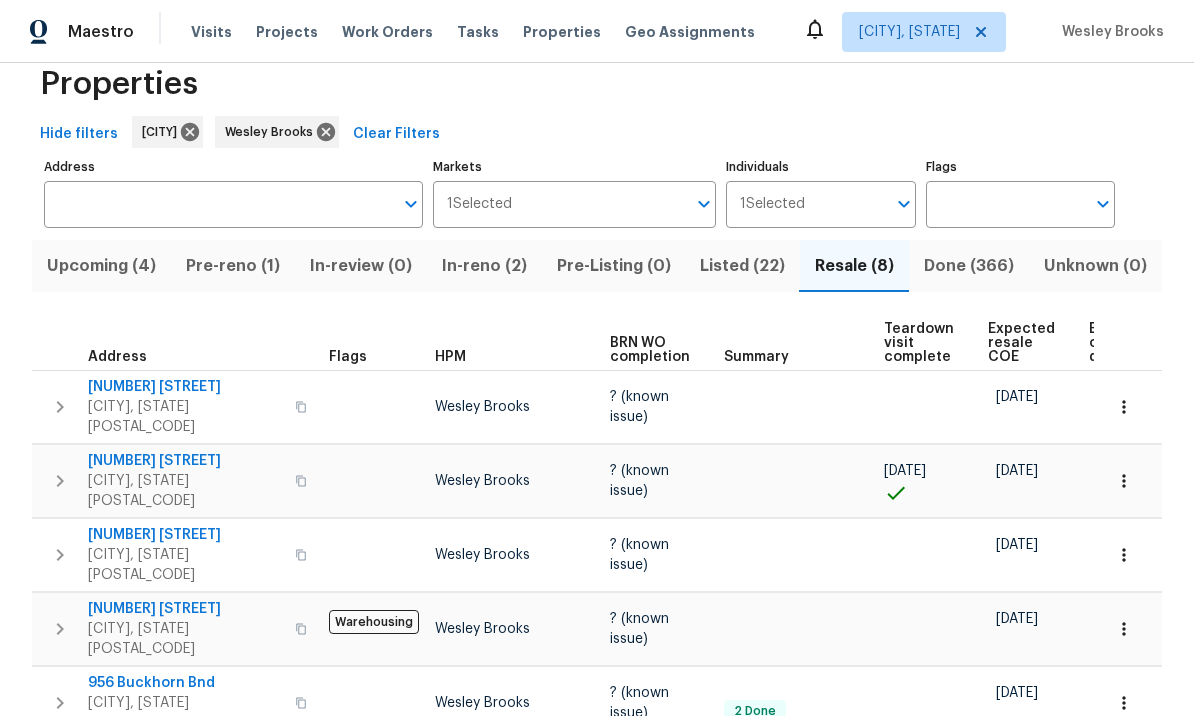 click on "Listed (22)" at bounding box center (742, 266) 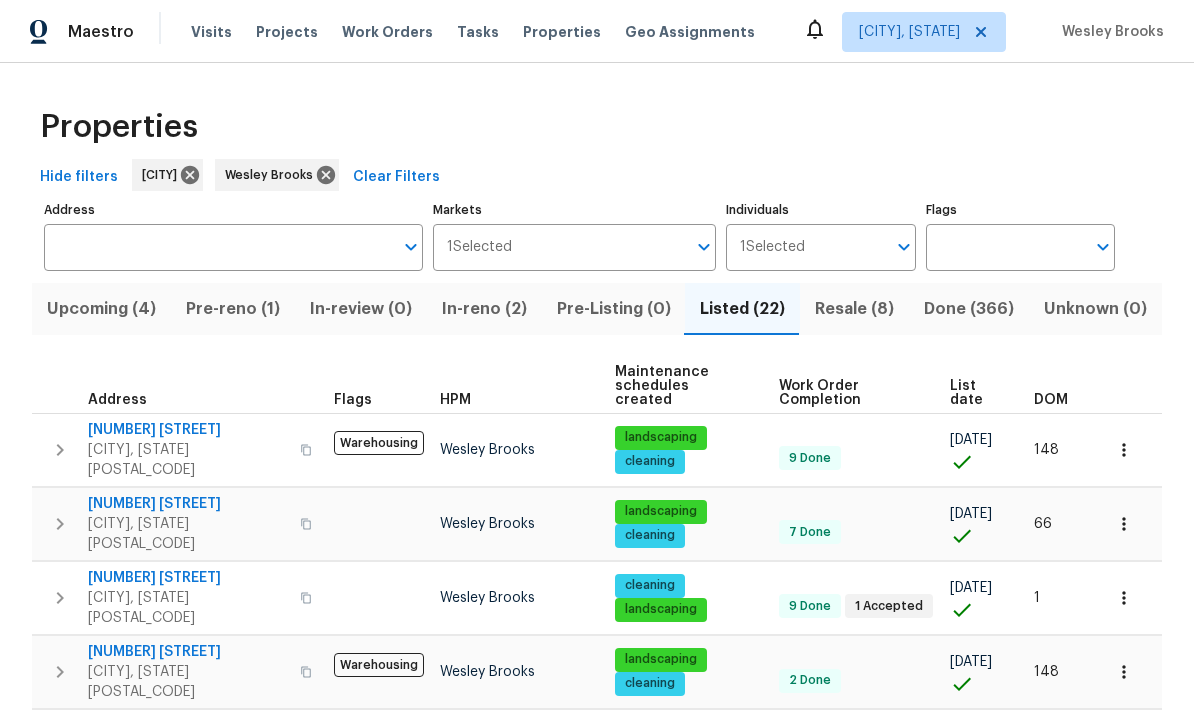 scroll, scrollTop: 0, scrollLeft: 0, axis: both 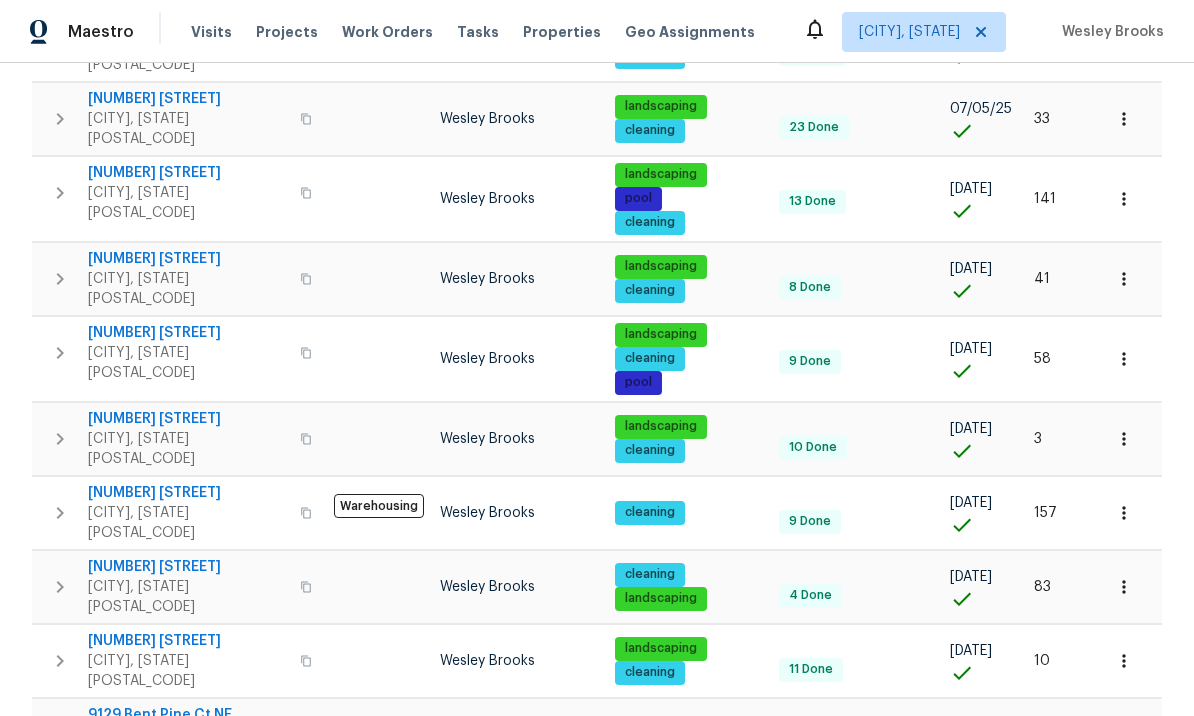 click 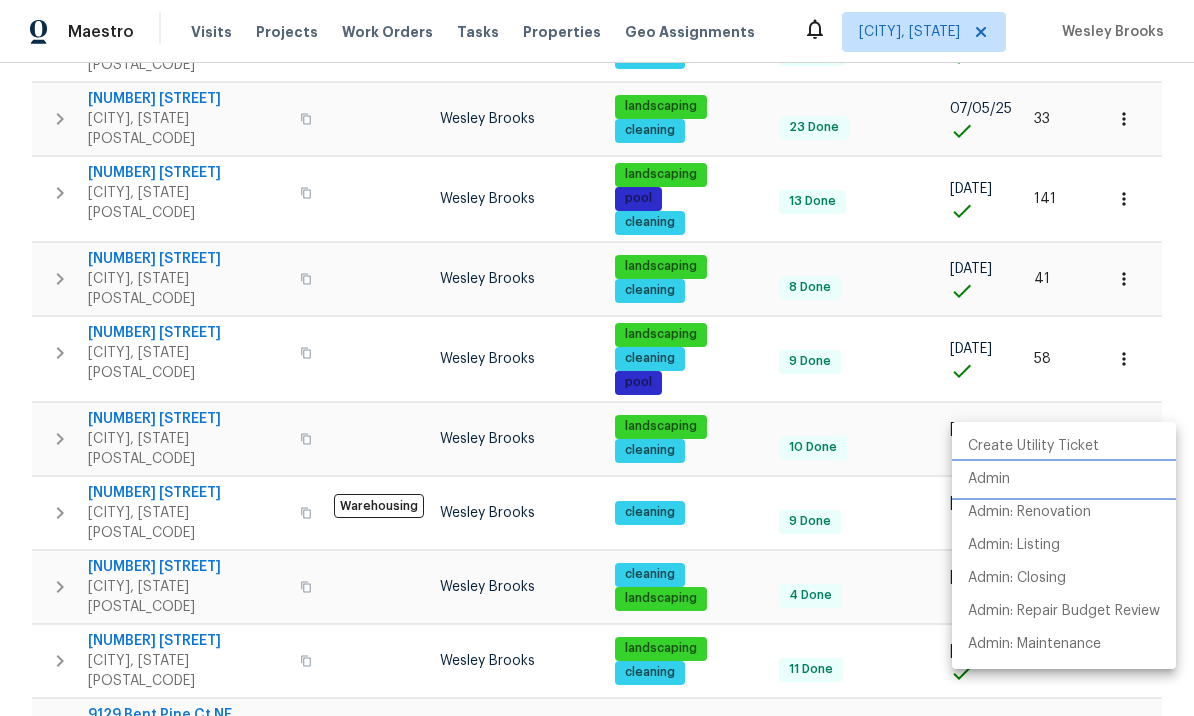 click on "Admin" at bounding box center [1064, 479] 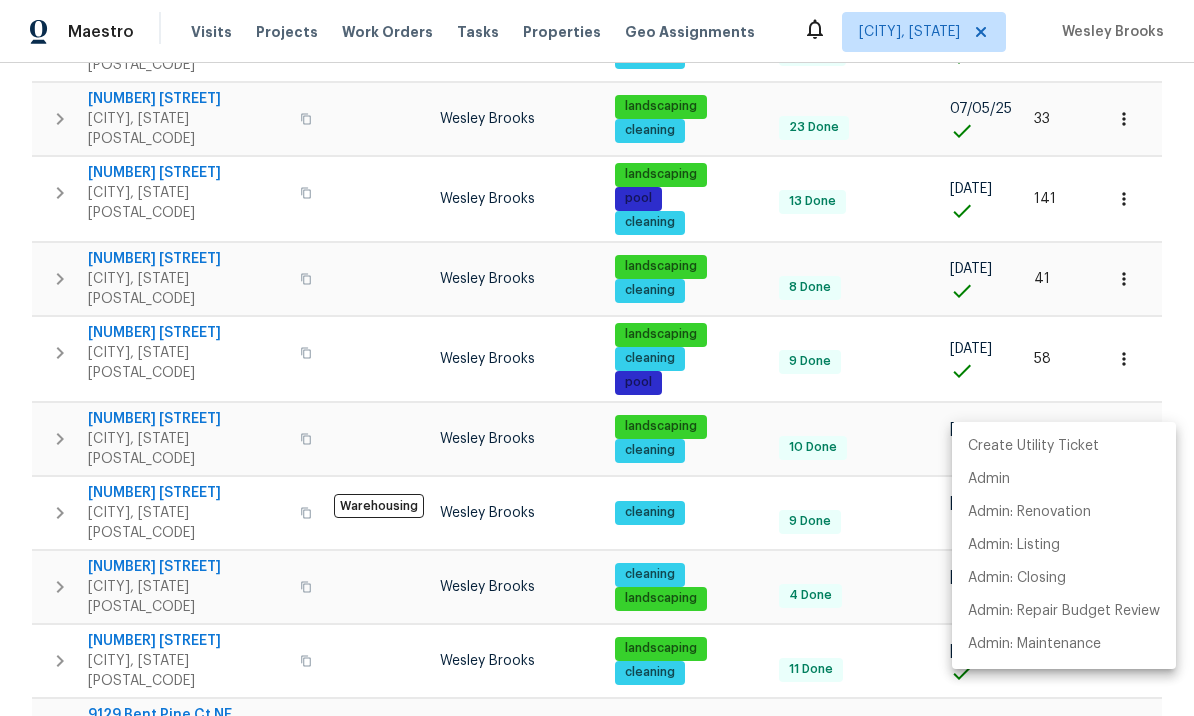 click at bounding box center [597, 358] 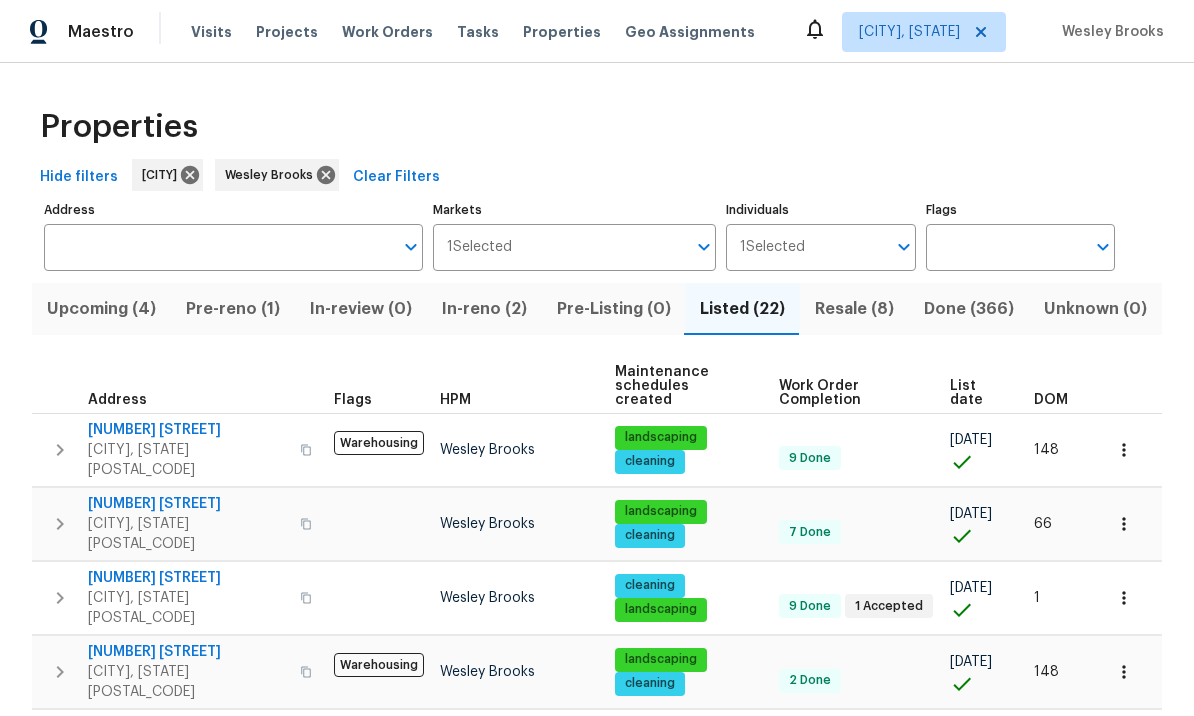 scroll, scrollTop: 0, scrollLeft: 0, axis: both 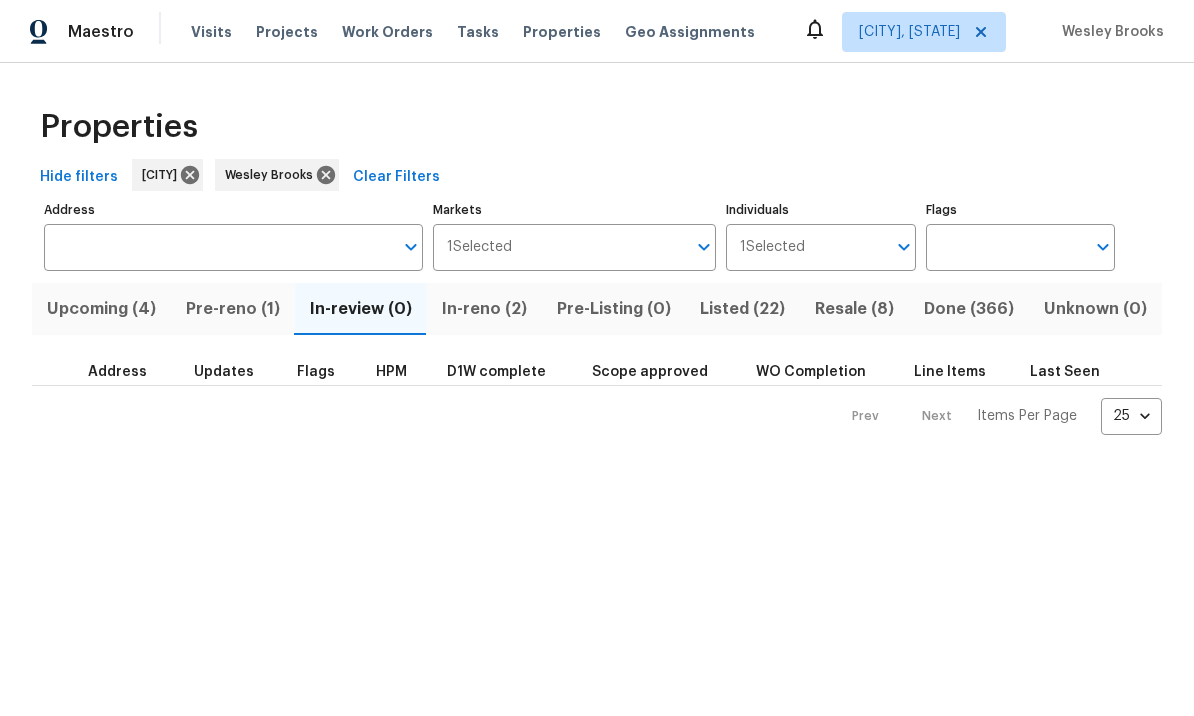 click on "Pre-reno (1)" at bounding box center [233, 309] 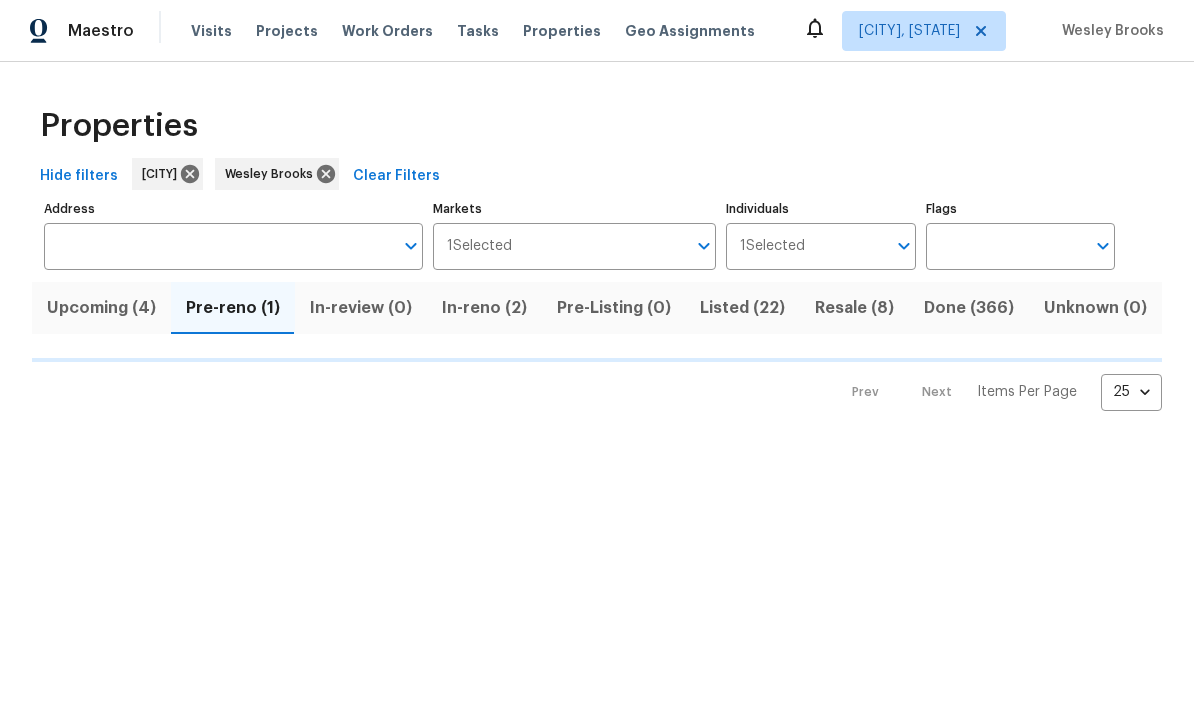 click on "In-reno (2)" at bounding box center (484, 309) 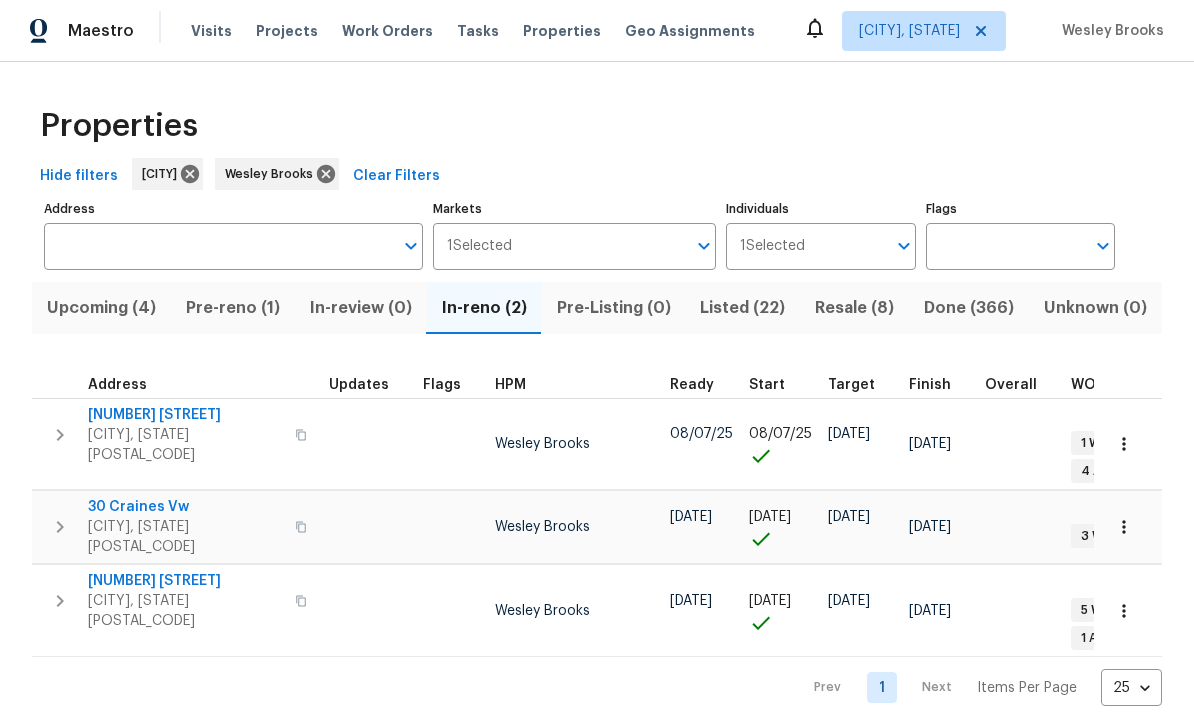 click on "Pre-reno (1)" at bounding box center (233, 309) 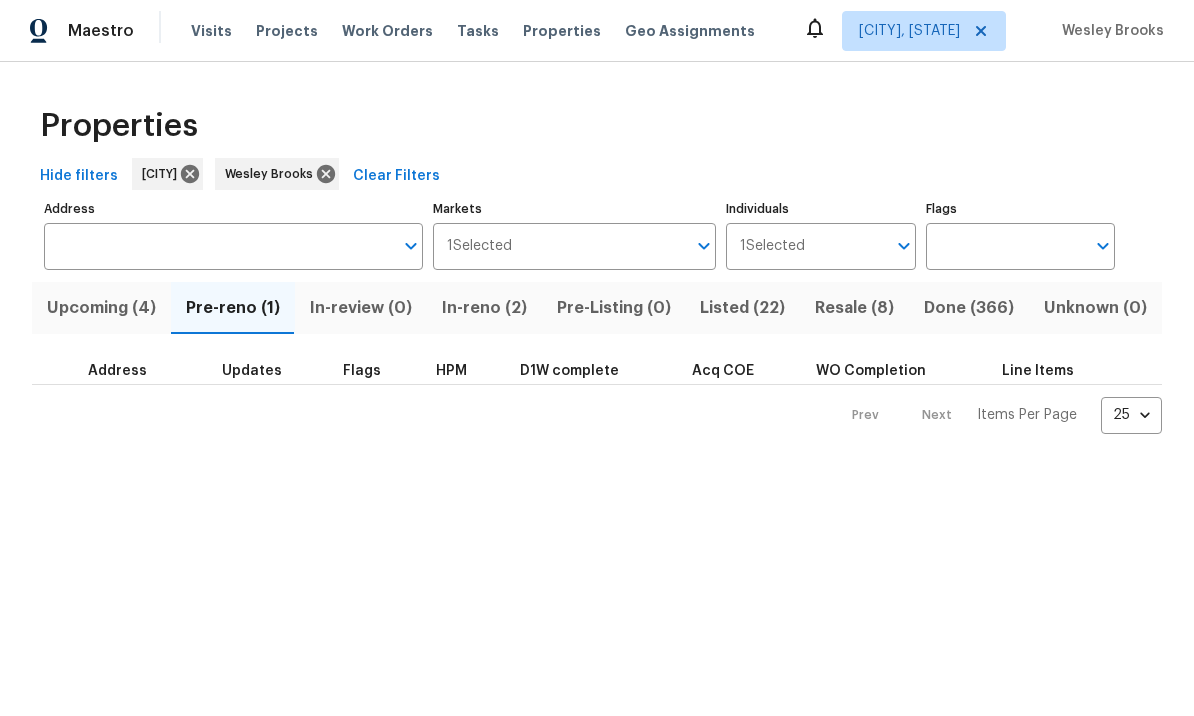 click on "Pre-reno (1)" at bounding box center [233, 309] 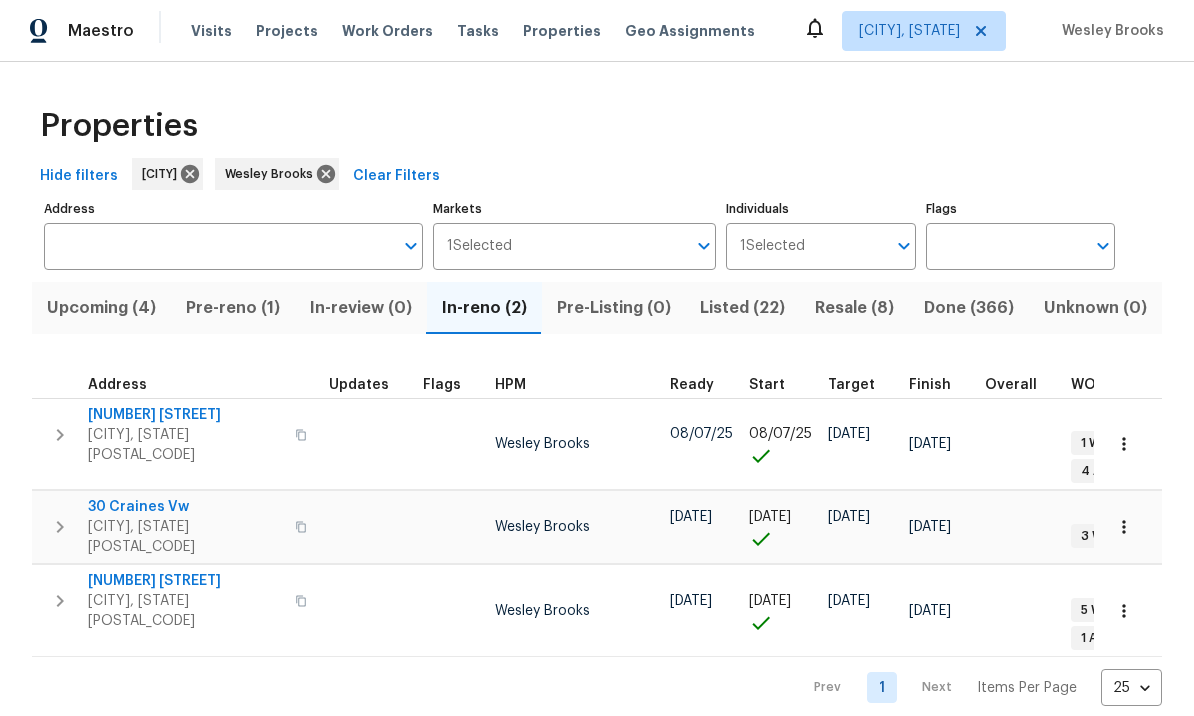 click on "[NUMBER] [STREET]" at bounding box center (185, 582) 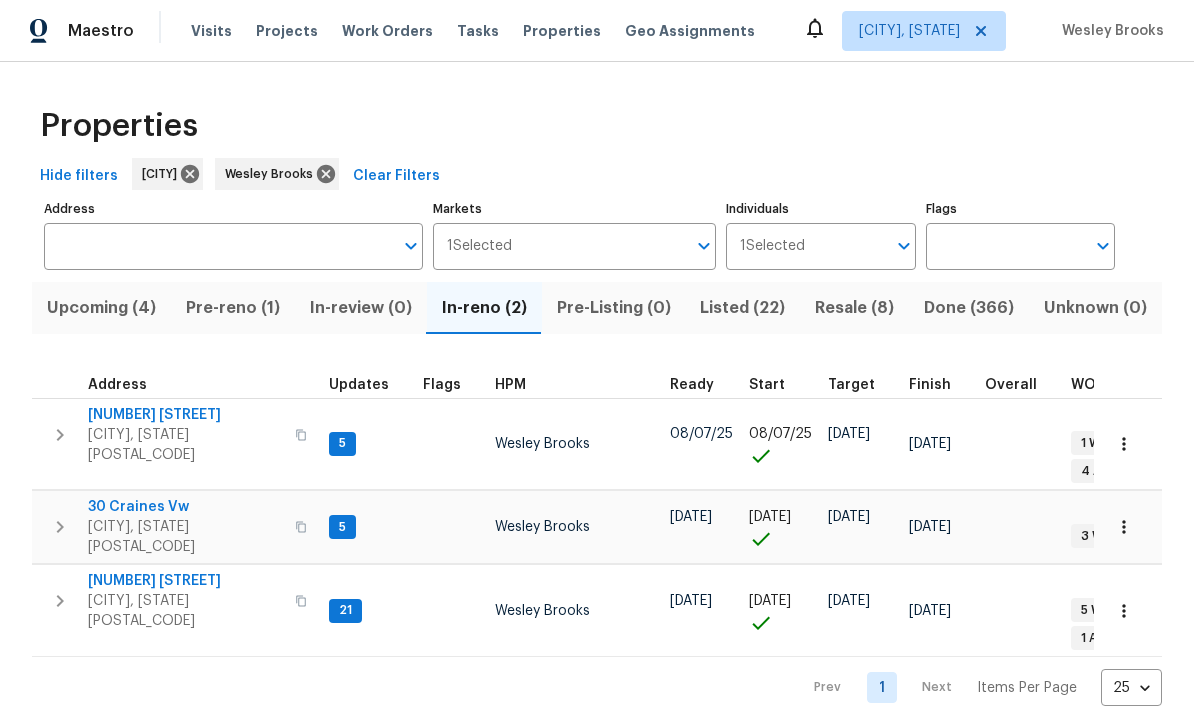 click on "[NUMBER] [STREET]" at bounding box center [185, 582] 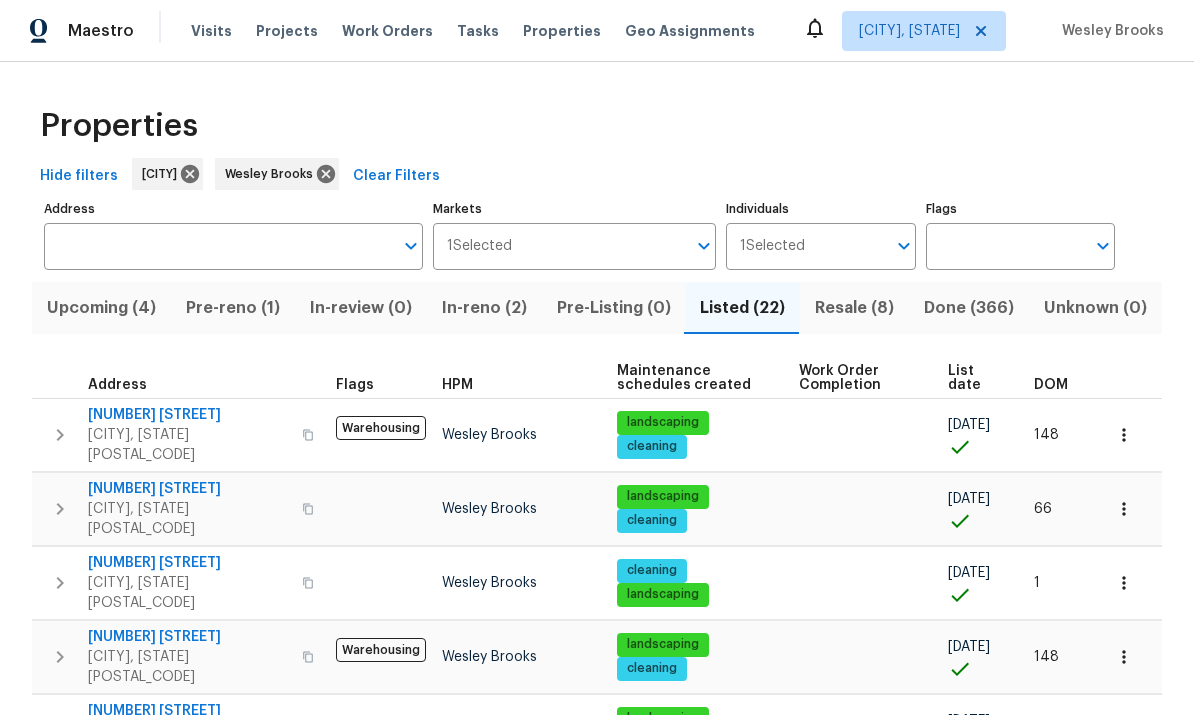 scroll, scrollTop: 1, scrollLeft: 0, axis: vertical 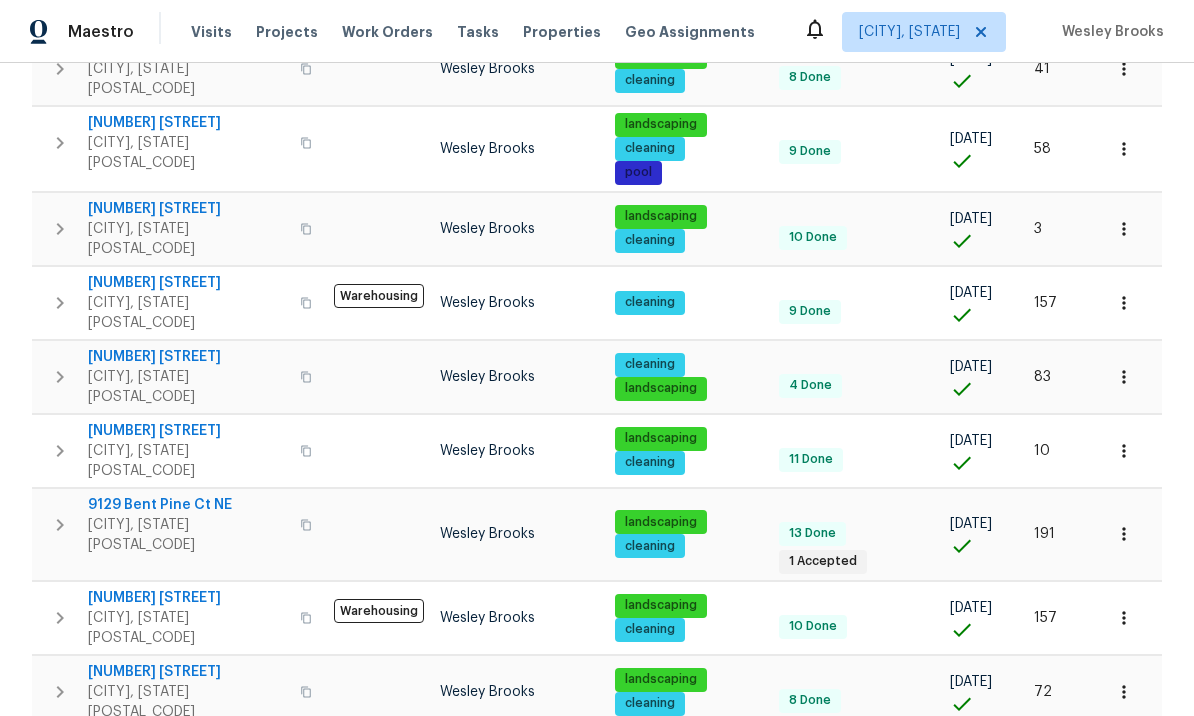click on "1681 Graystone Dr" at bounding box center [188, 598] 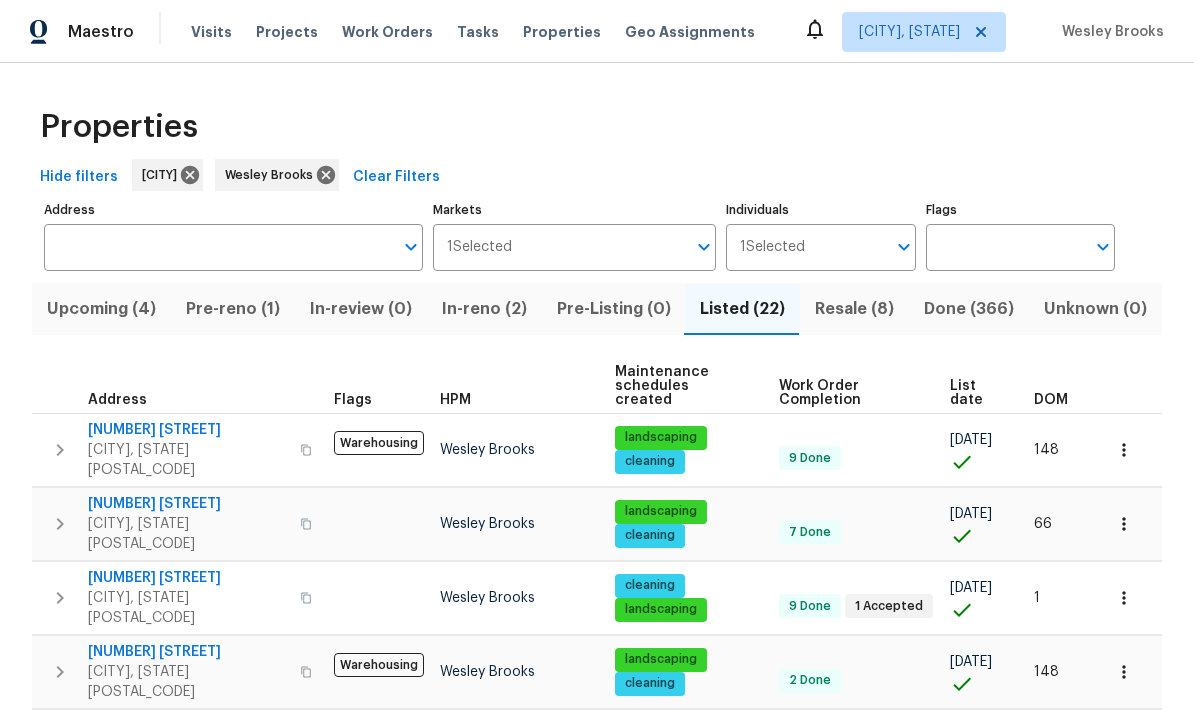 scroll, scrollTop: 0, scrollLeft: 0, axis: both 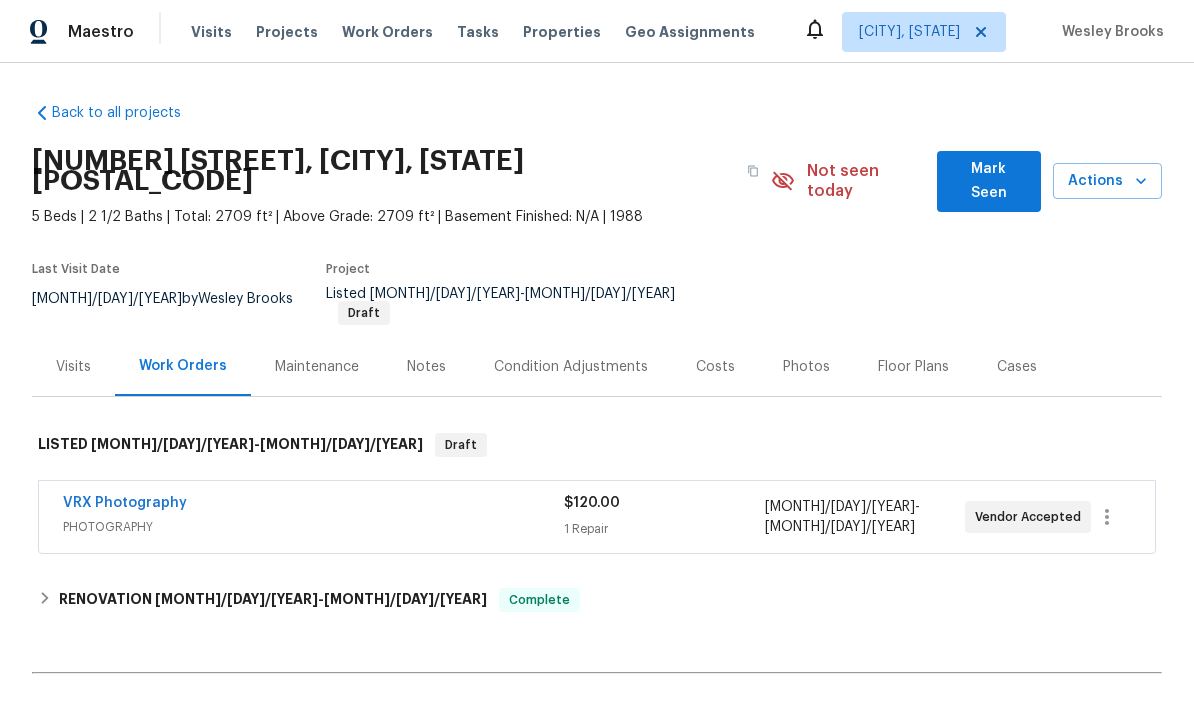 click on "Photos" at bounding box center [806, 366] 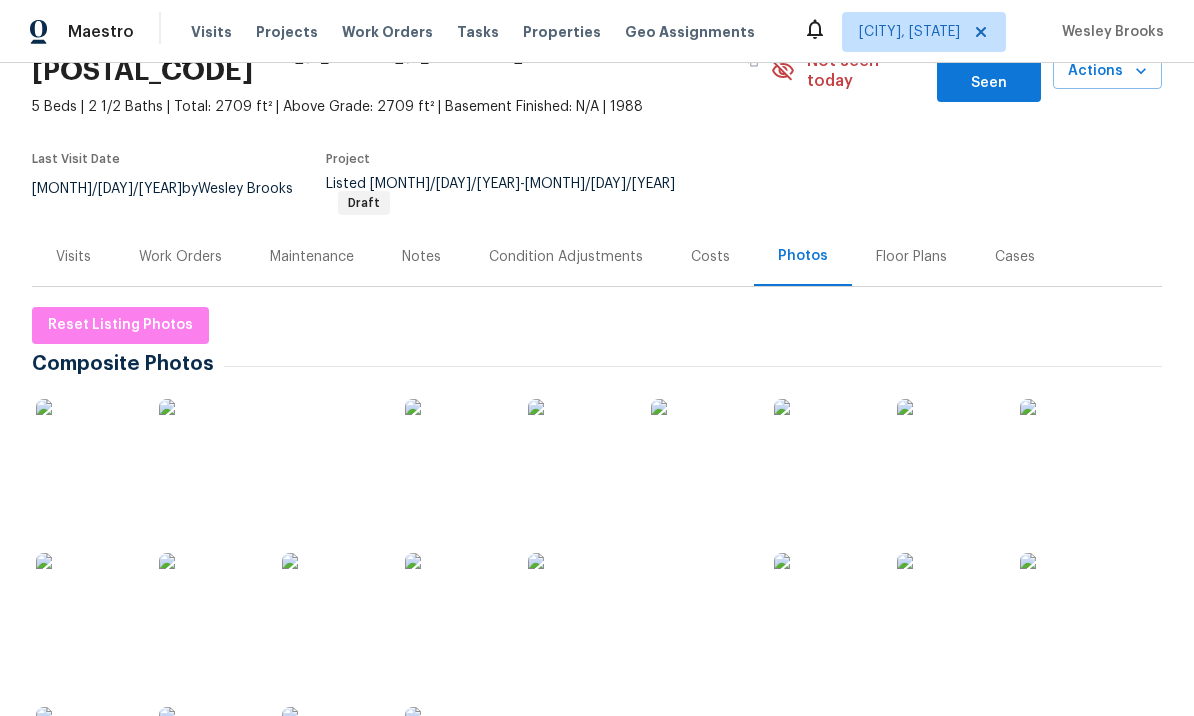 scroll, scrollTop: 112, scrollLeft: 0, axis: vertical 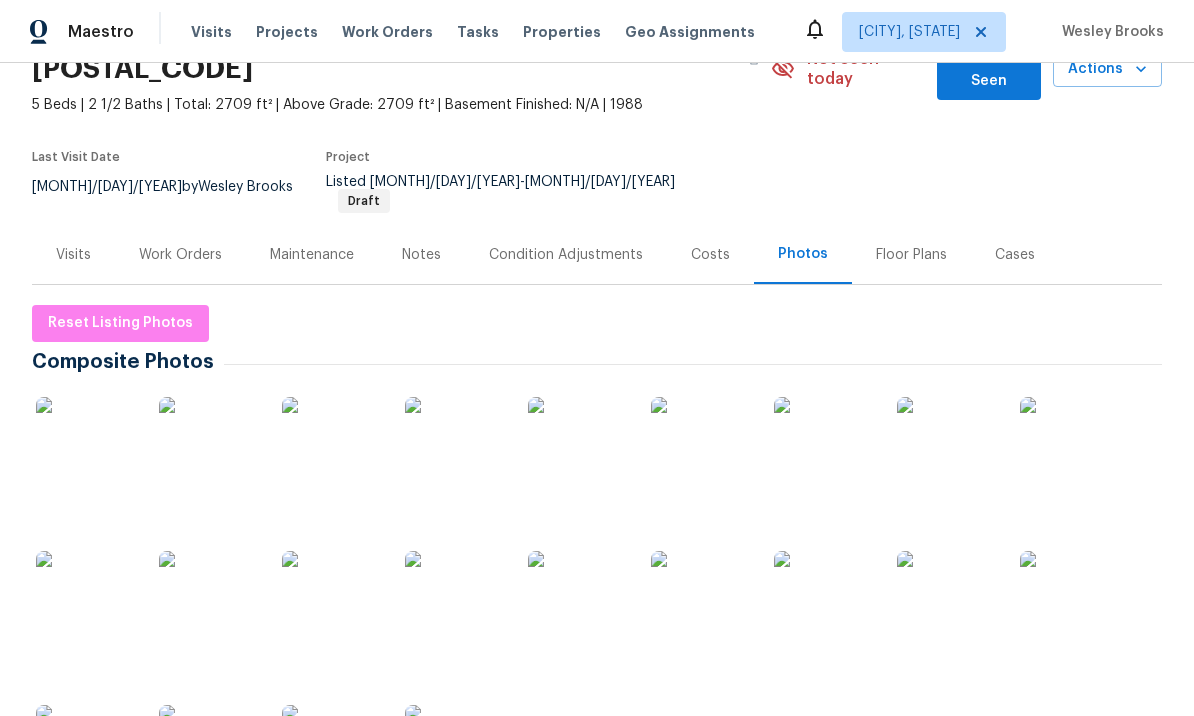 click at bounding box center (86, 447) 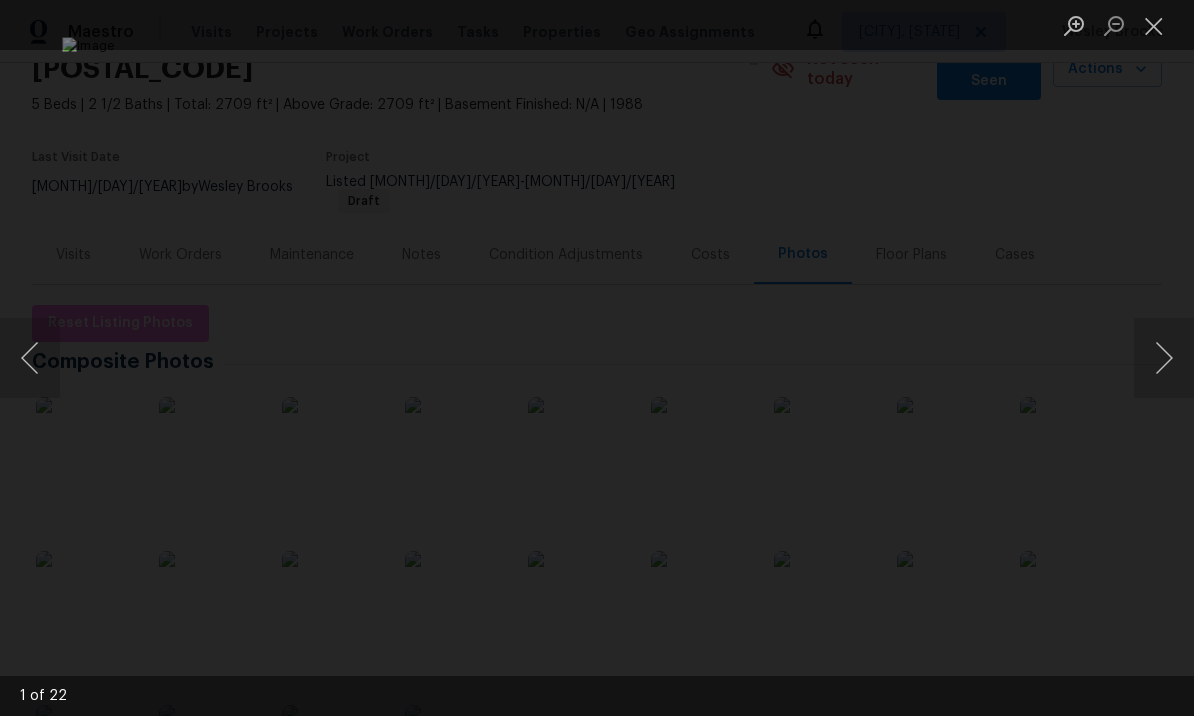 click at bounding box center (1164, 358) 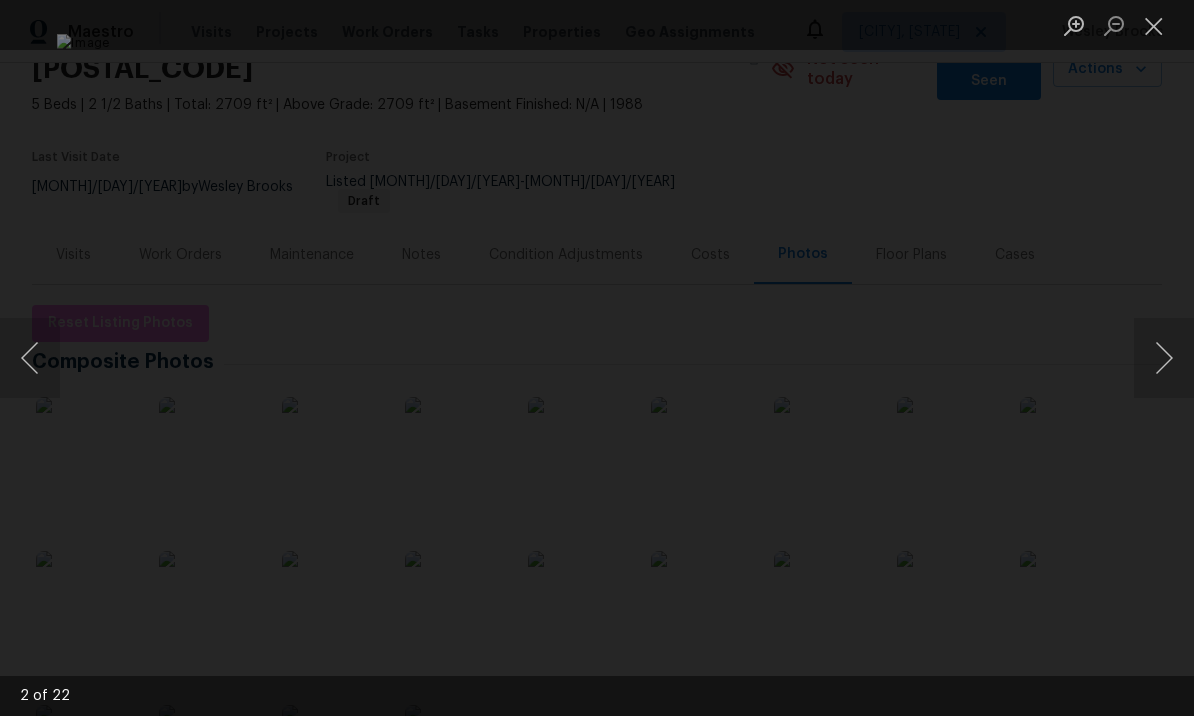 click at bounding box center [1164, 358] 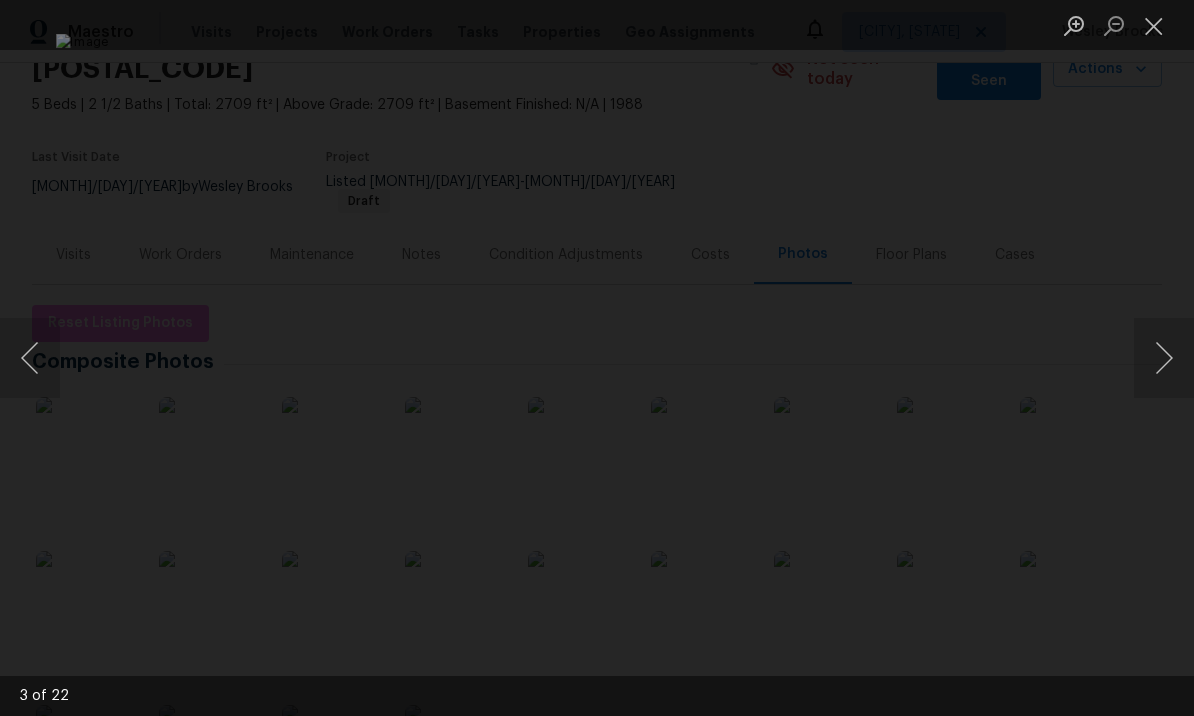 click at bounding box center [1164, 358] 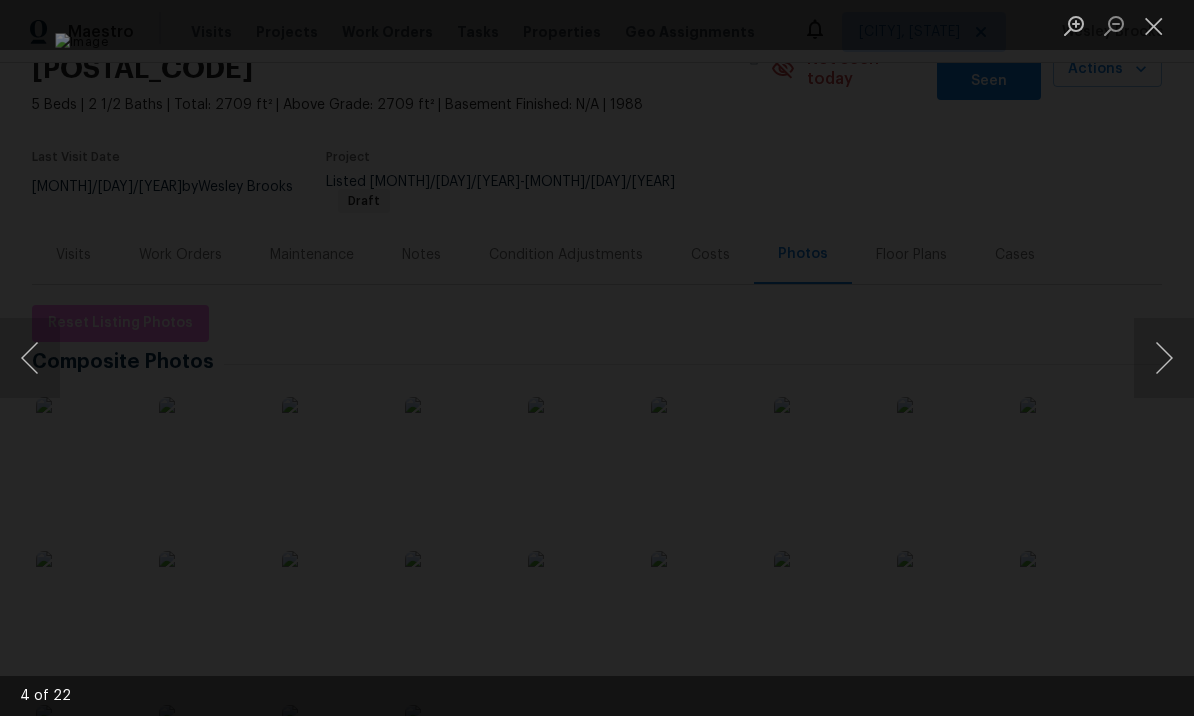 click at bounding box center [1164, 358] 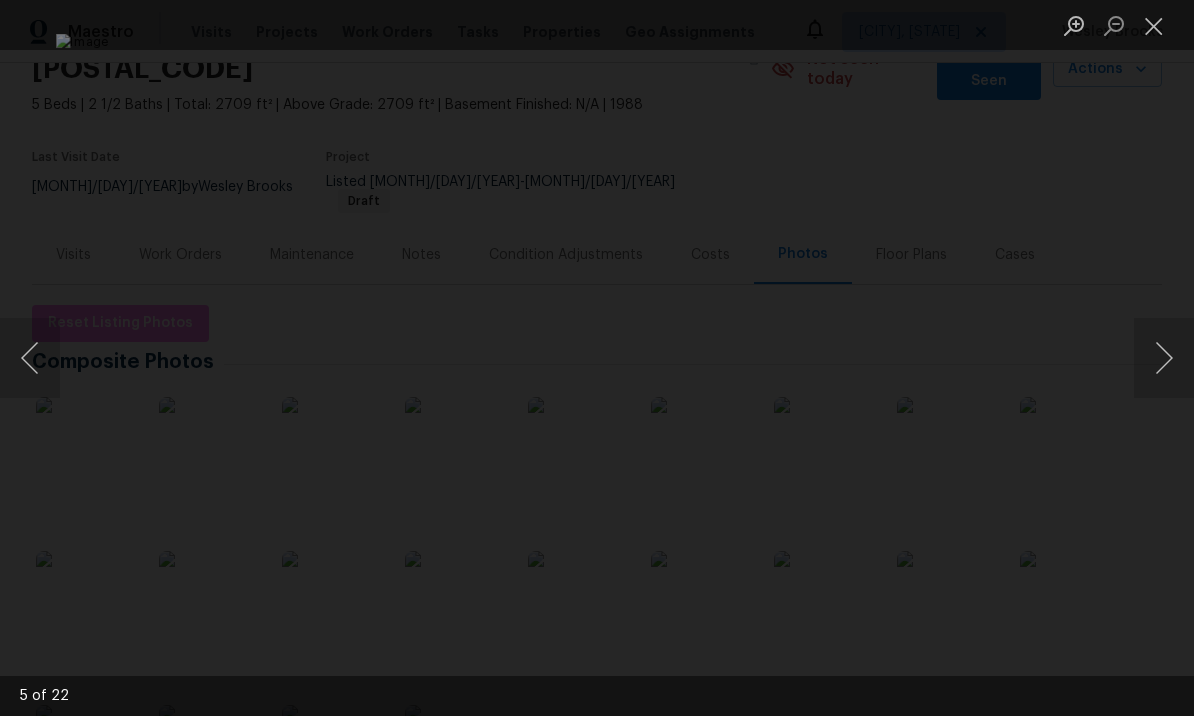 click at bounding box center (1164, 358) 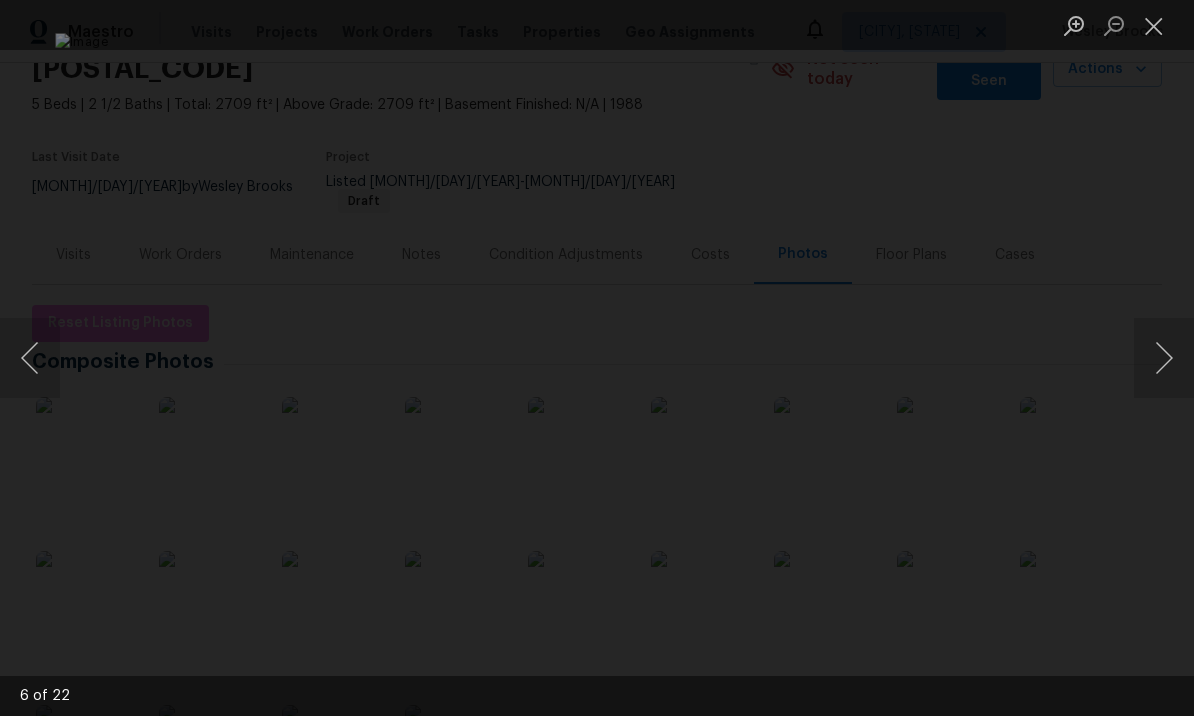 click at bounding box center [1164, 358] 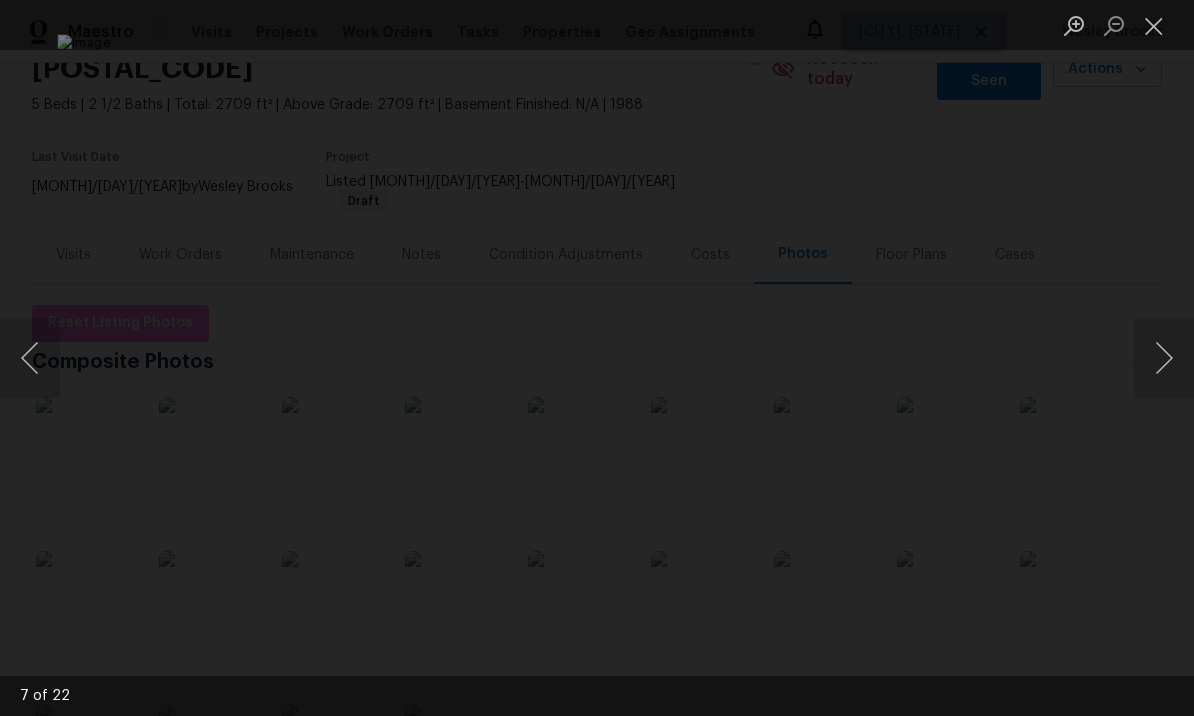 click at bounding box center [1164, 358] 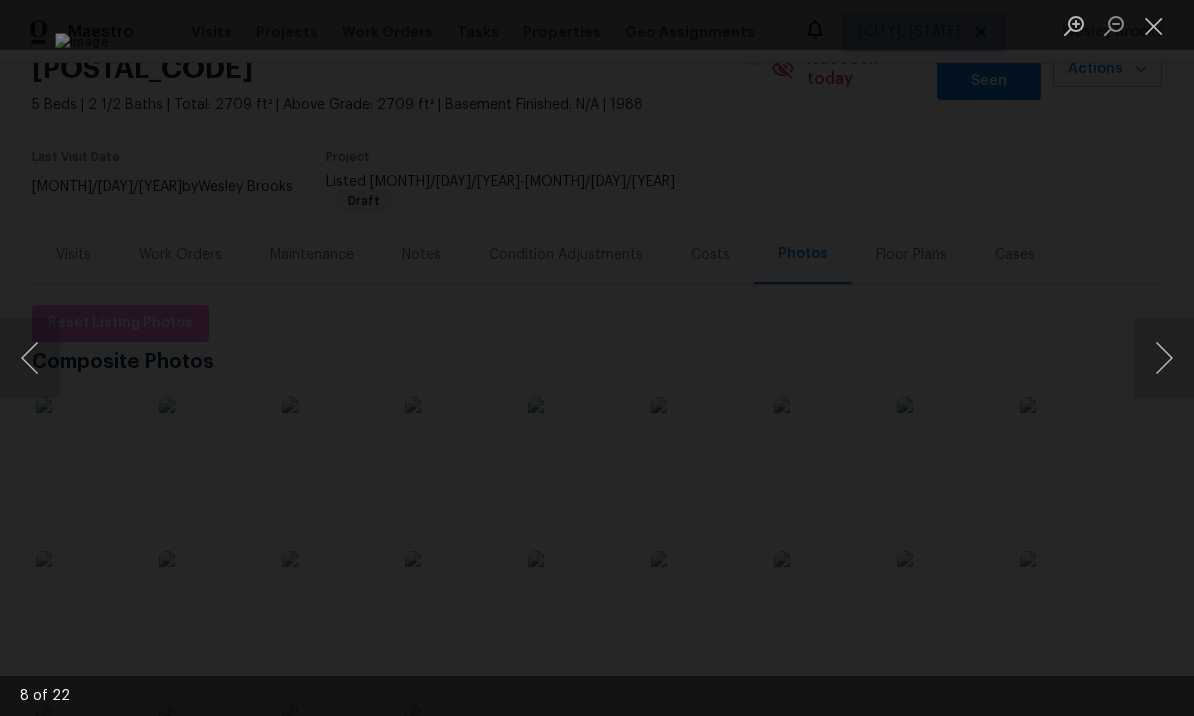 click at bounding box center [1164, 358] 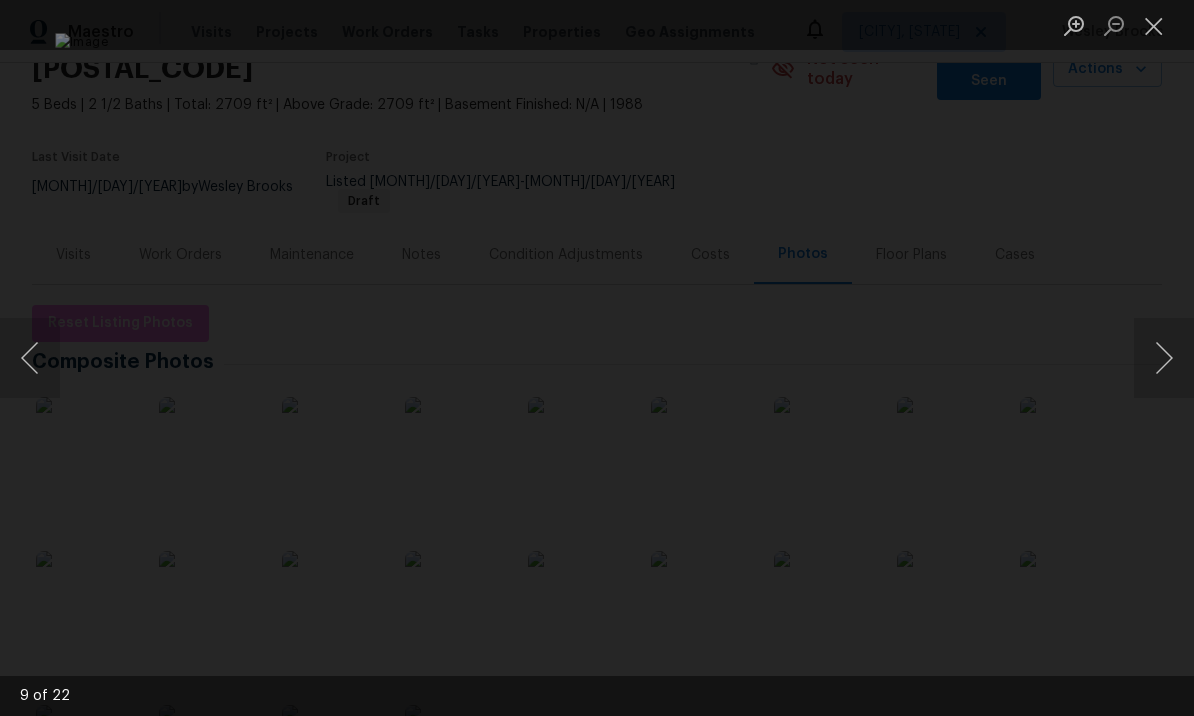 click at bounding box center (1164, 358) 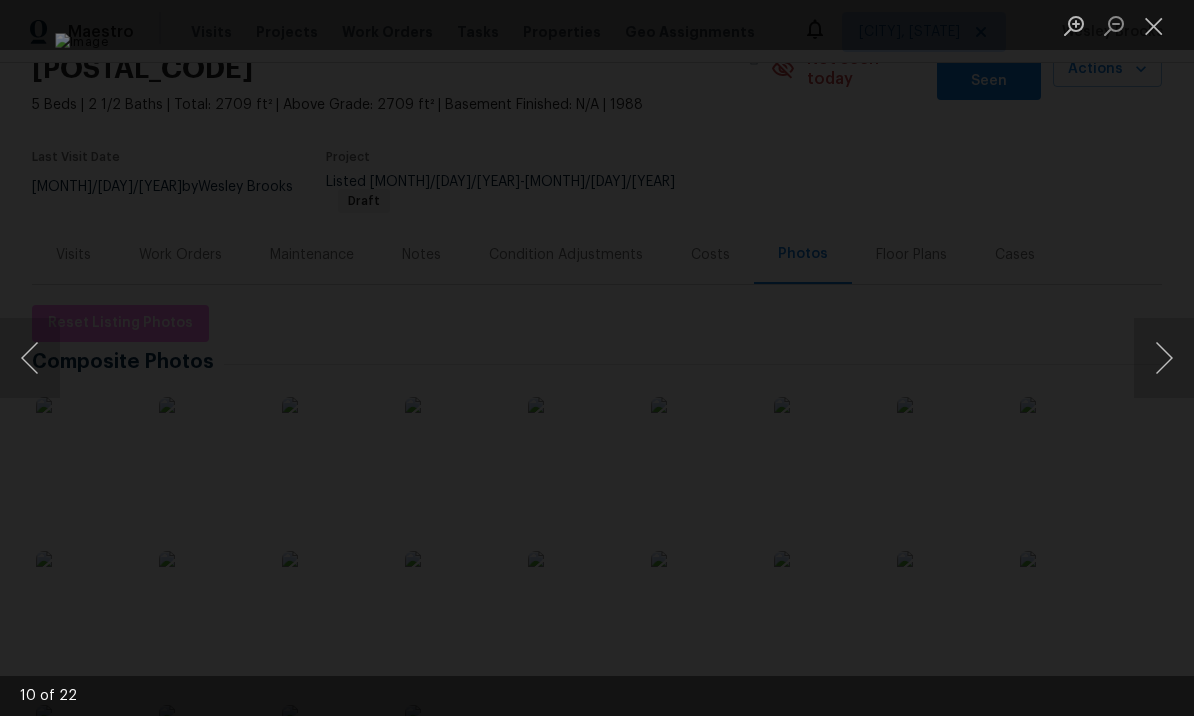 click at bounding box center (1164, 358) 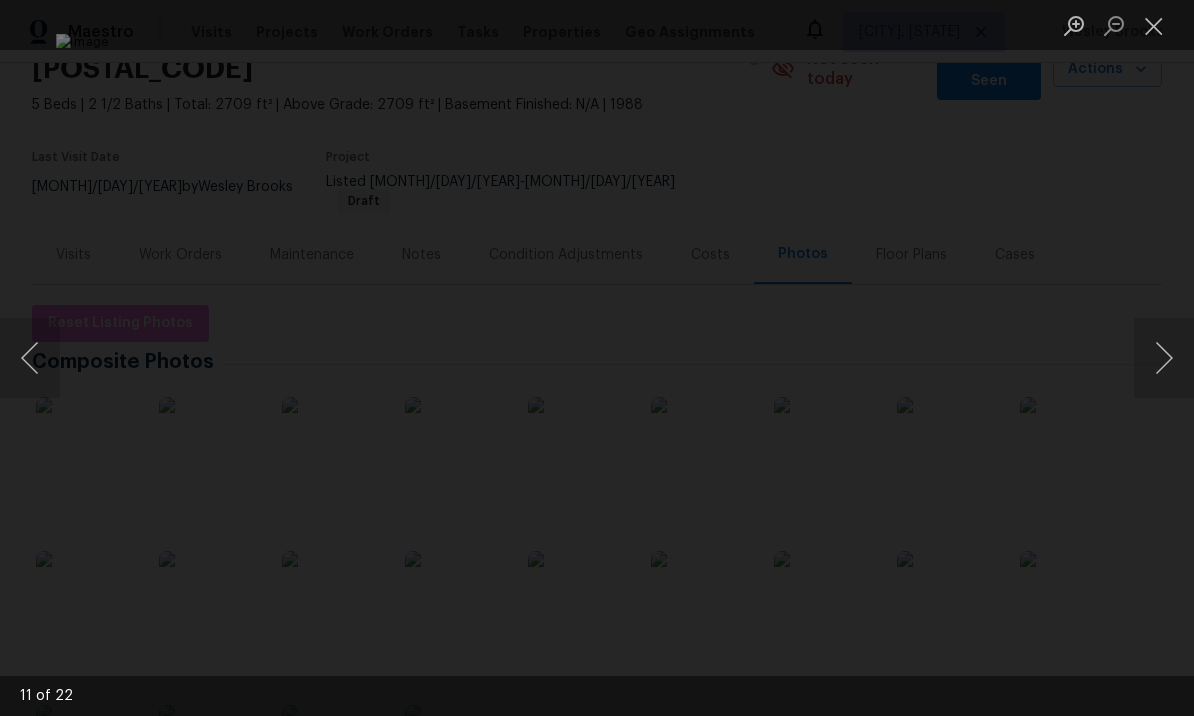 click at bounding box center [1164, 358] 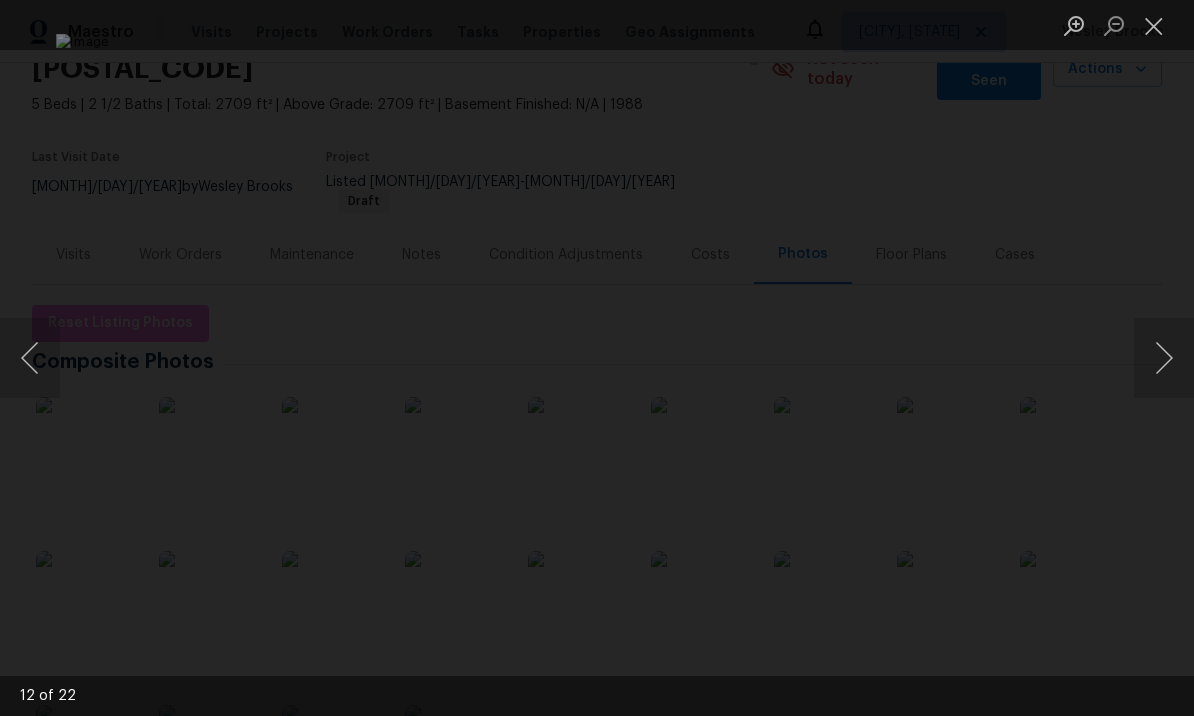 click at bounding box center (1164, 358) 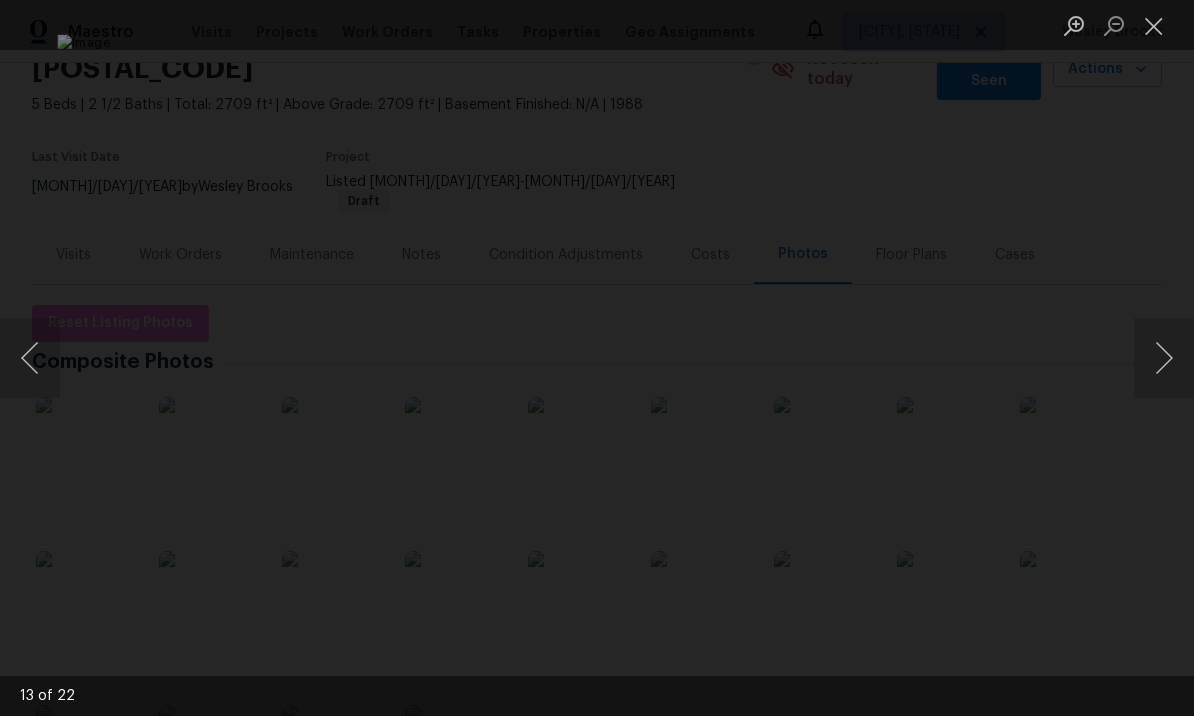 click at bounding box center (1164, 358) 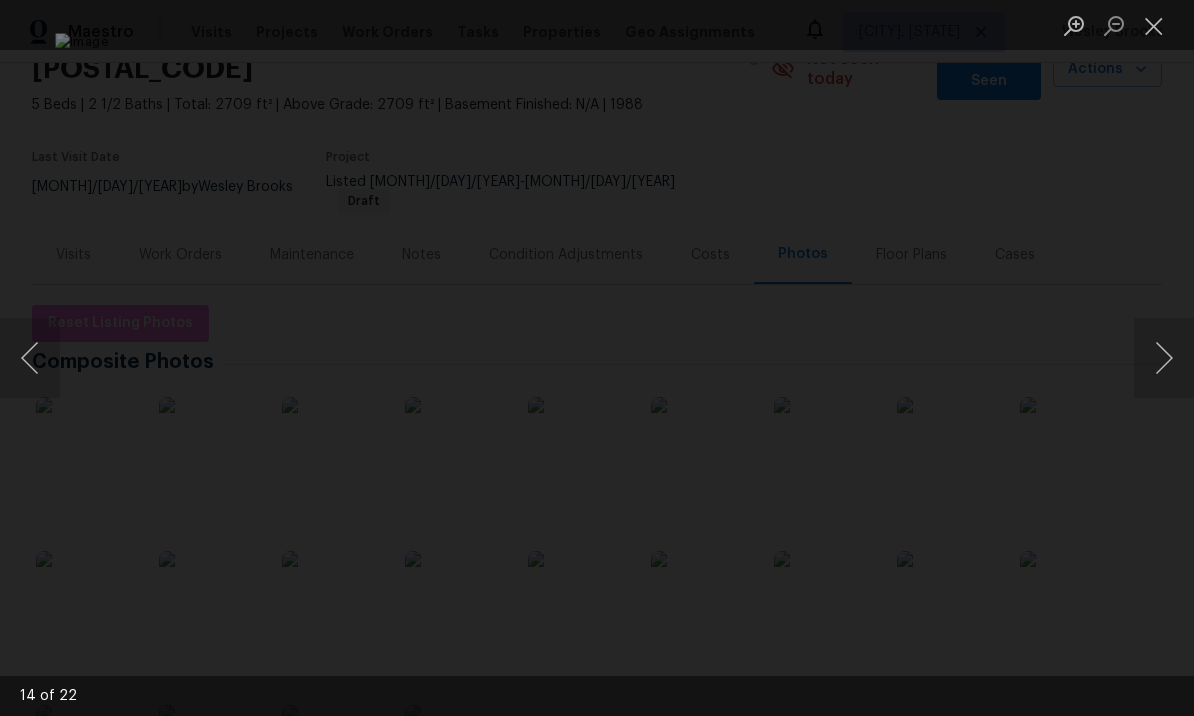 click at bounding box center [1164, 358] 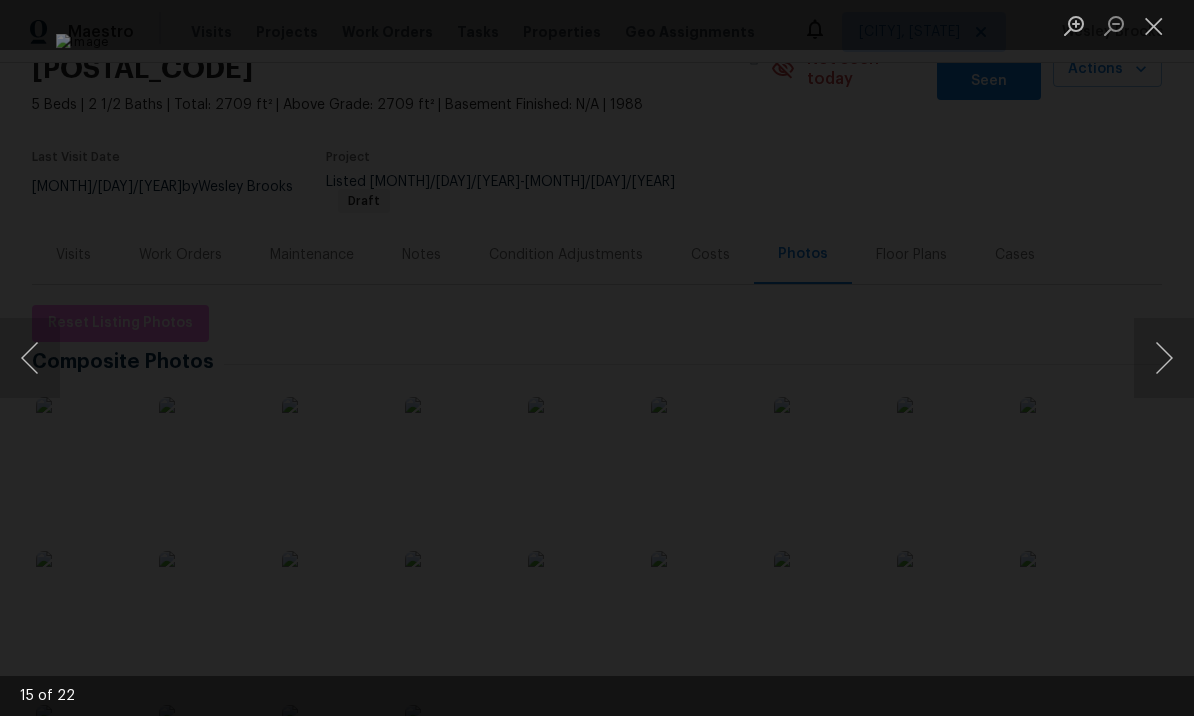 click at bounding box center [1164, 358] 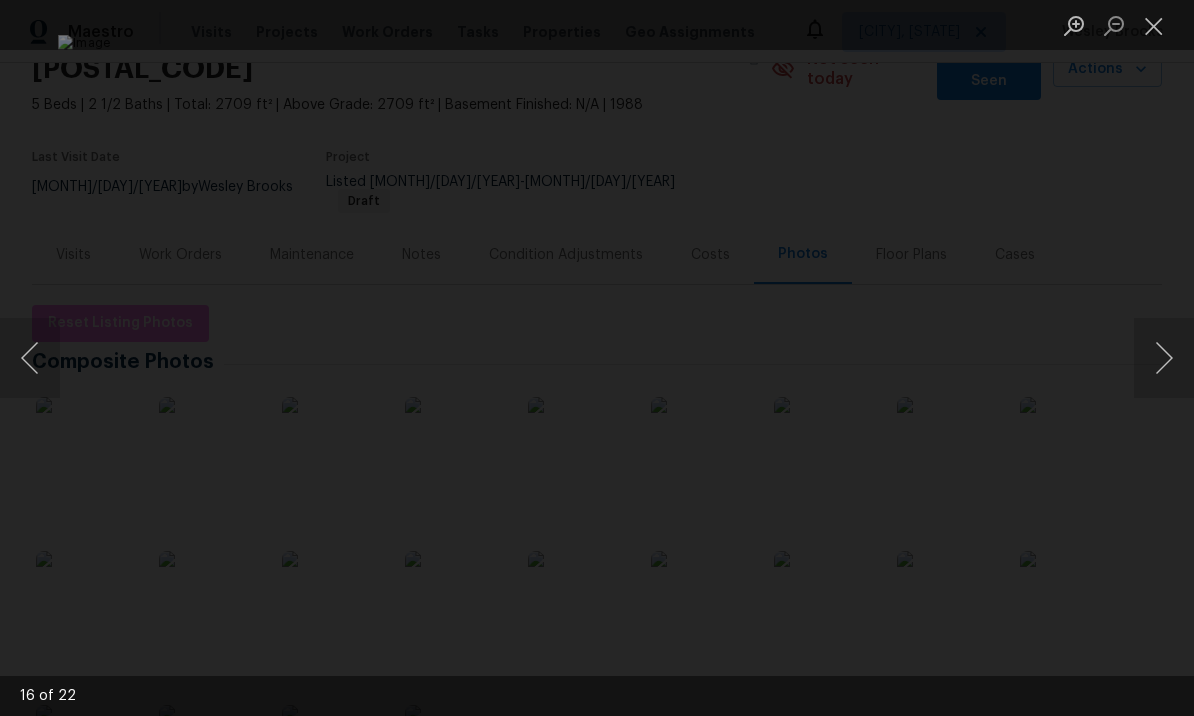 click at bounding box center [1164, 358] 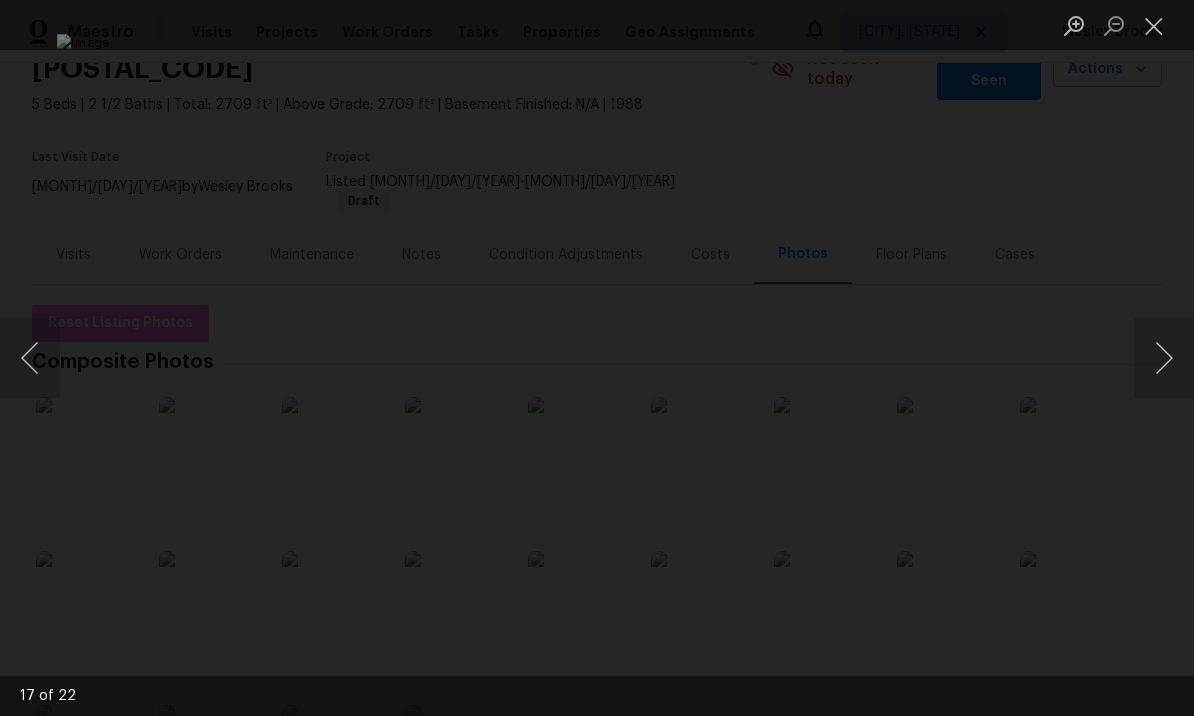 click at bounding box center [1164, 358] 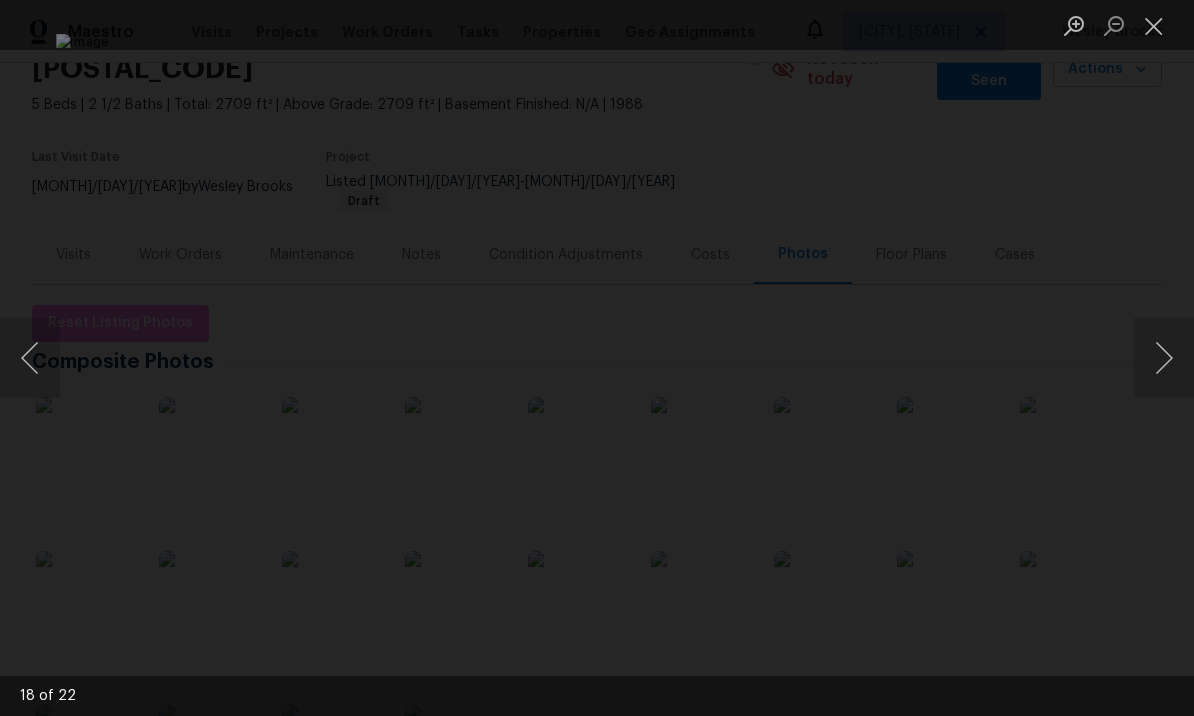 click at bounding box center (1164, 358) 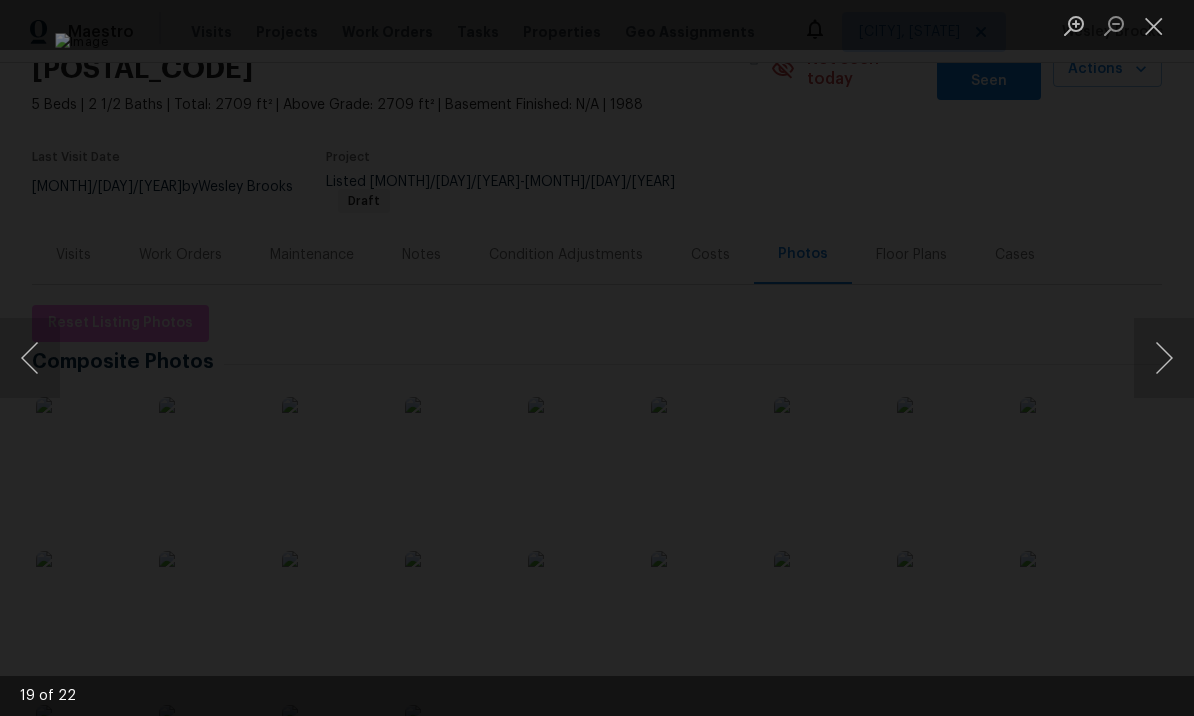 click at bounding box center (1164, 358) 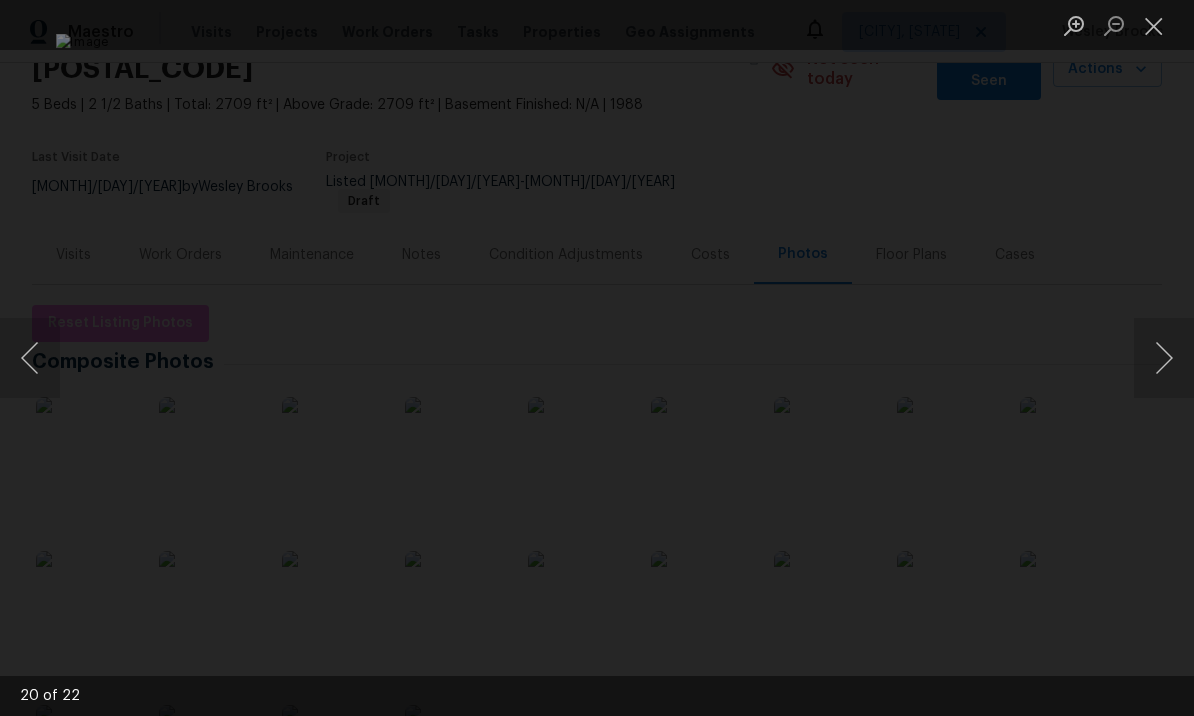 click at bounding box center [1164, 358] 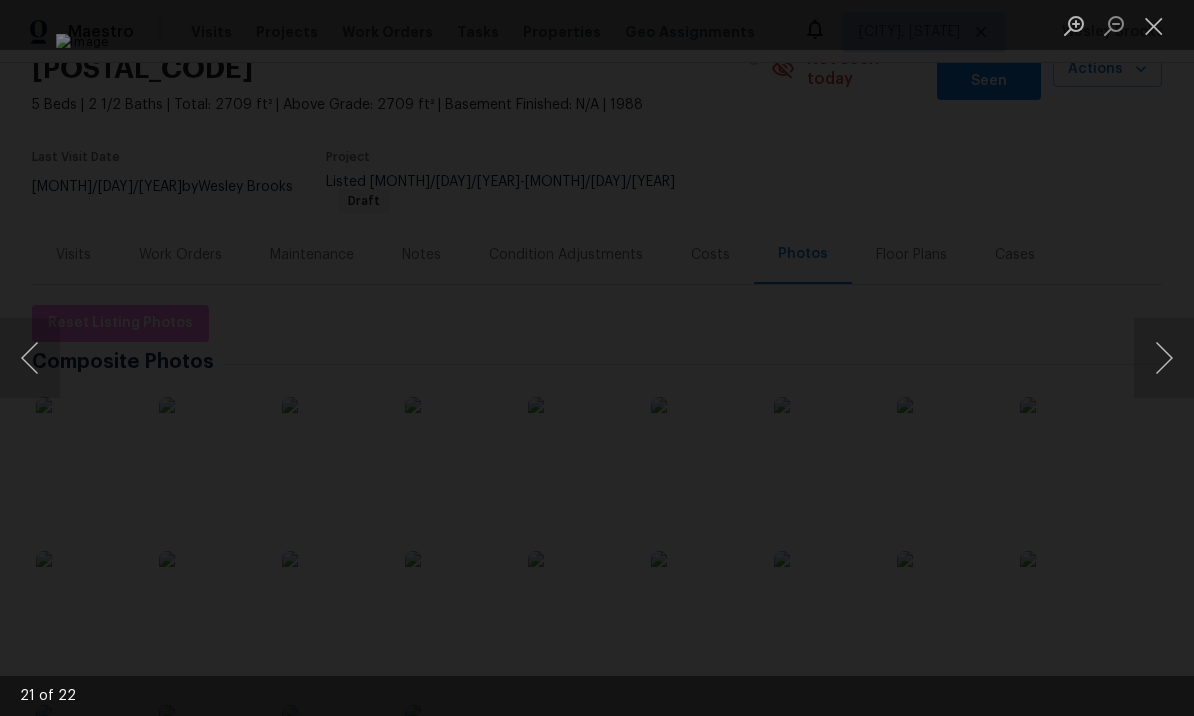click at bounding box center (1164, 358) 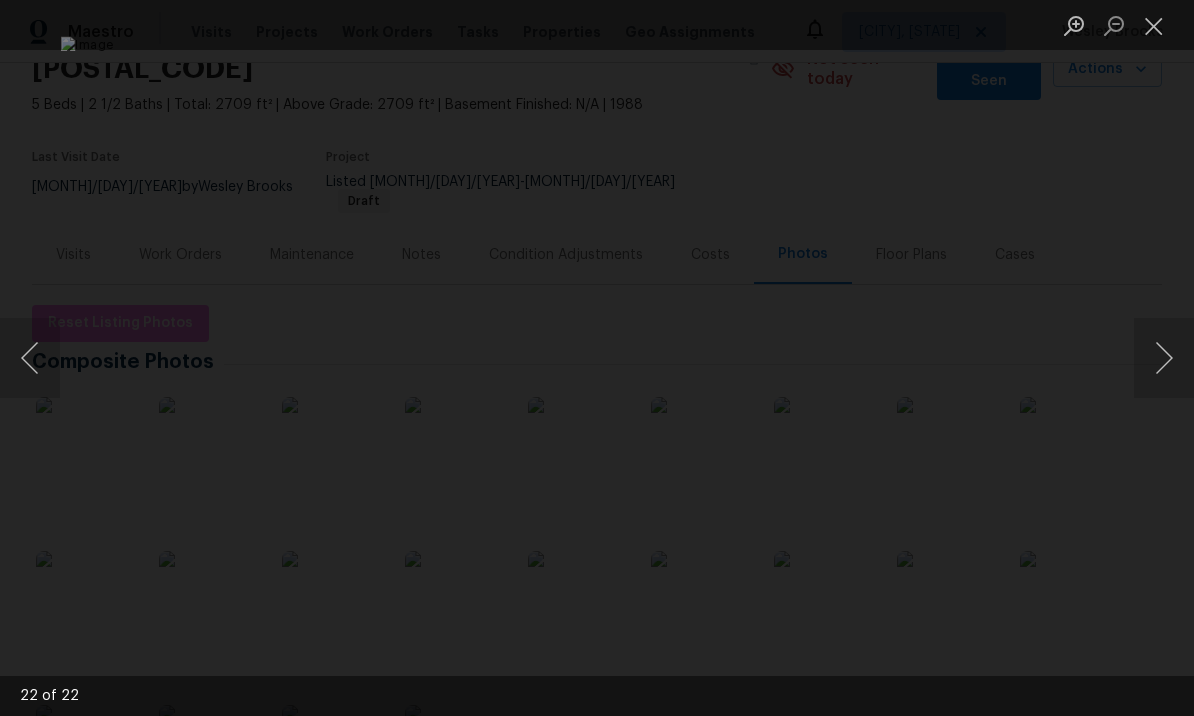 click at bounding box center (1164, 358) 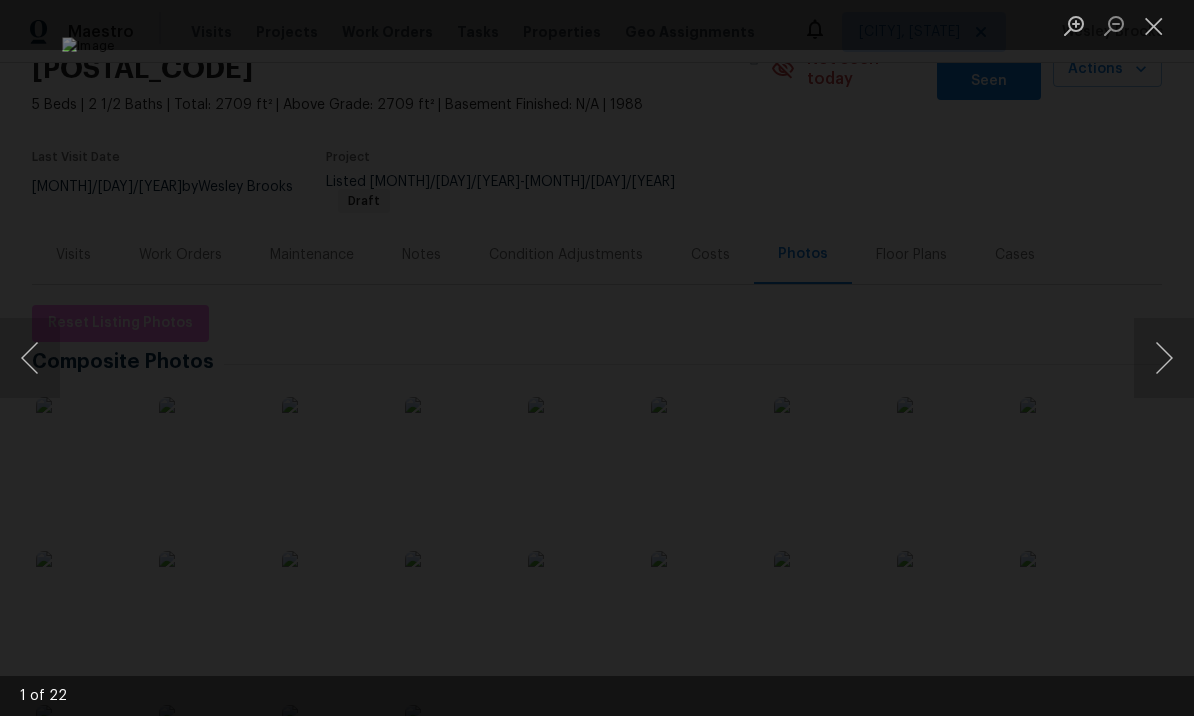click at bounding box center (1164, 358) 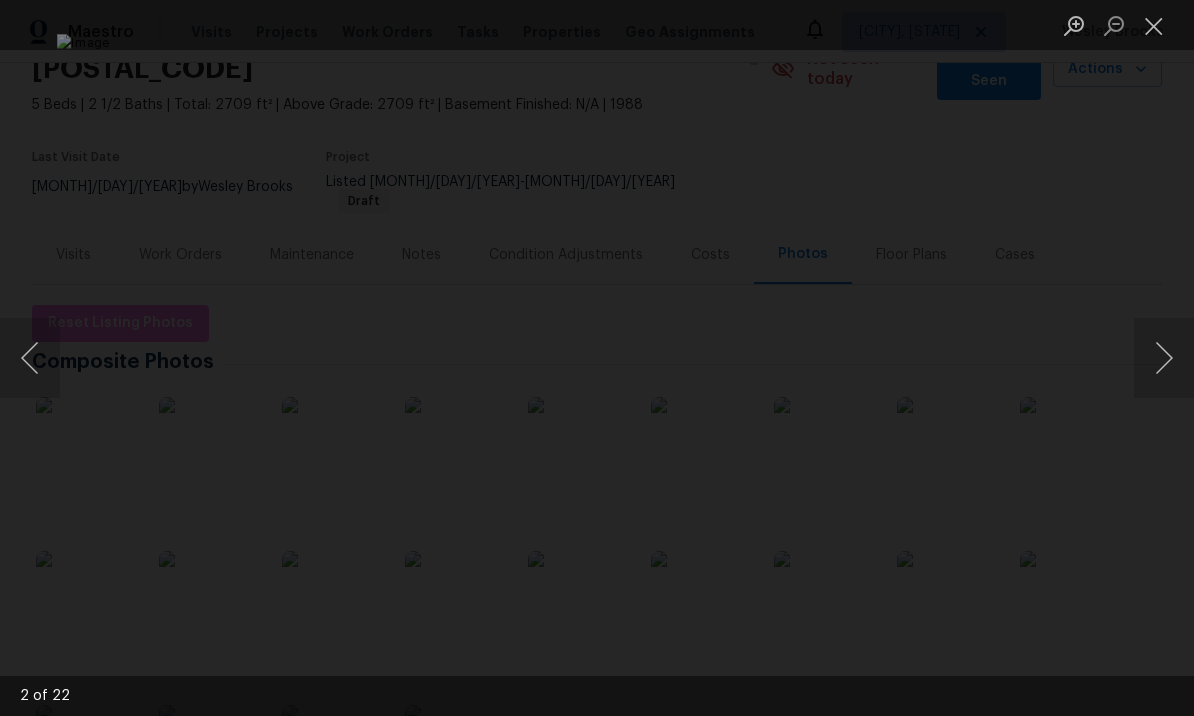 click at bounding box center [1164, 358] 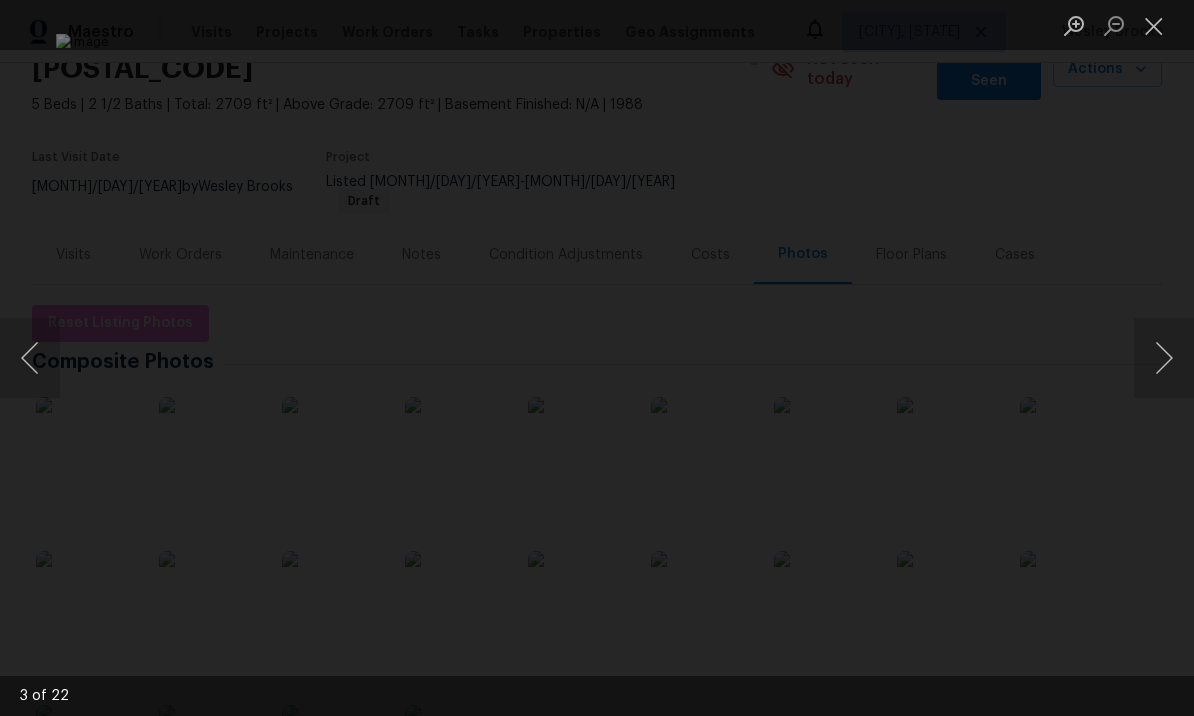 click at bounding box center (1164, 358) 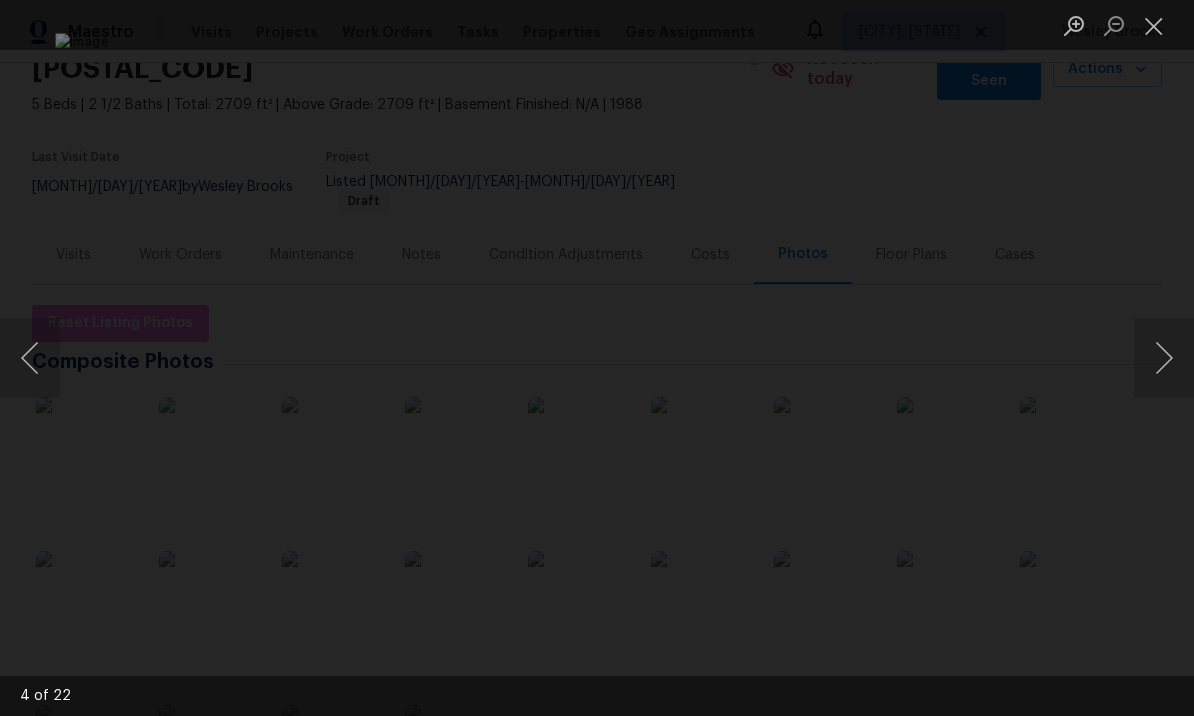 click at bounding box center [1154, 25] 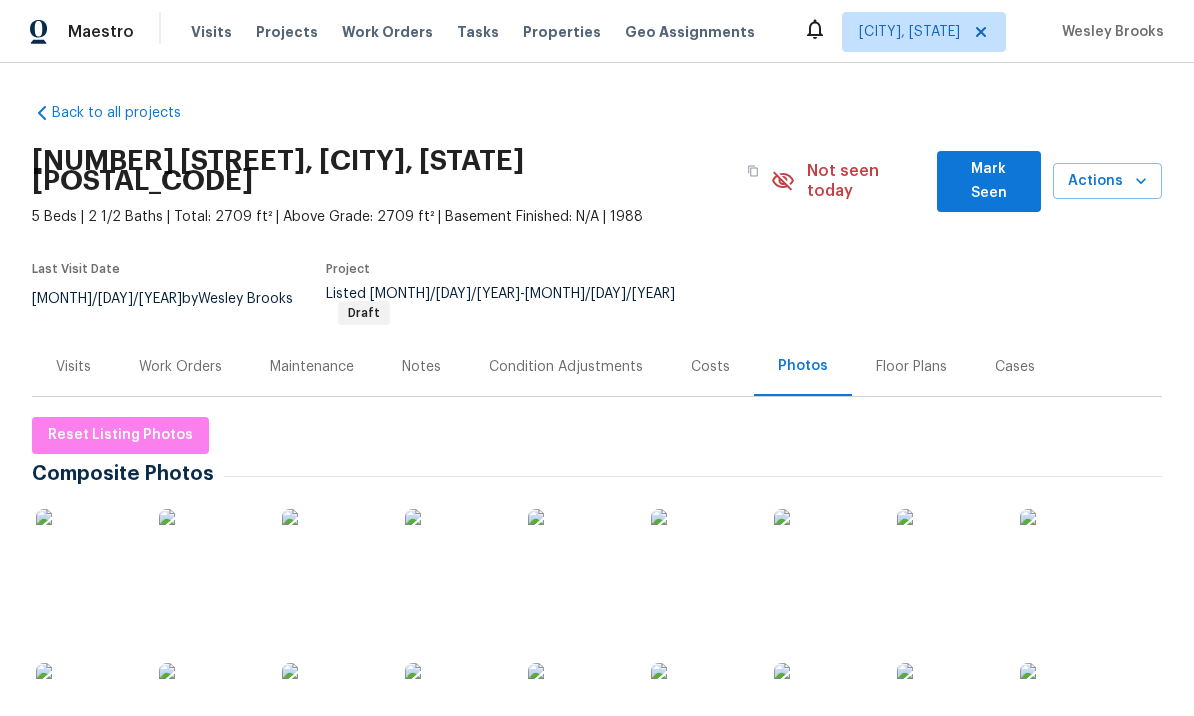 scroll, scrollTop: 5, scrollLeft: 0, axis: vertical 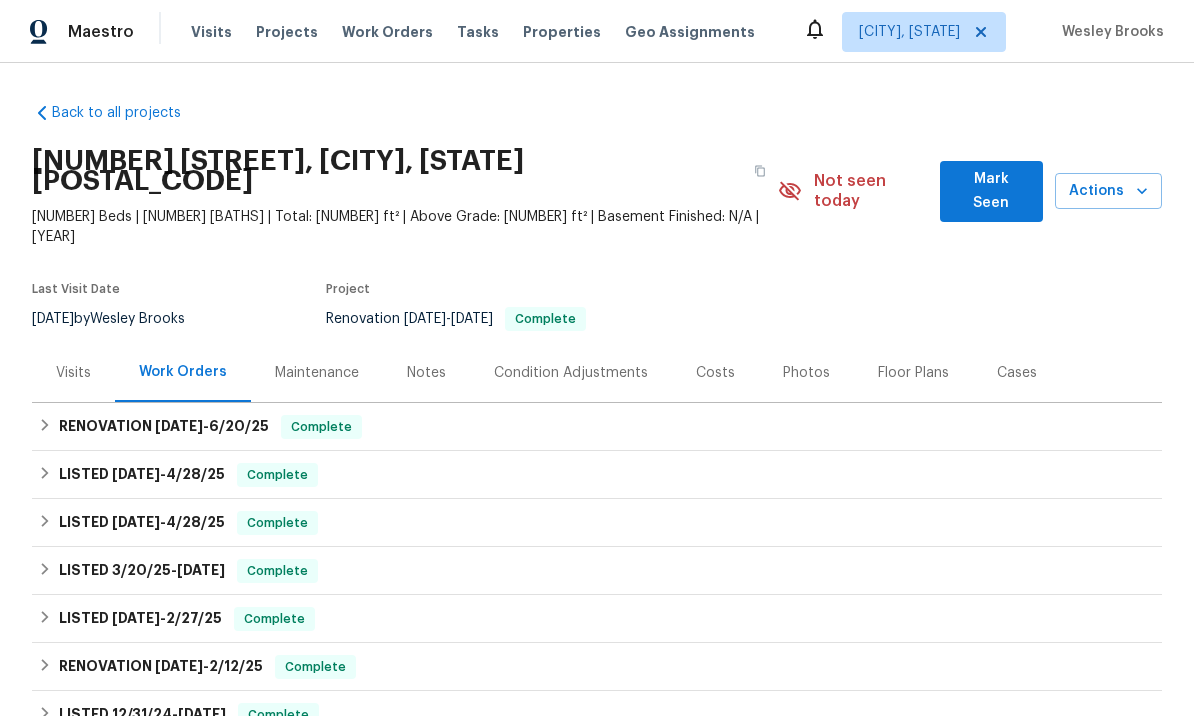 click on "Photos" at bounding box center (806, 373) 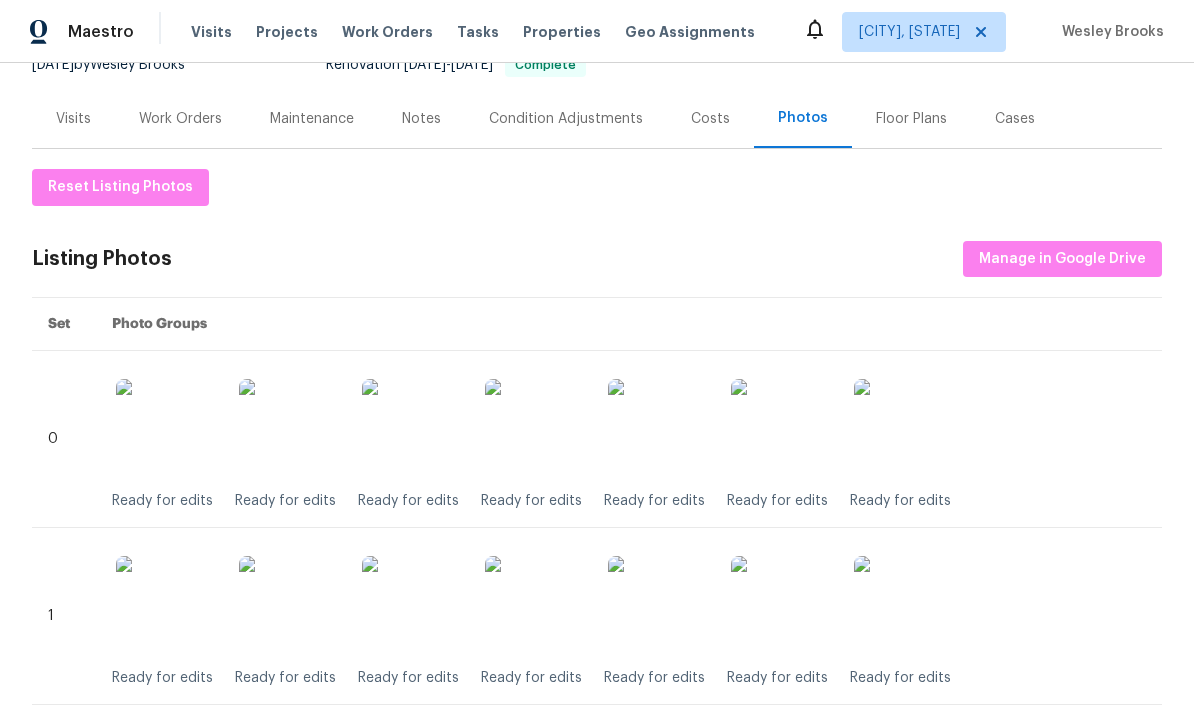 scroll, scrollTop: 253, scrollLeft: 0, axis: vertical 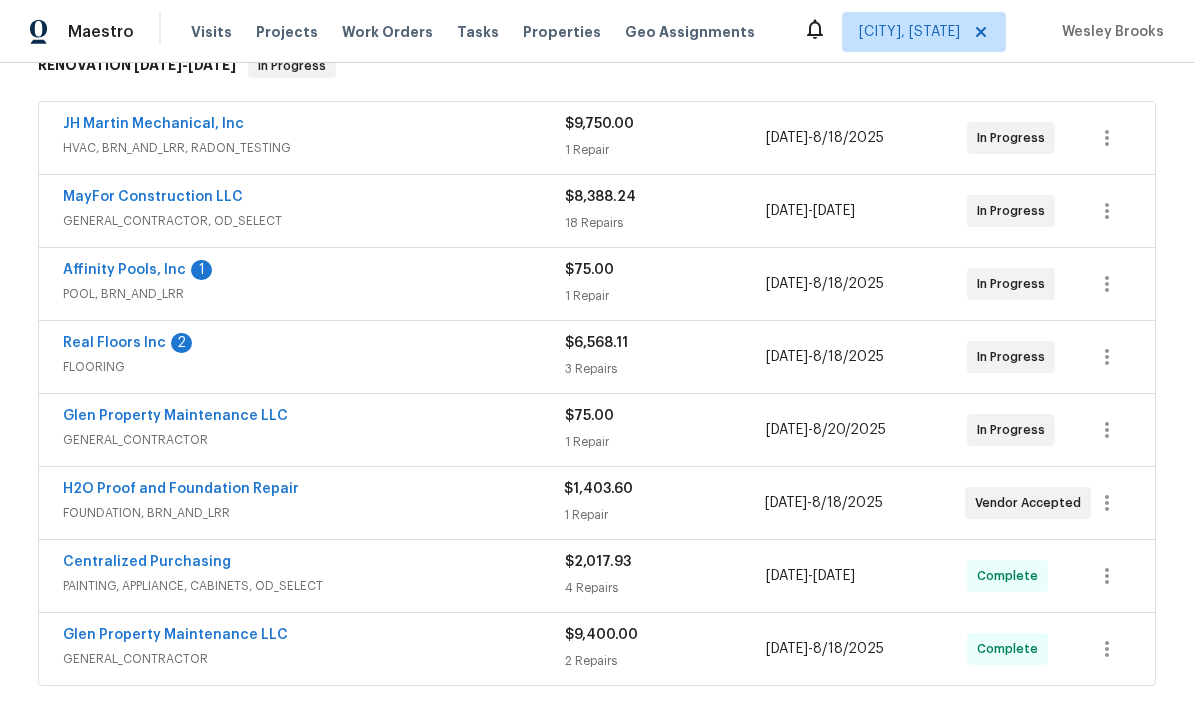 click on "1 Repair" at bounding box center [665, 442] 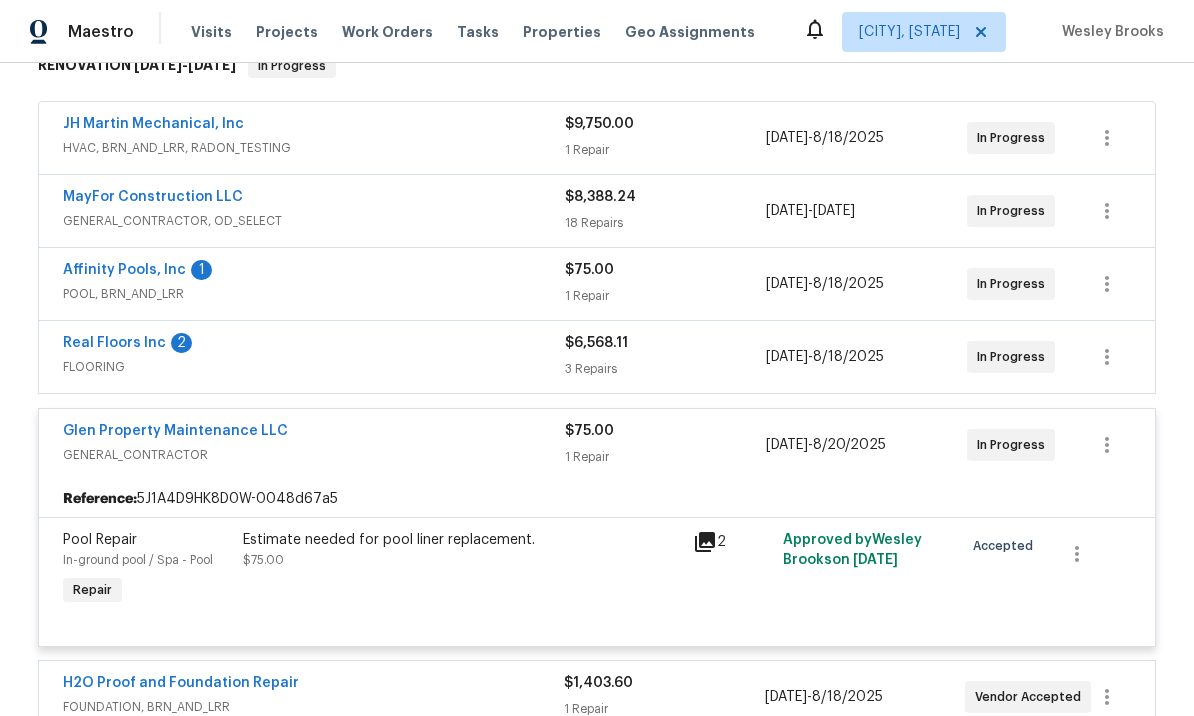 click on "Glen Property Maintenance LLC" at bounding box center [175, 431] 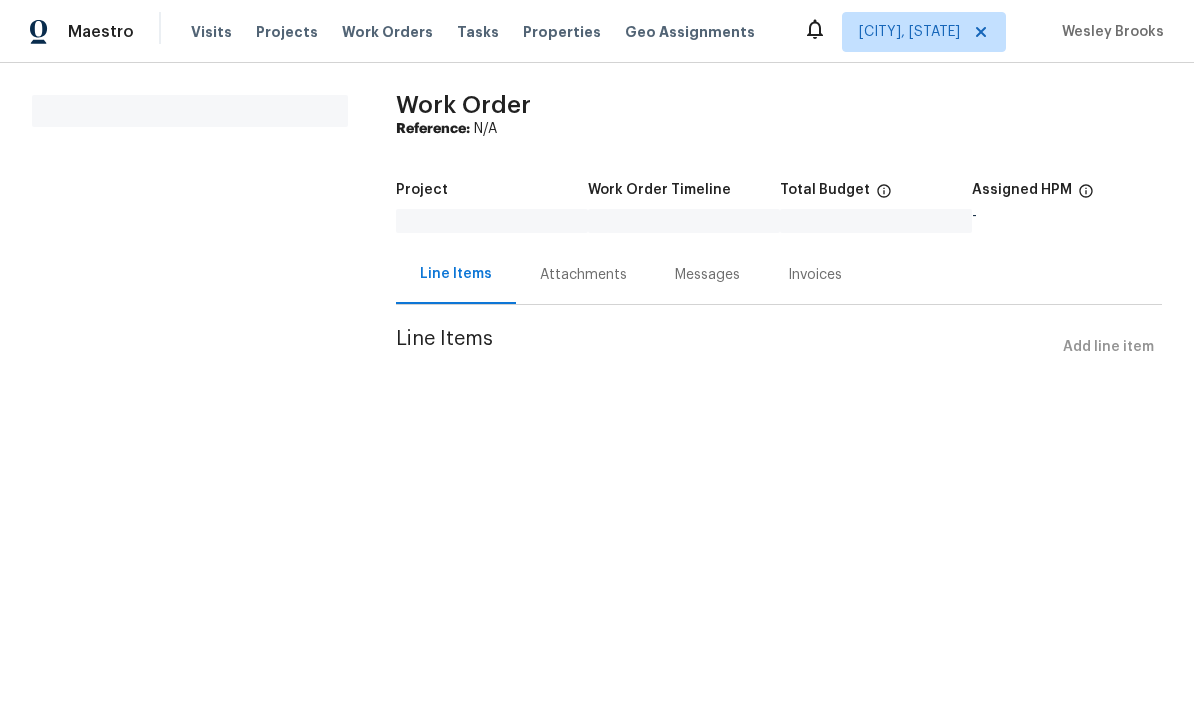 scroll, scrollTop: 0, scrollLeft: 0, axis: both 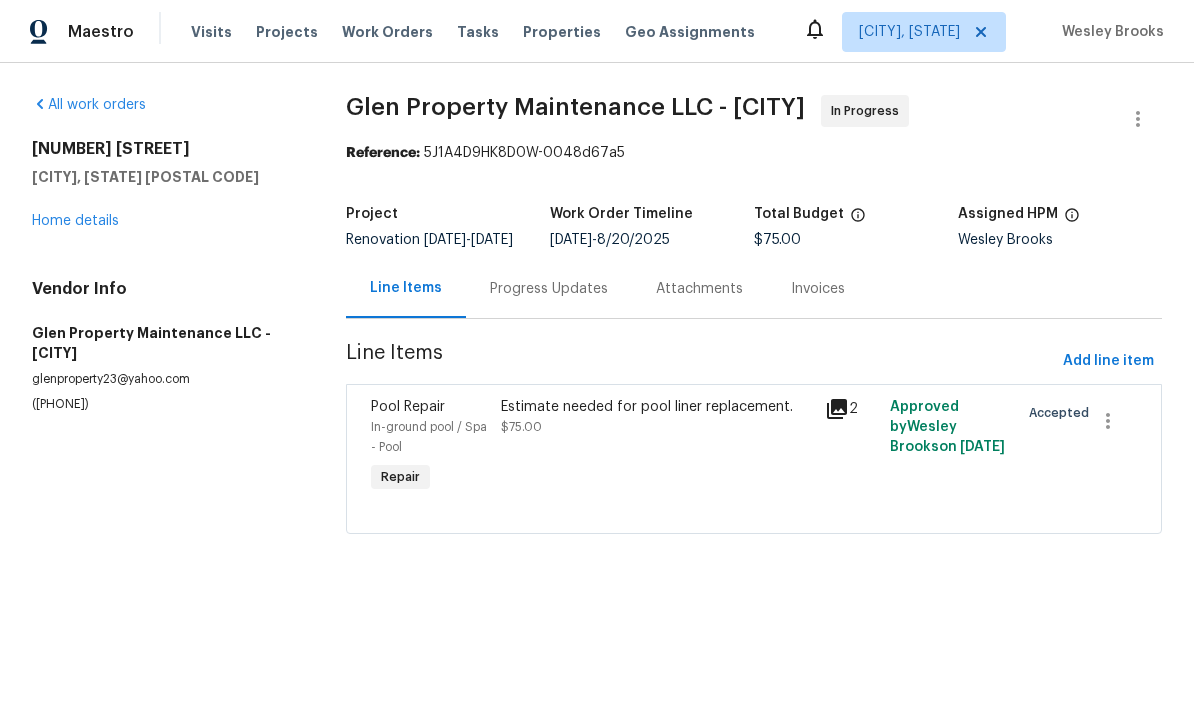 click on "Progress Updates" at bounding box center (549, 289) 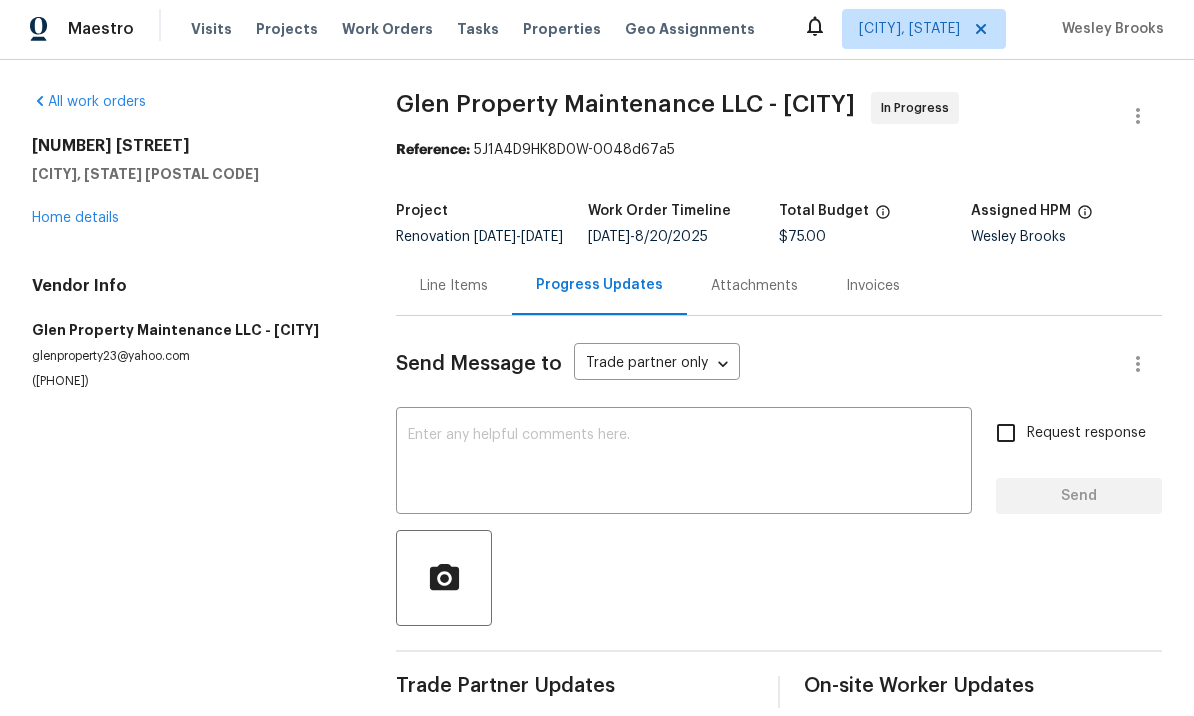 scroll, scrollTop: 0, scrollLeft: 0, axis: both 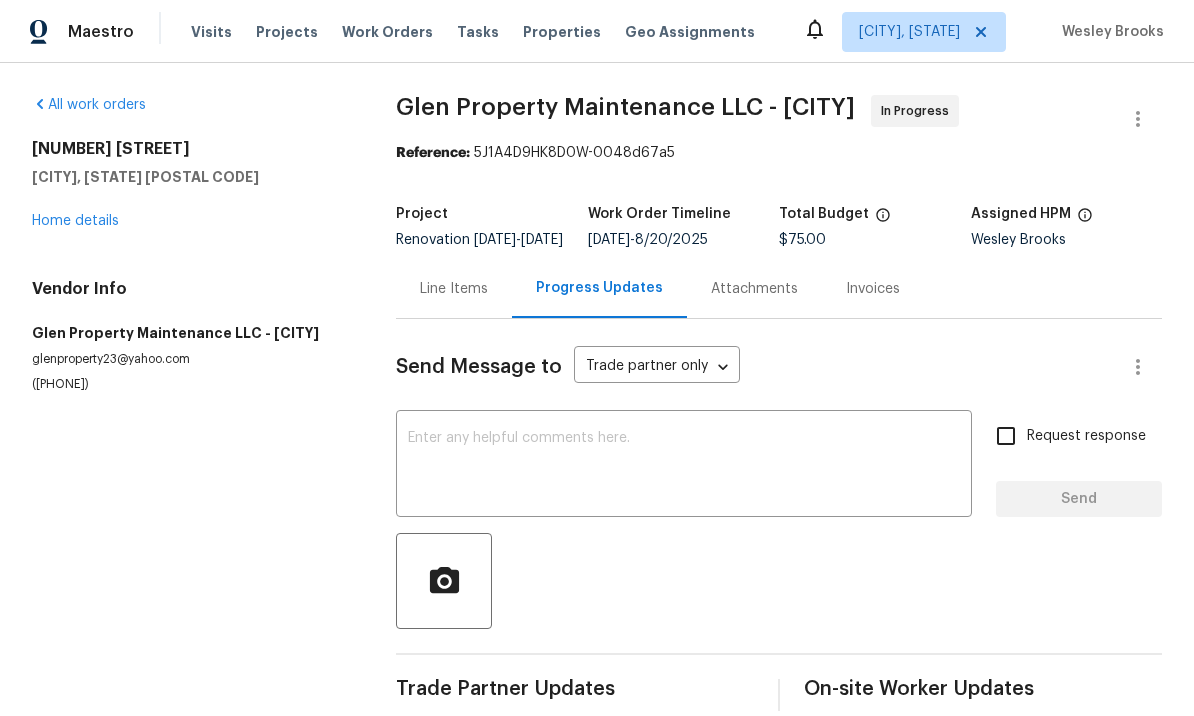 click on "Line Items" at bounding box center (454, 289) 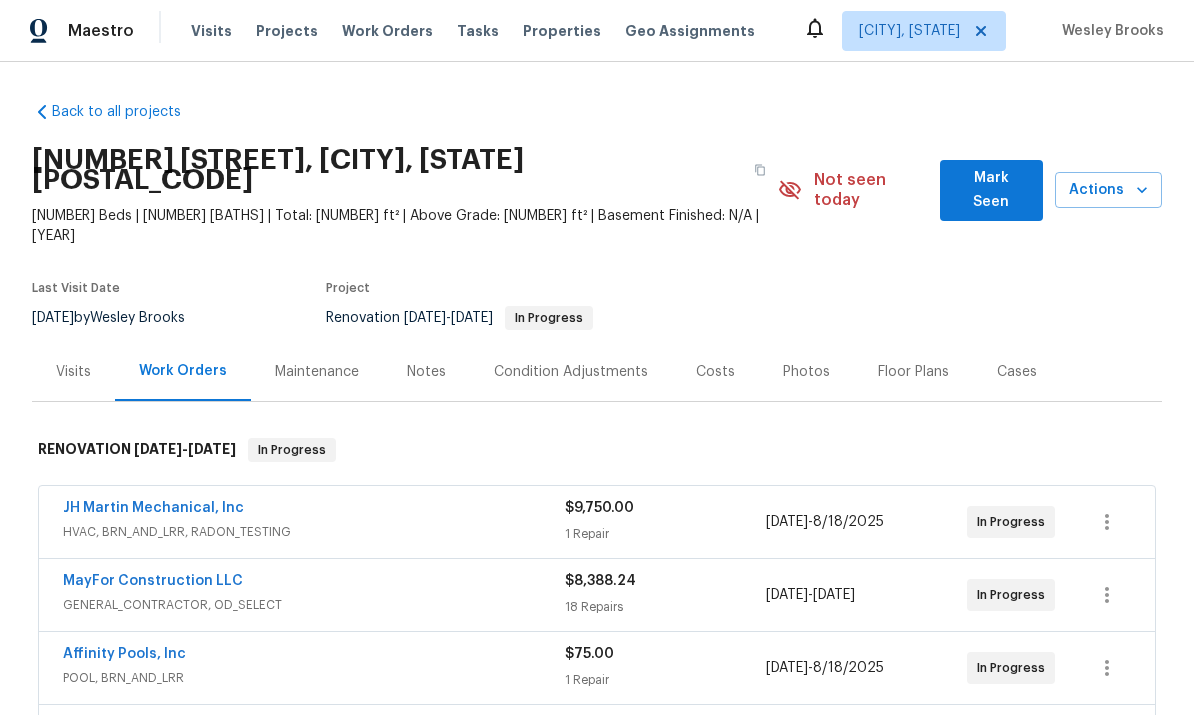 scroll, scrollTop: 2, scrollLeft: 0, axis: vertical 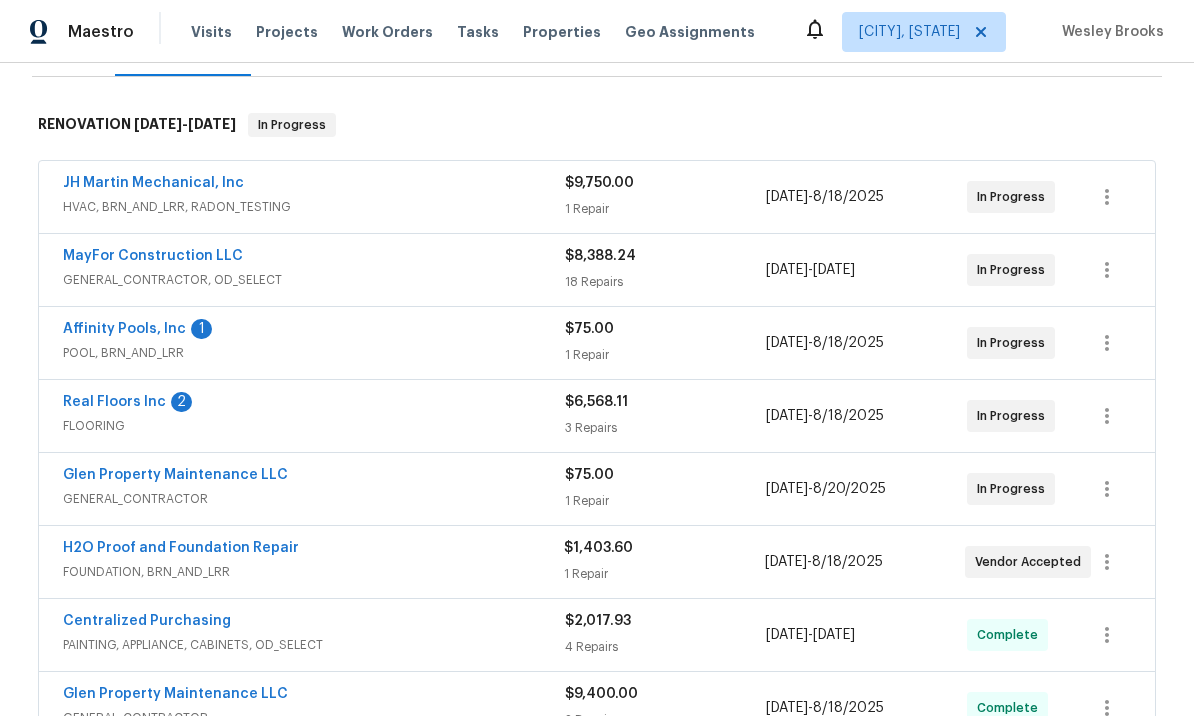 click on "1" at bounding box center [201, 329] 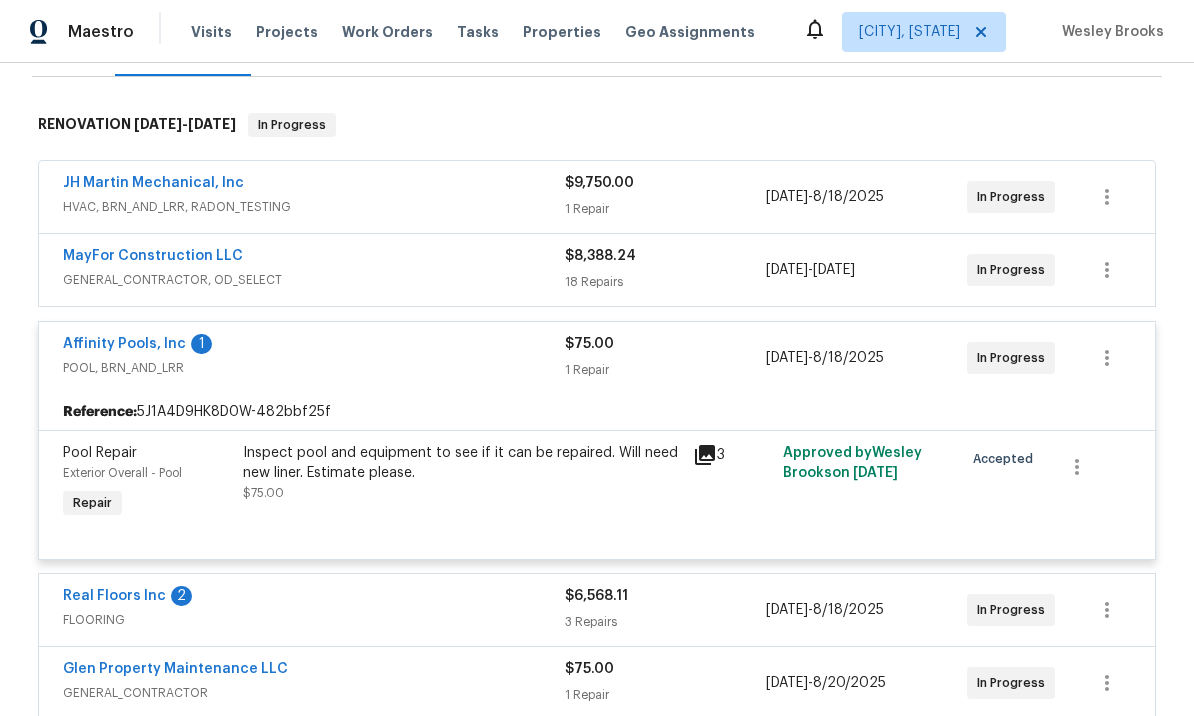 click on "Affinity Pools, Inc" at bounding box center [124, 344] 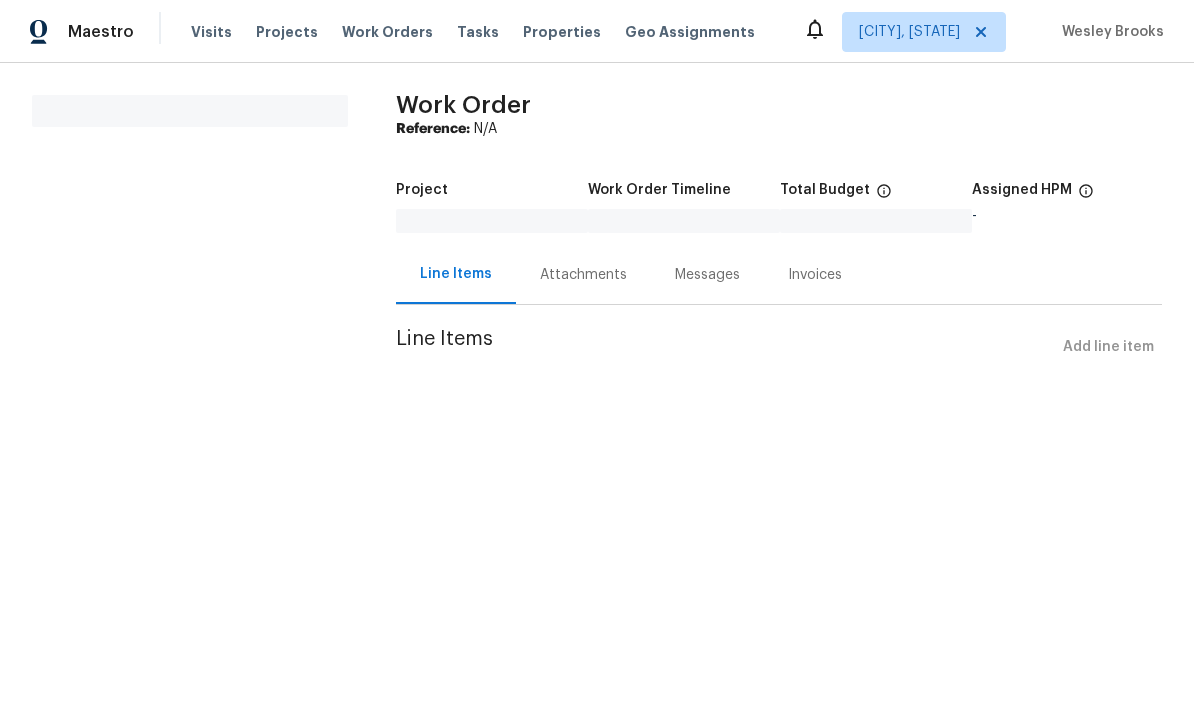 scroll, scrollTop: 0, scrollLeft: 0, axis: both 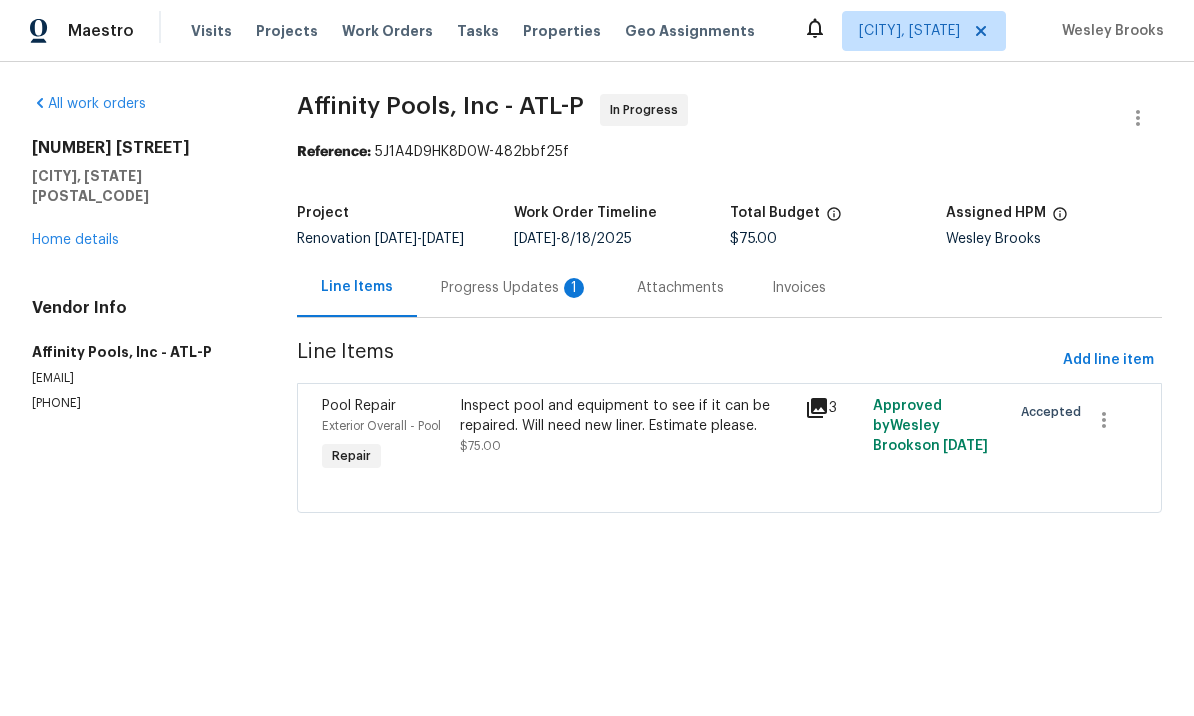 click on "Progress Updates 1" at bounding box center (515, 289) 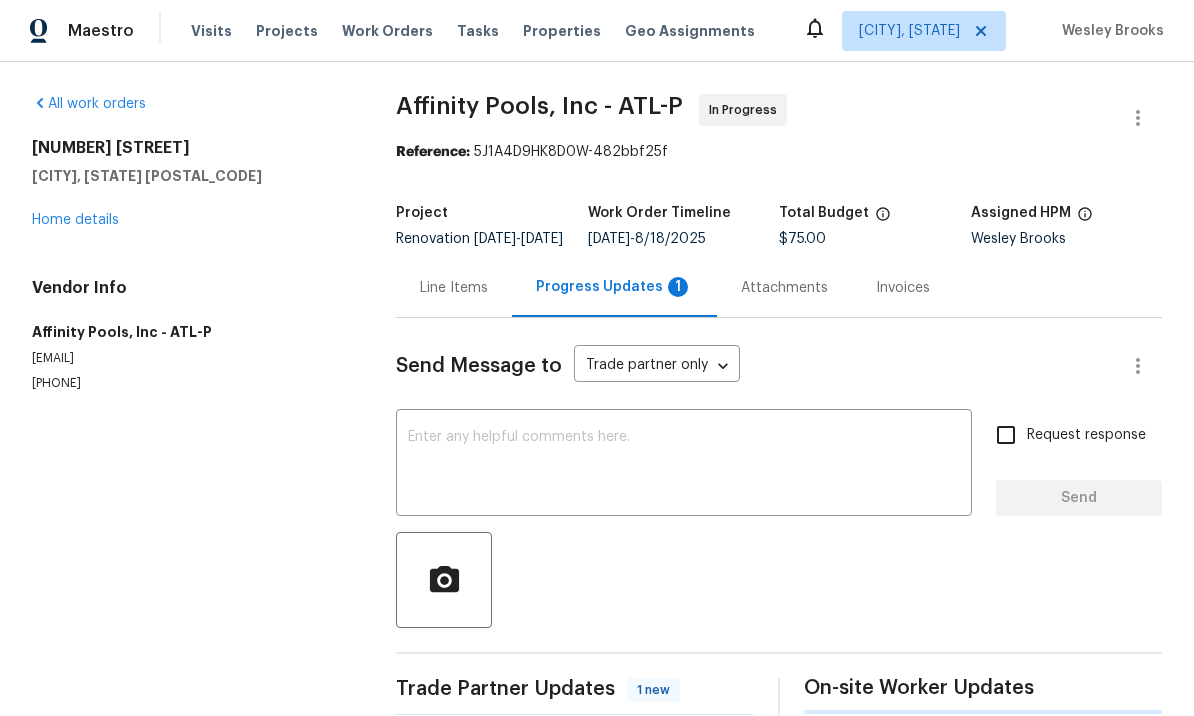scroll, scrollTop: 1, scrollLeft: 0, axis: vertical 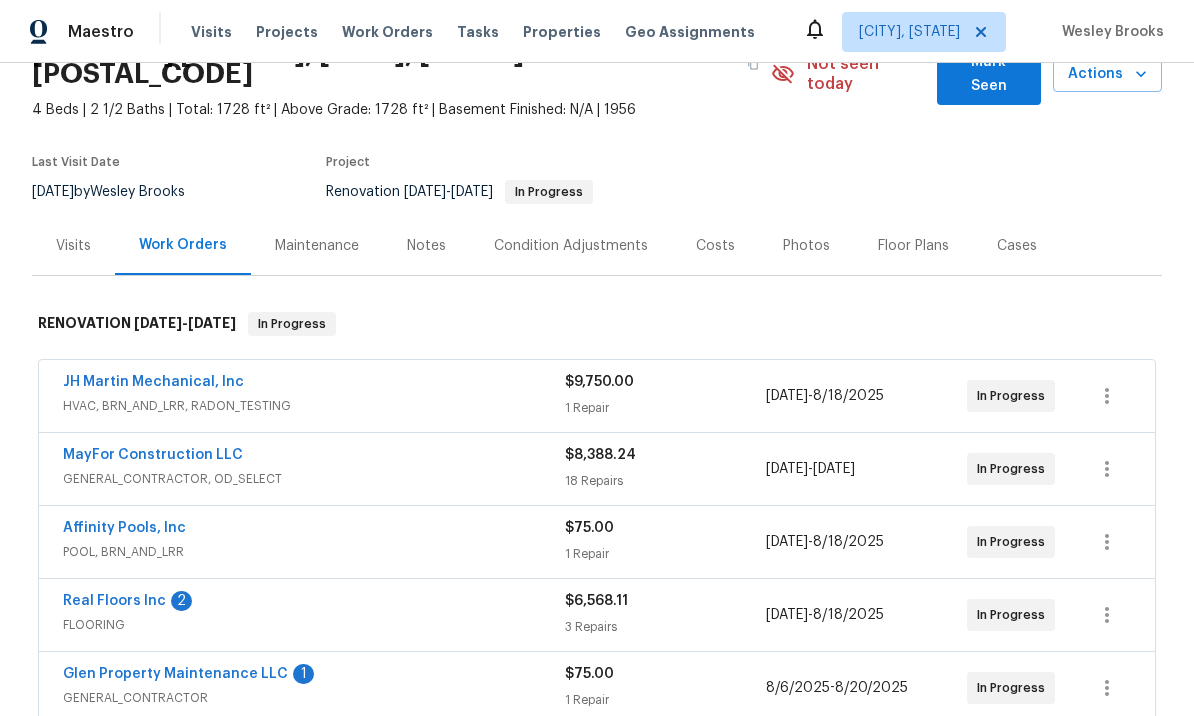 click on "Real Floors Inc" at bounding box center (114, 601) 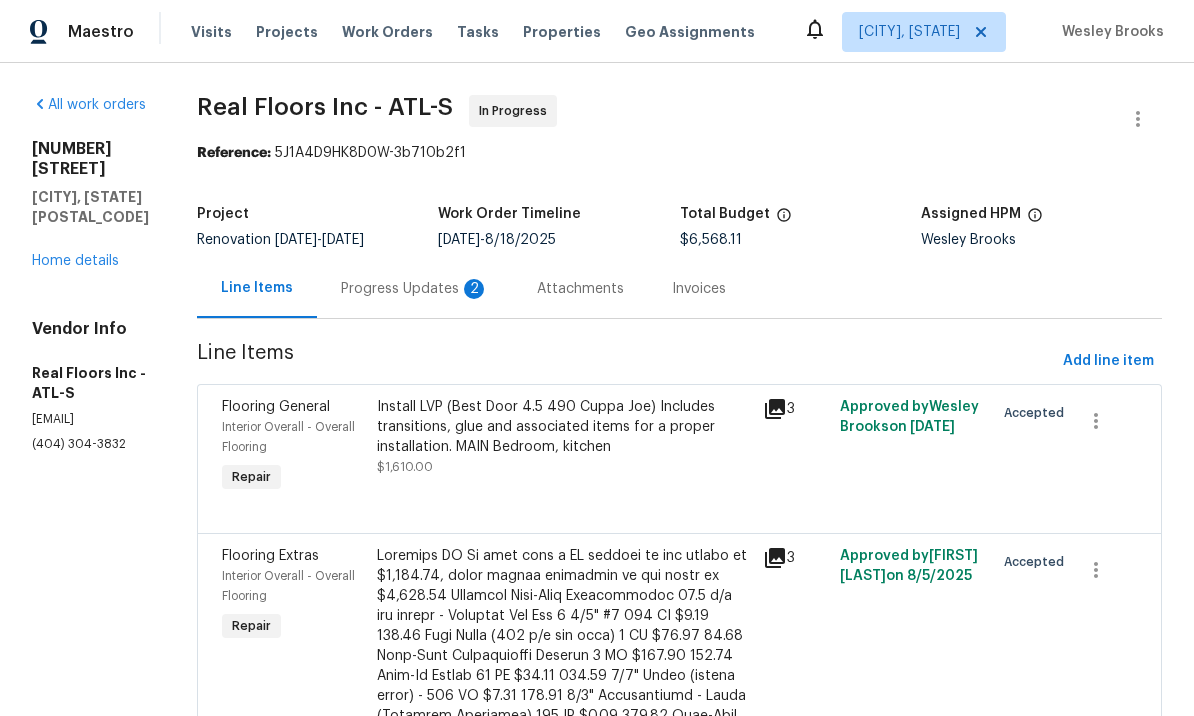 click on "Progress Updates 2" at bounding box center (415, 289) 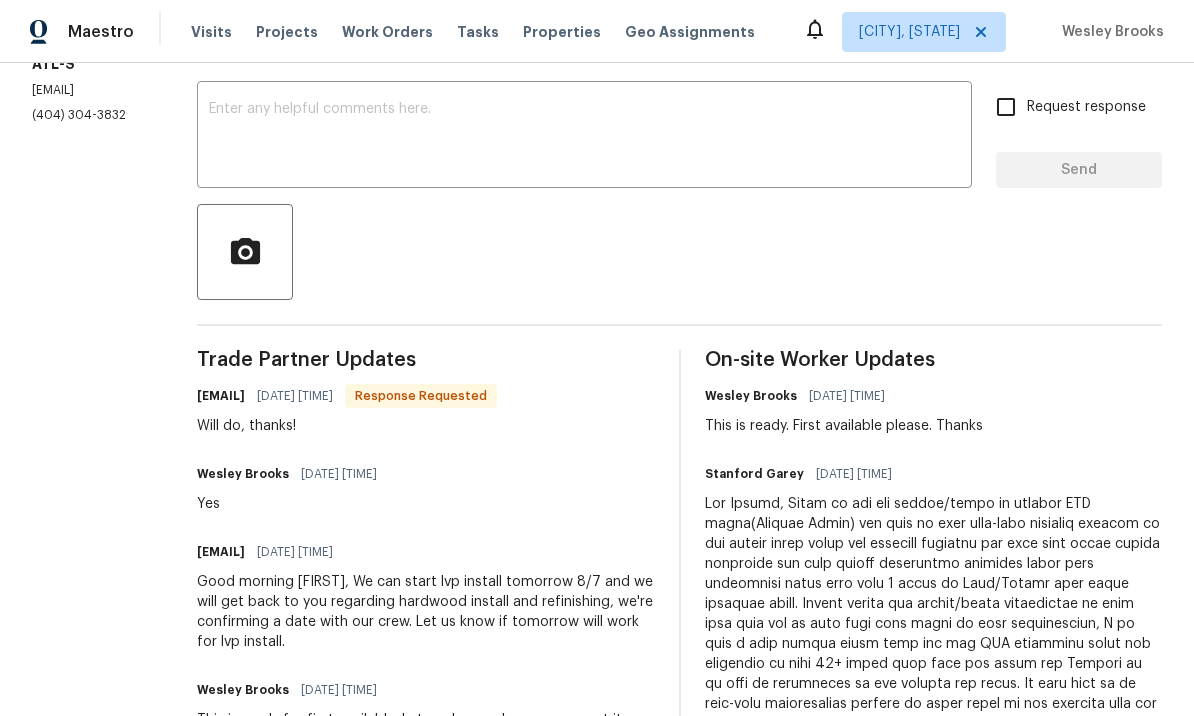 scroll, scrollTop: 266, scrollLeft: 0, axis: vertical 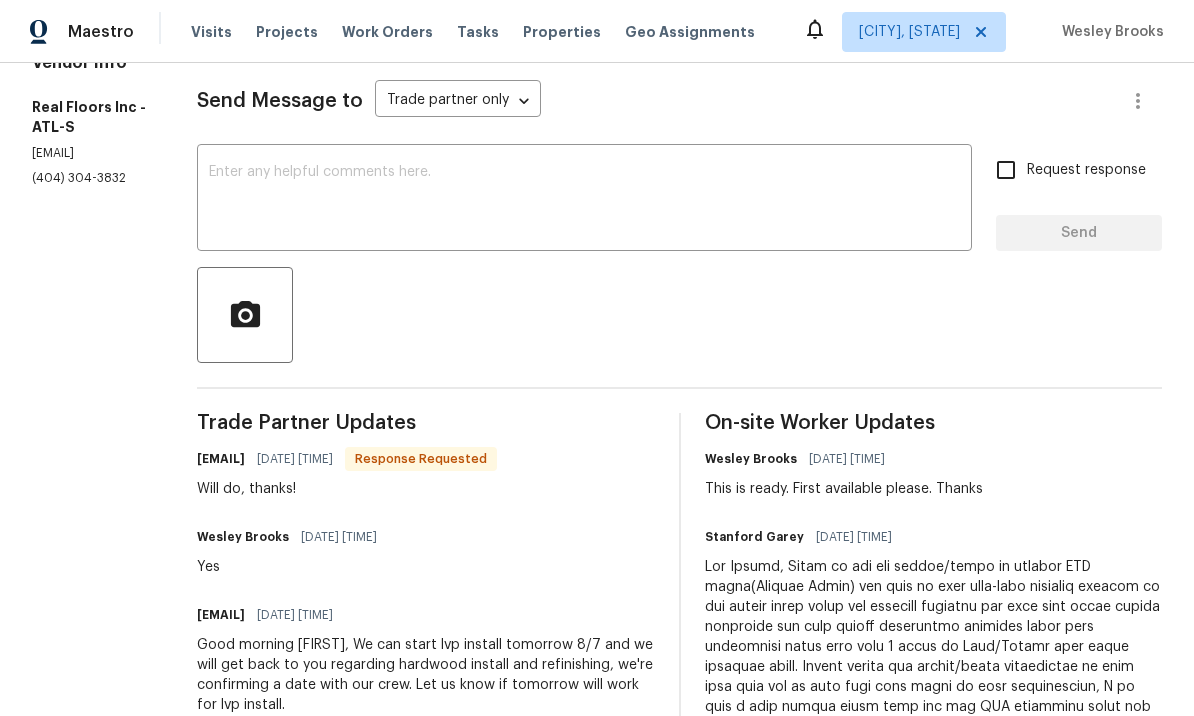 click at bounding box center (584, 200) 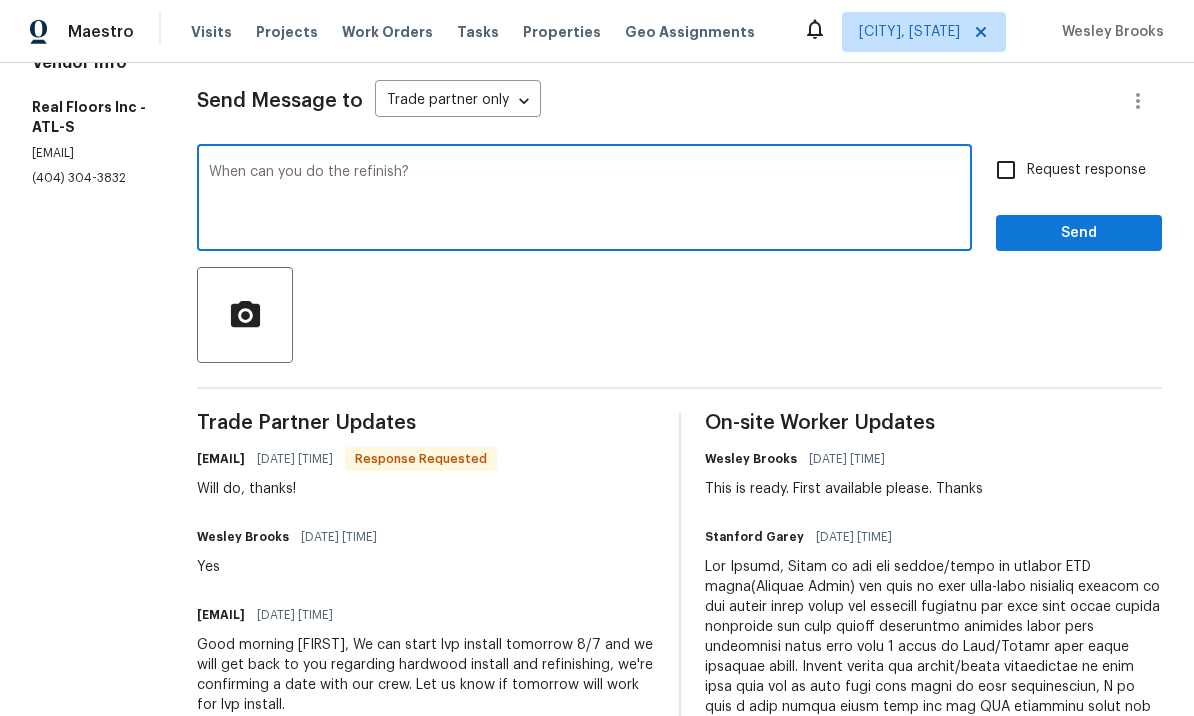 type on "When can you do the refinish?" 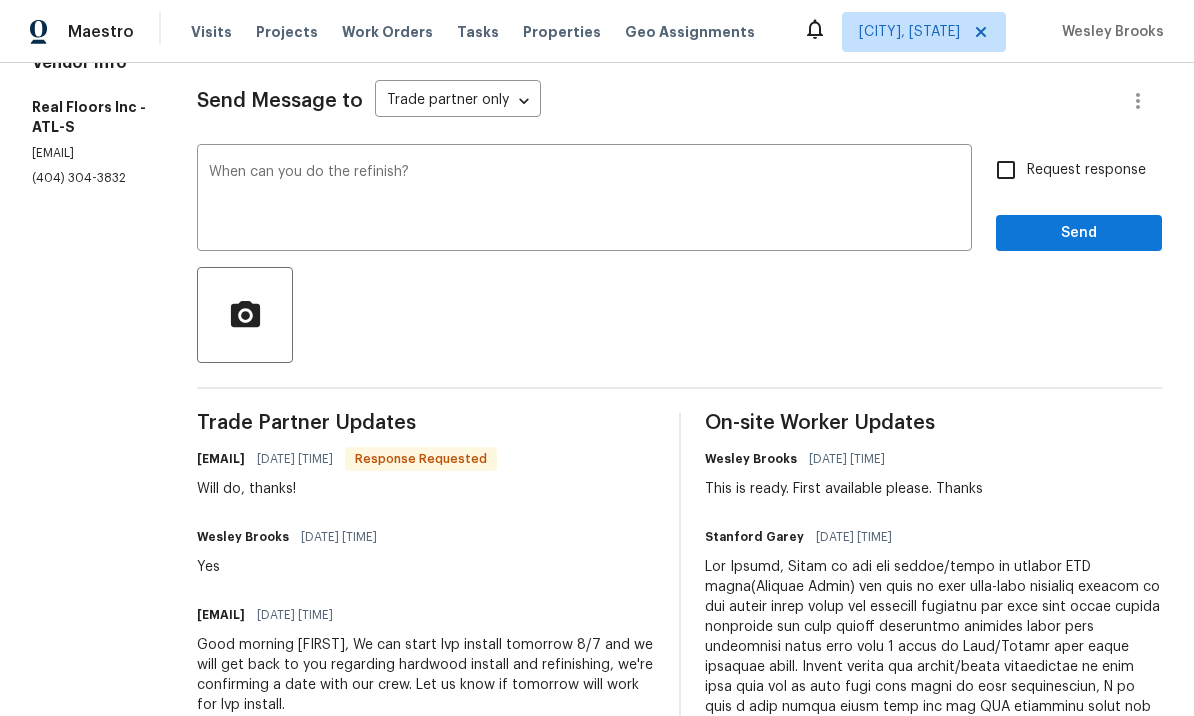 click on "Request response" at bounding box center (1006, 170) 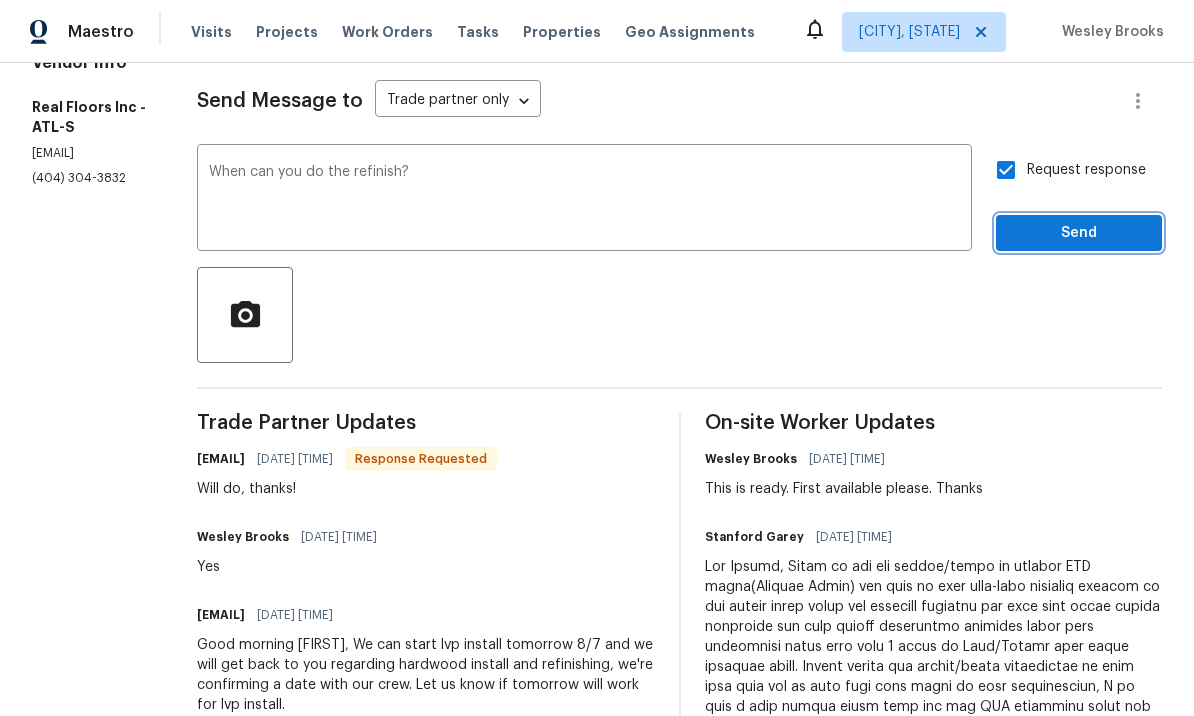 click on "Send" at bounding box center (1079, 233) 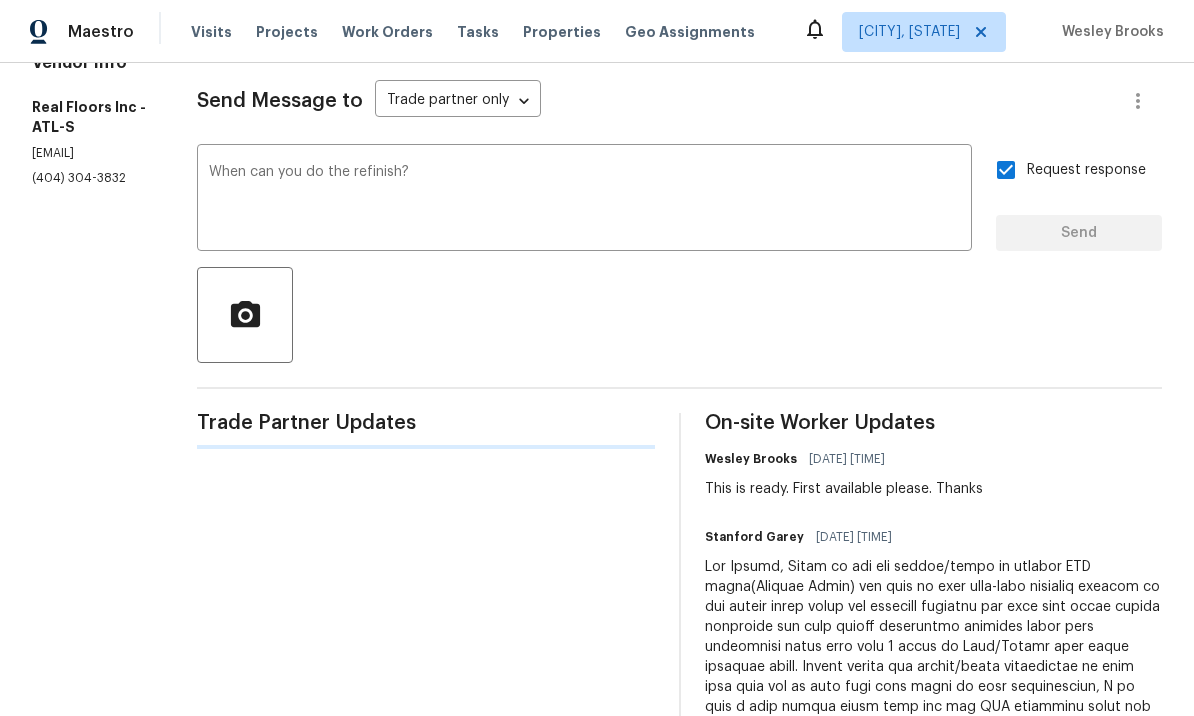 type 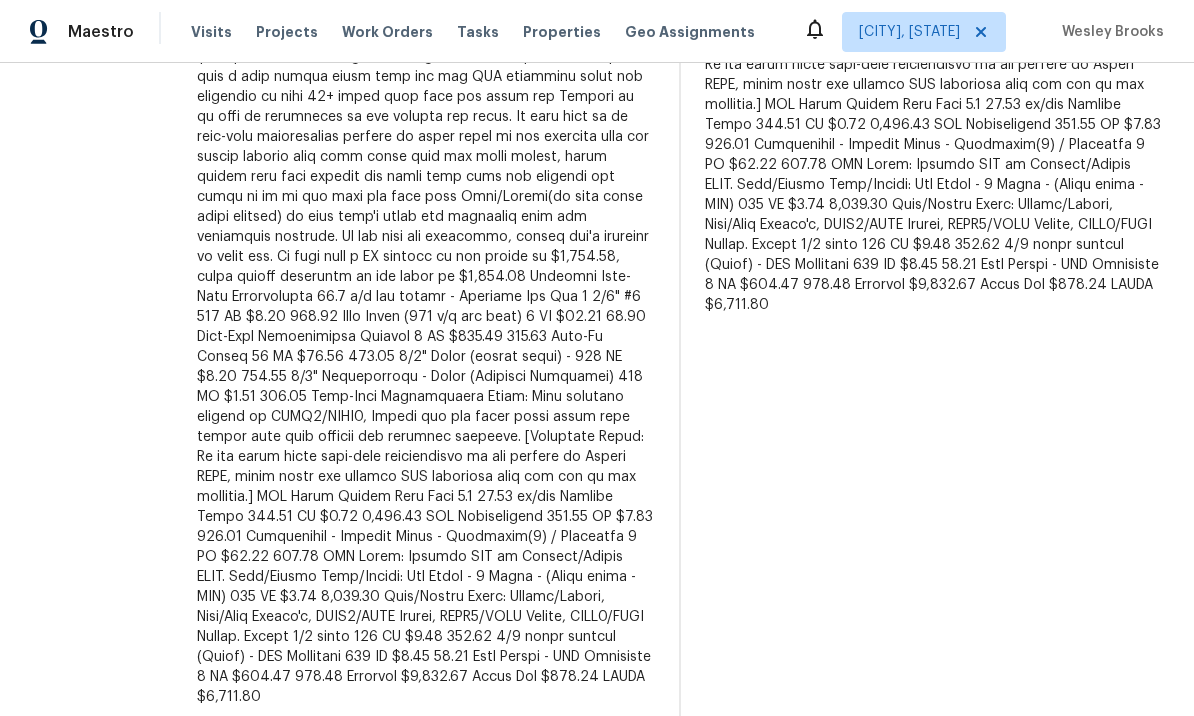 scroll, scrollTop: 1287, scrollLeft: 0, axis: vertical 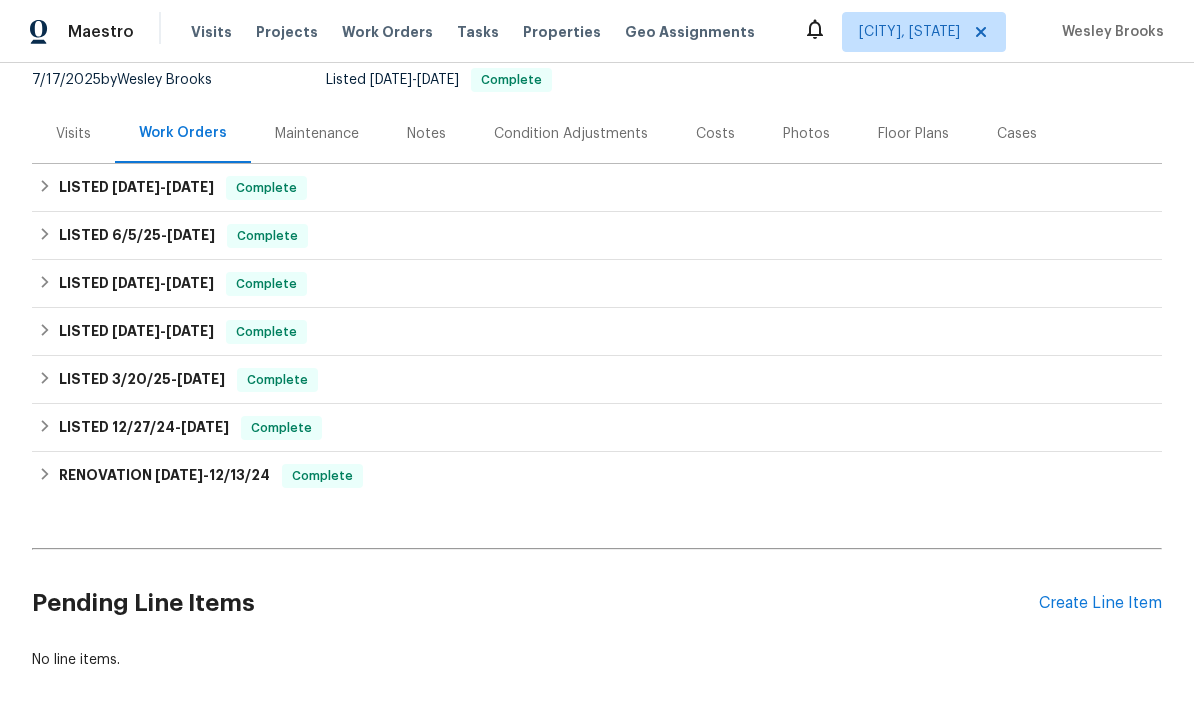 click on "Create Line Item" at bounding box center [1100, 603] 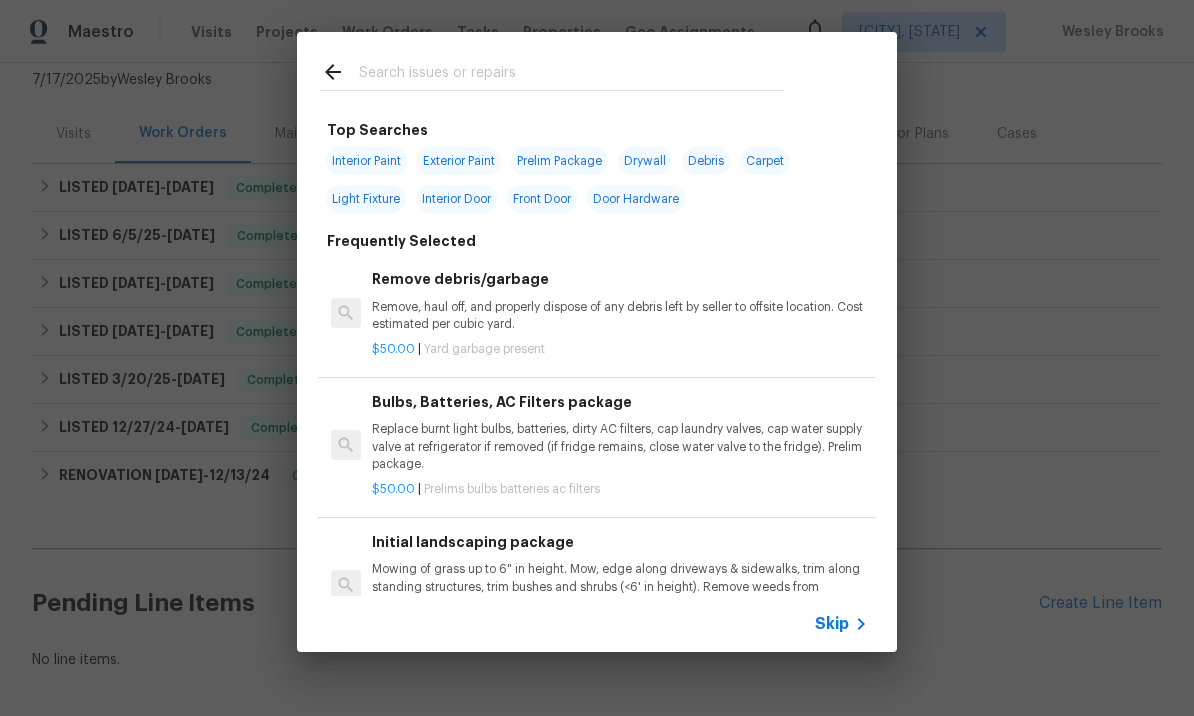 click at bounding box center (571, 75) 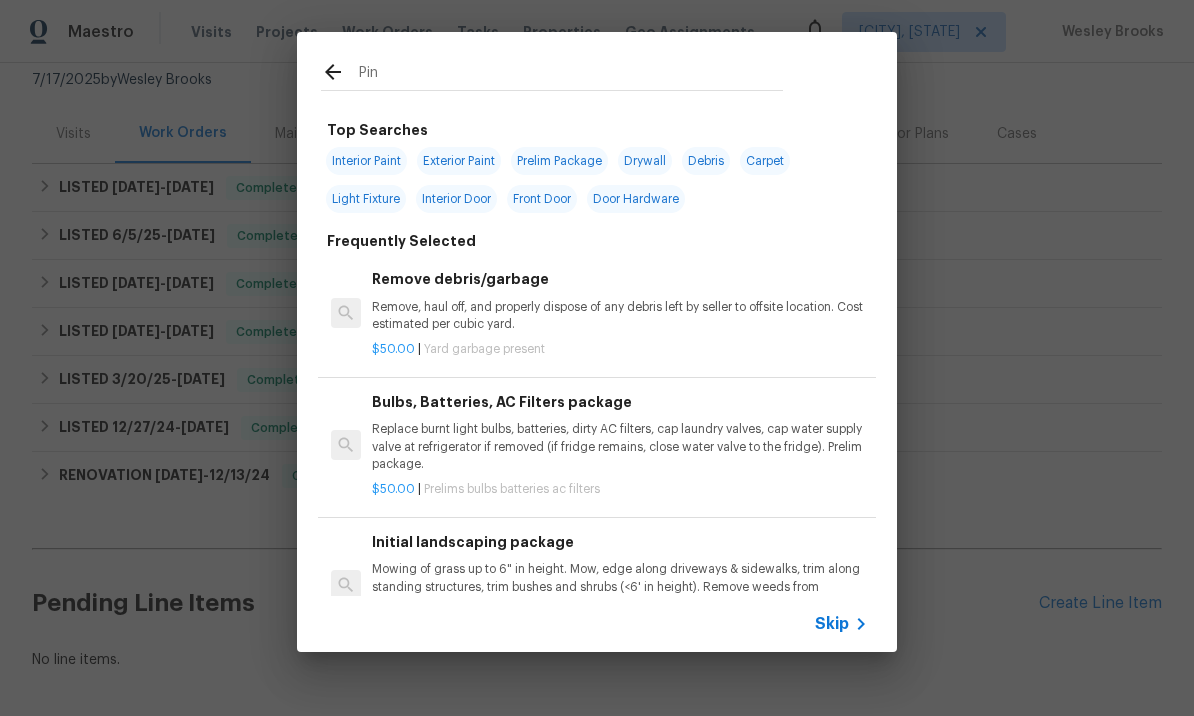 type on "Pine" 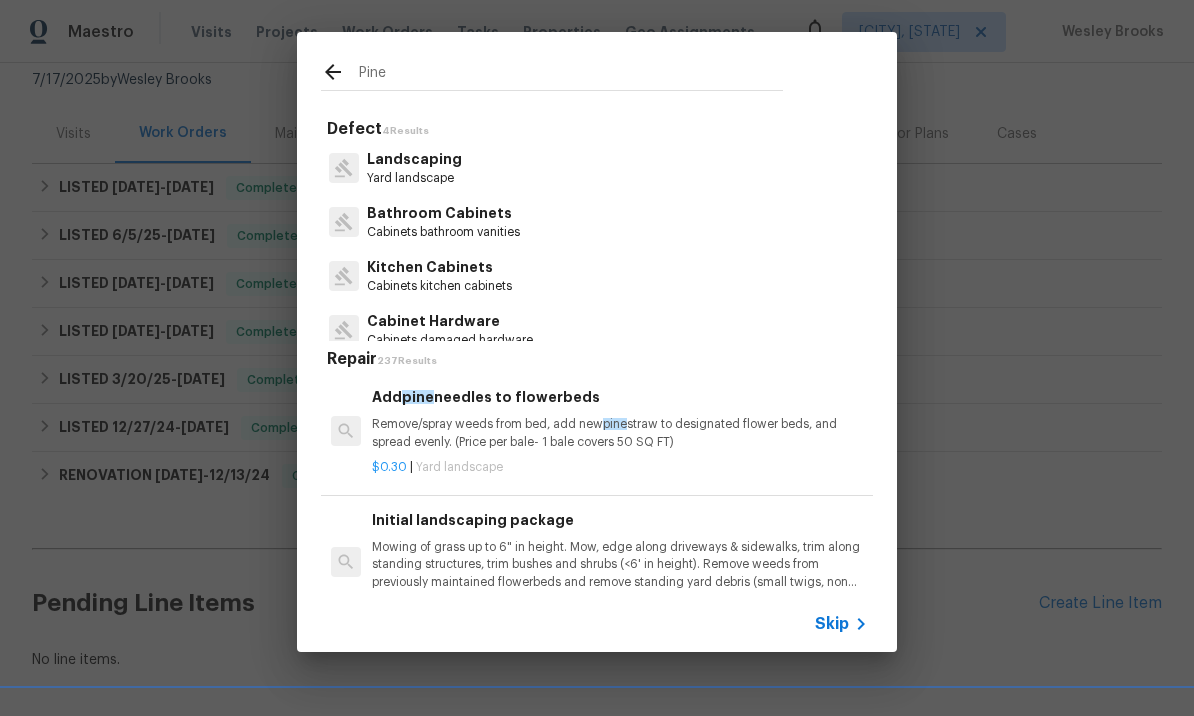 click on "Add  pine  needles to flowerbeds Remove/spray weeds from bed, add new  pine  straw to designated flower beds, and spread evenly. (Price per bale- 1 bale covers 50 SQ FT)" at bounding box center (620, 418) 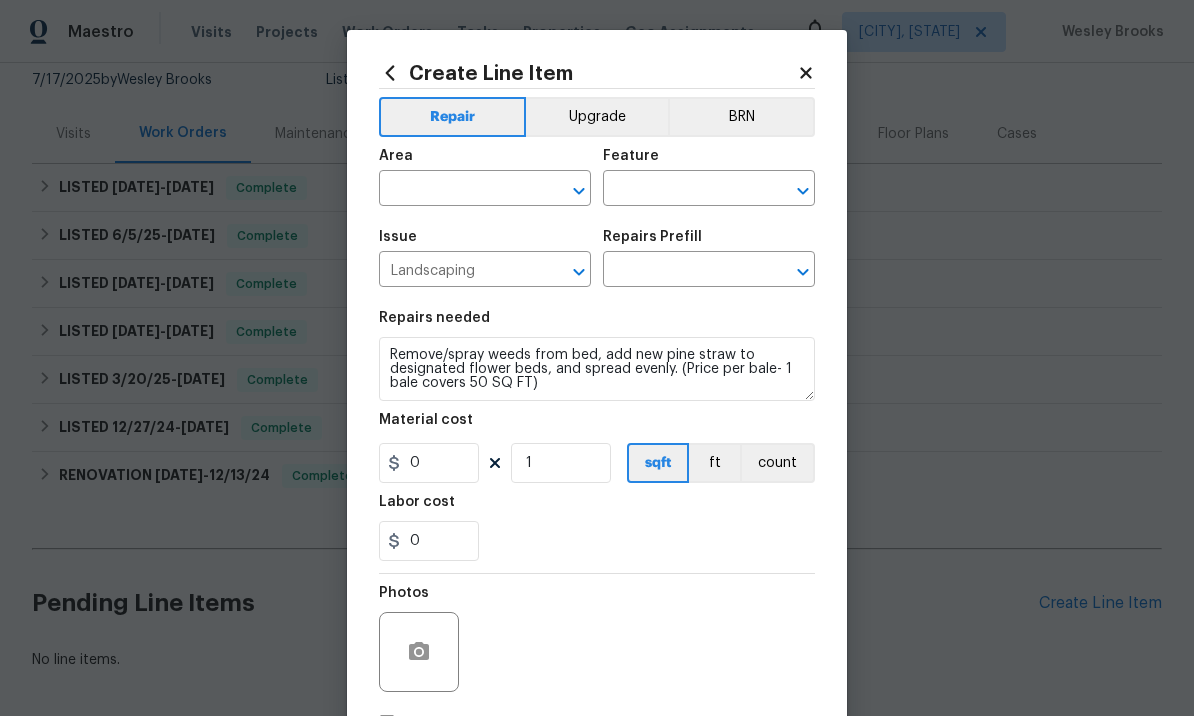 type on "Add pine needles to flowerbeds $0.30" 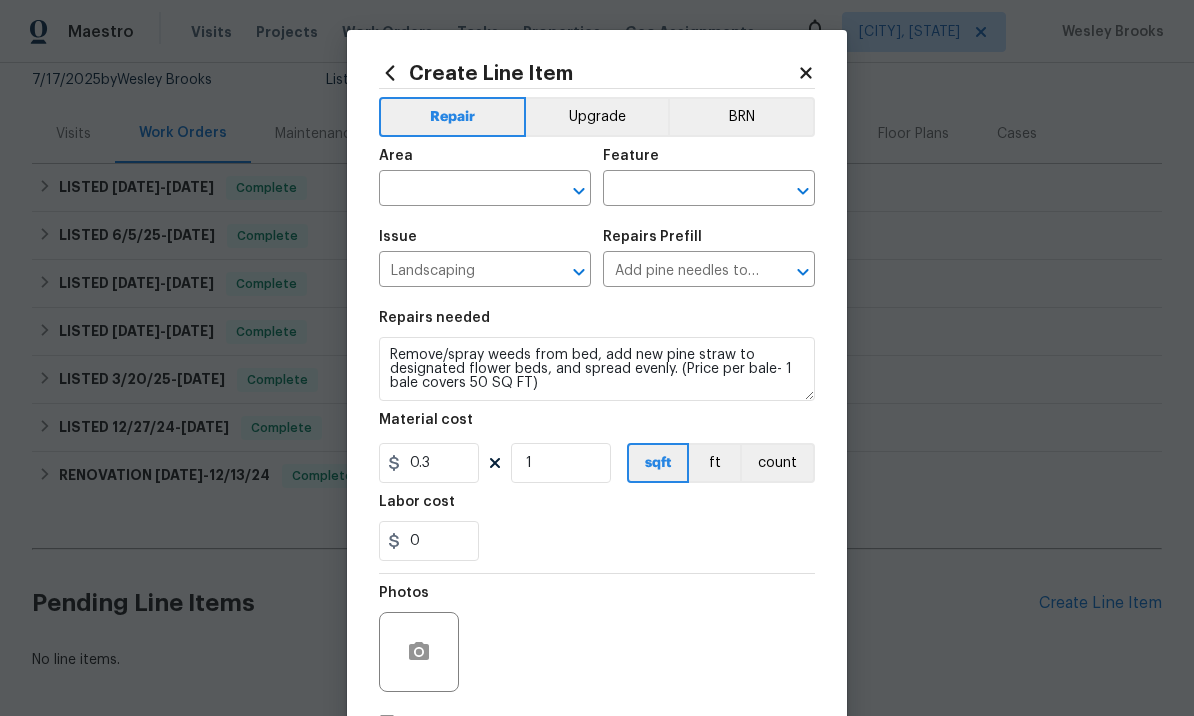 click at bounding box center [457, 190] 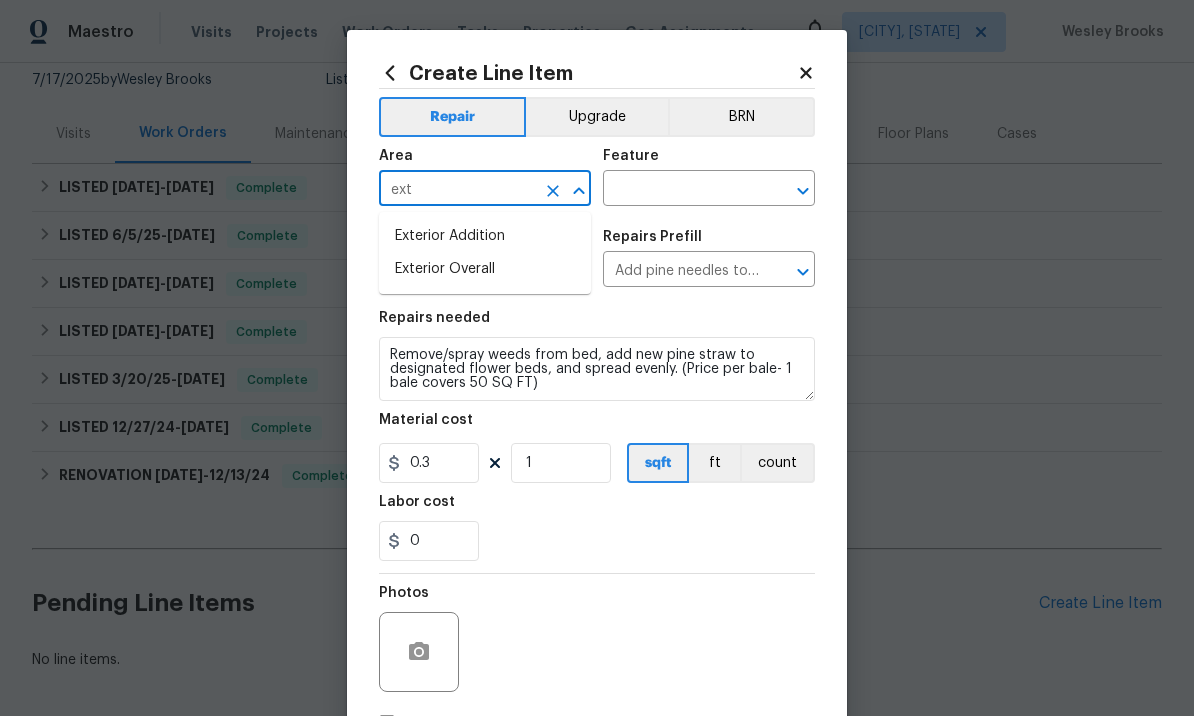 click on "Exterior Overall" at bounding box center (485, 269) 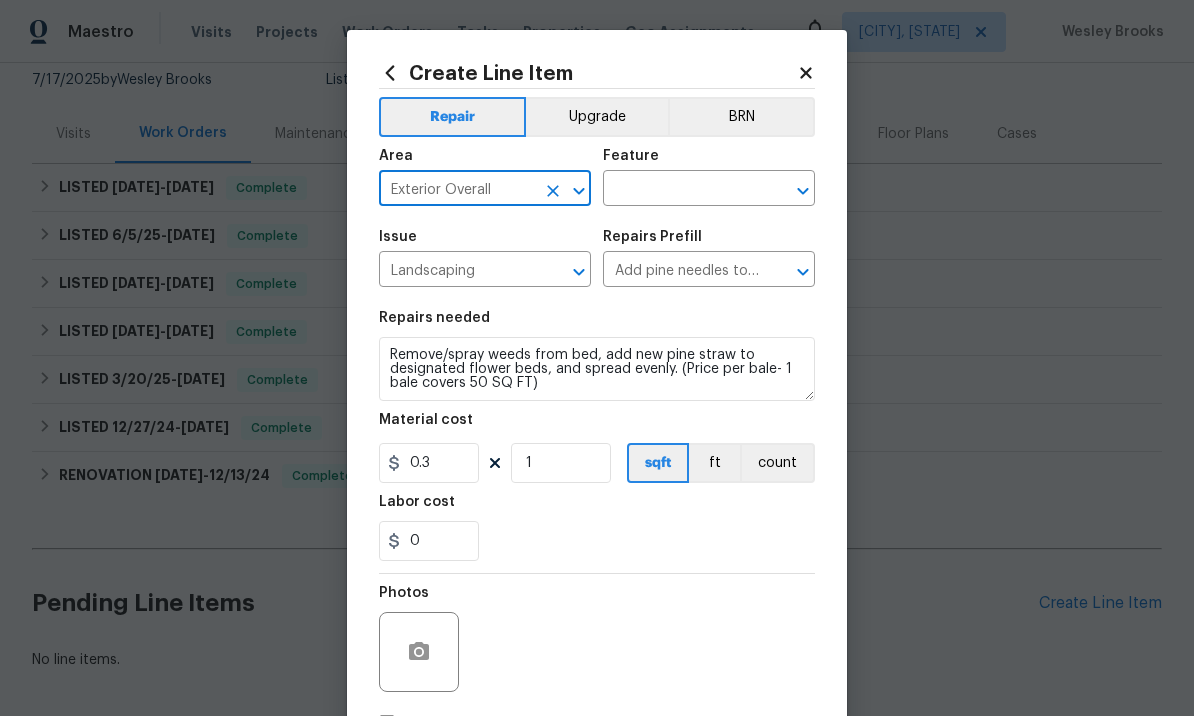 click at bounding box center [681, 190] 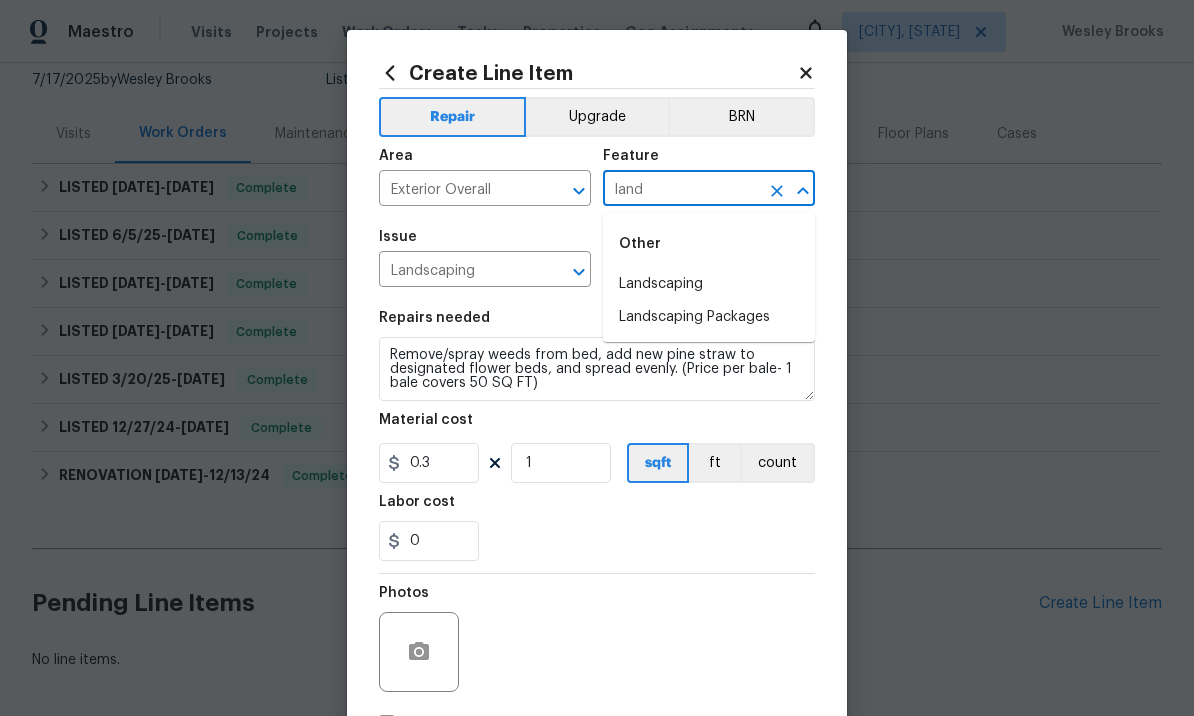 click on "Landscaping" at bounding box center [709, 284] 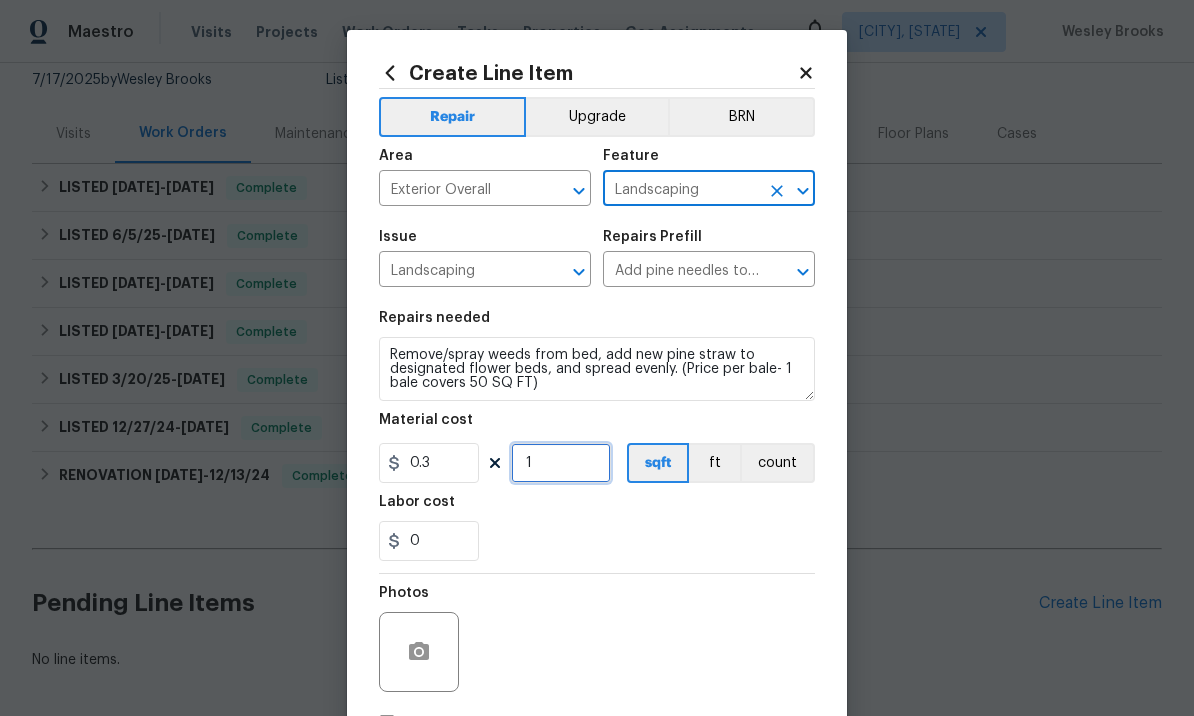click on "1" at bounding box center (561, 463) 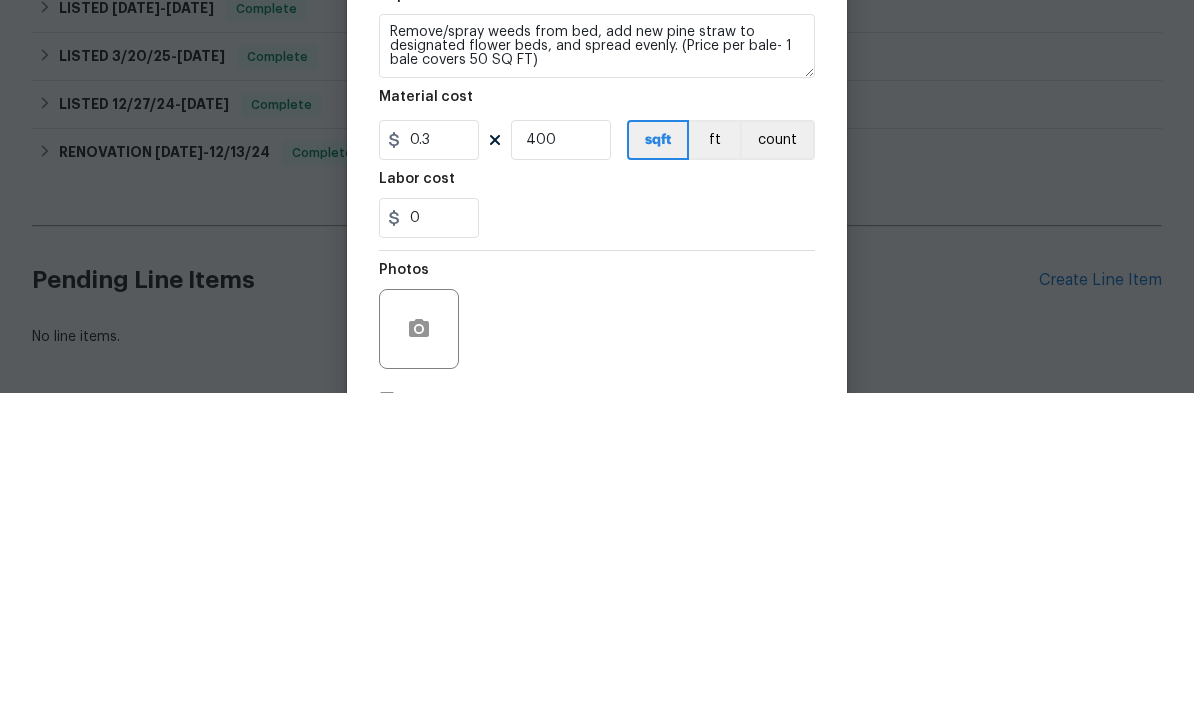 scroll, scrollTop: 69, scrollLeft: 0, axis: vertical 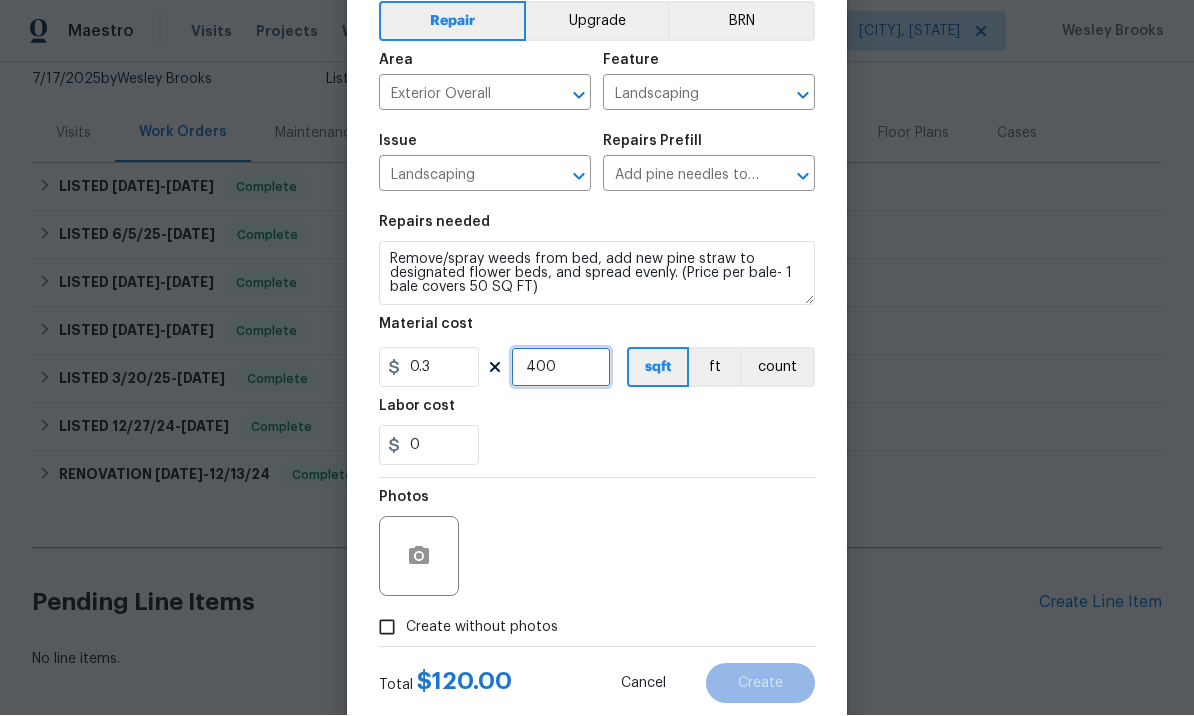 click on "400" at bounding box center (561, 368) 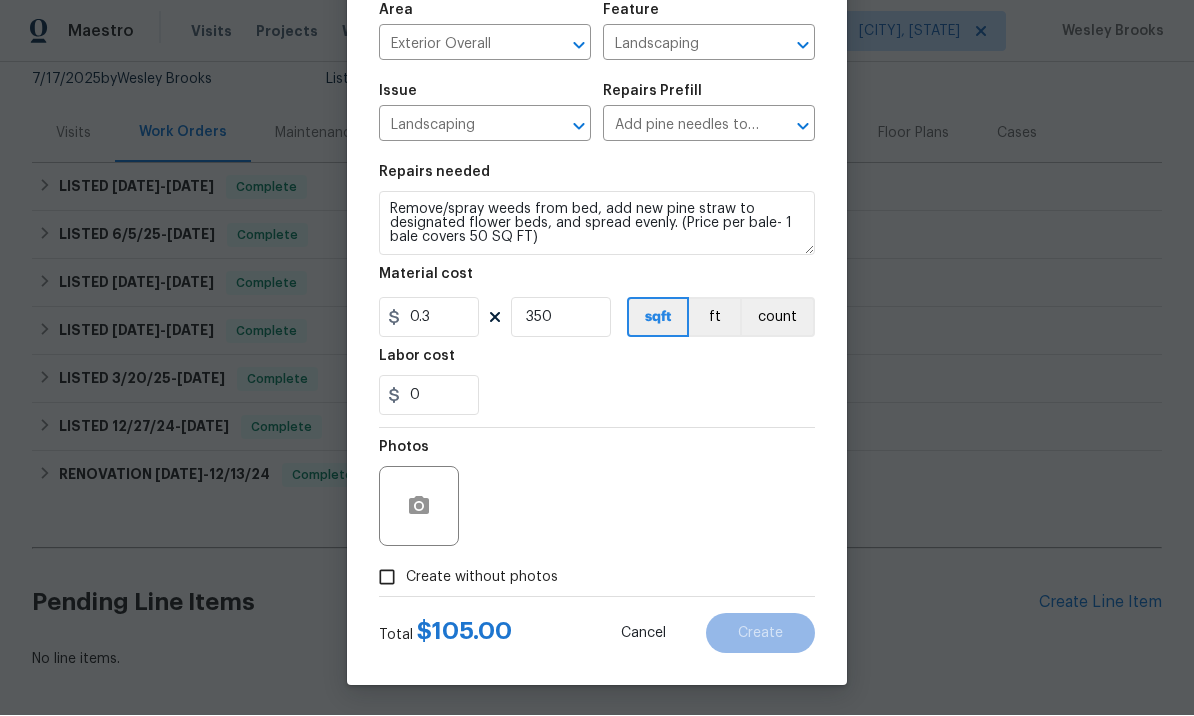 scroll, scrollTop: 149, scrollLeft: 0, axis: vertical 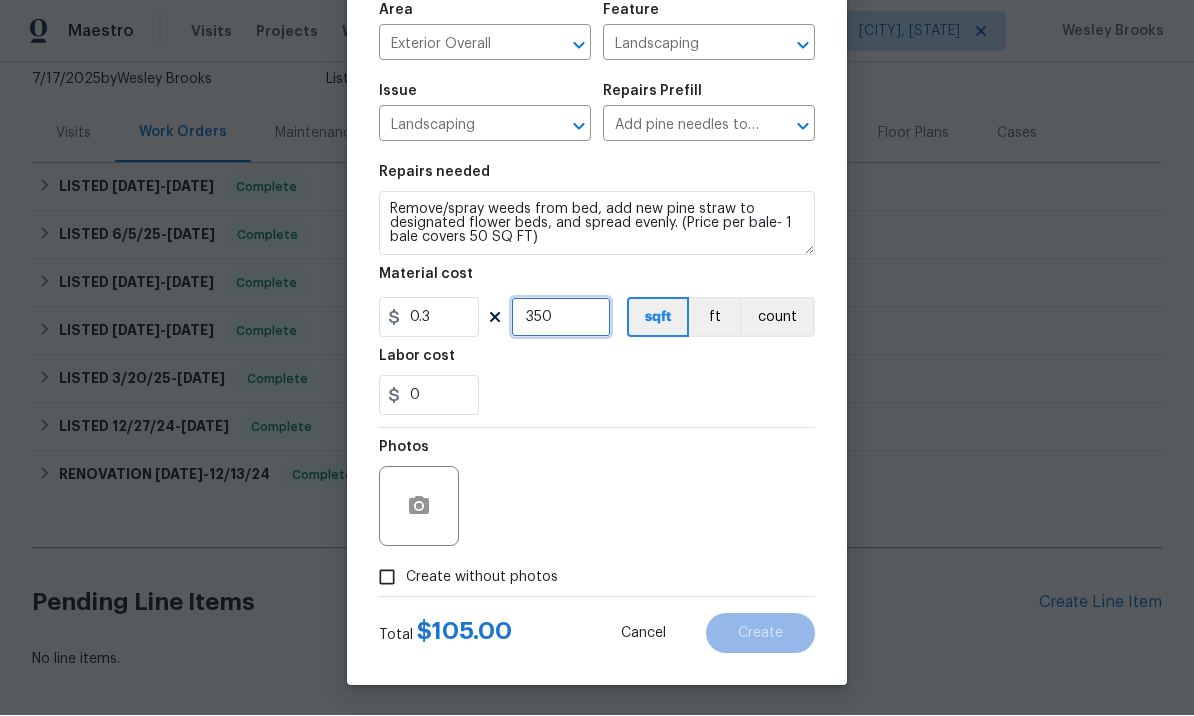 type on "350" 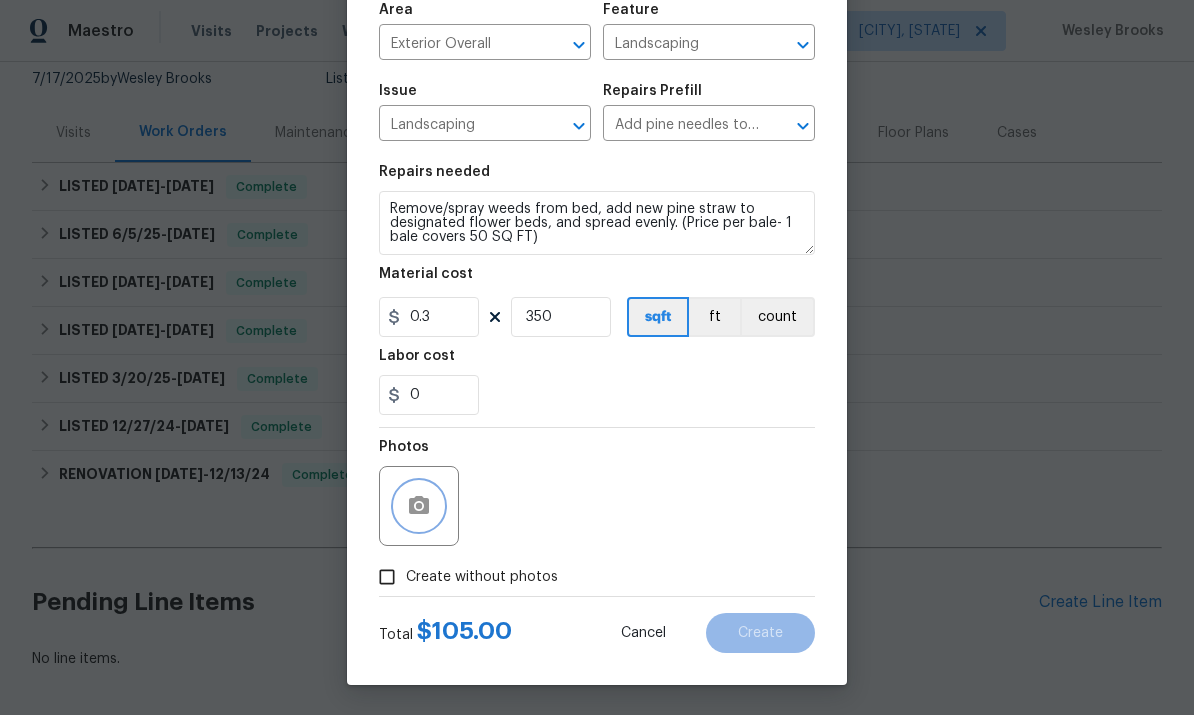 click at bounding box center [419, 507] 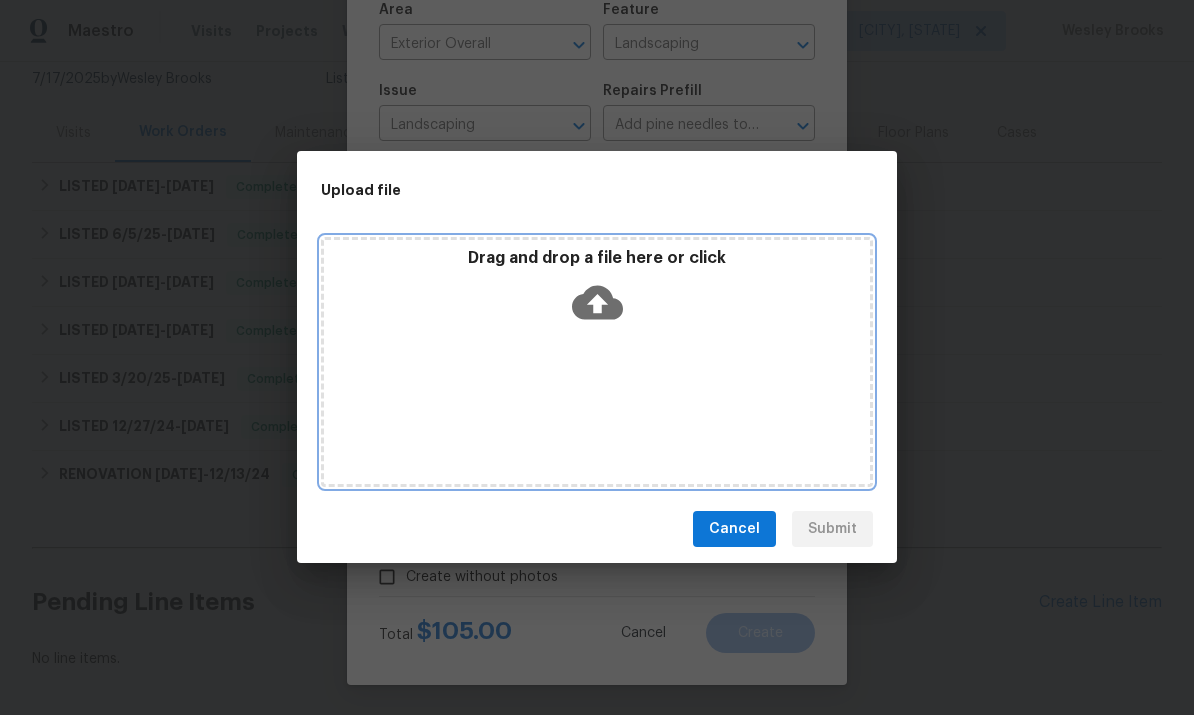 click 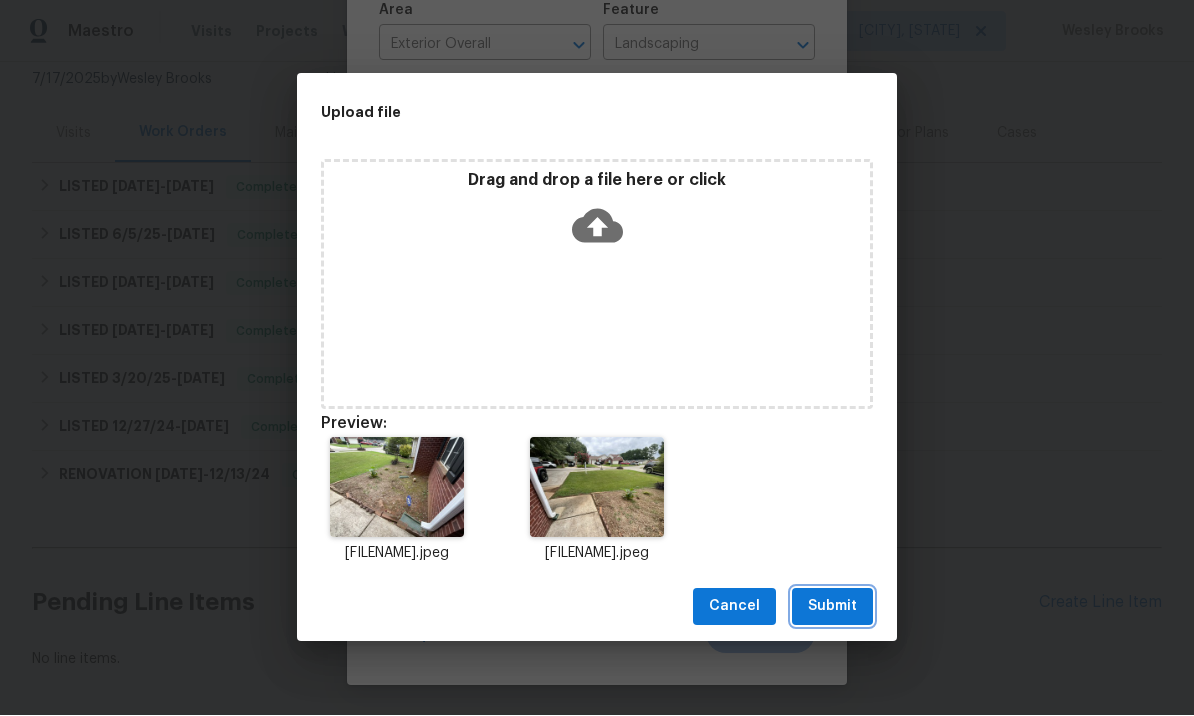 click on "Submit" at bounding box center [832, 607] 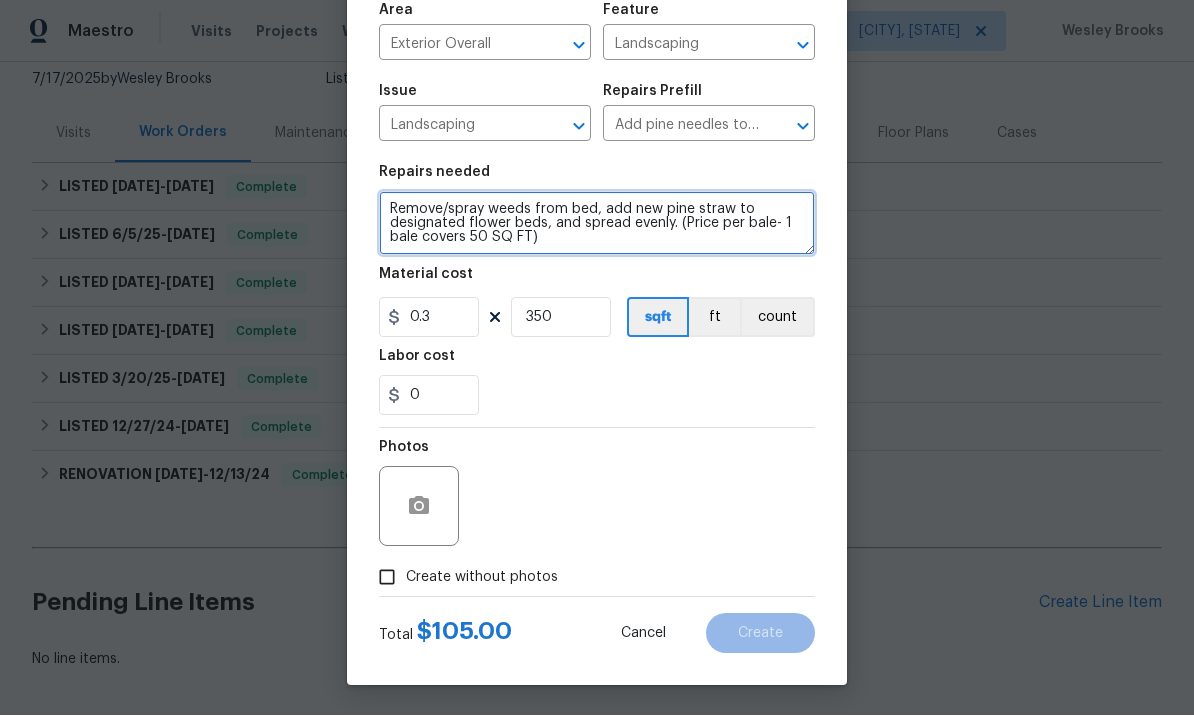 click on "Remove/spray weeds from bed, add new pine straw to designated flower beds, and spread evenly. (Price per bale- 1 bale covers 50 SQ FT)" at bounding box center [597, 224] 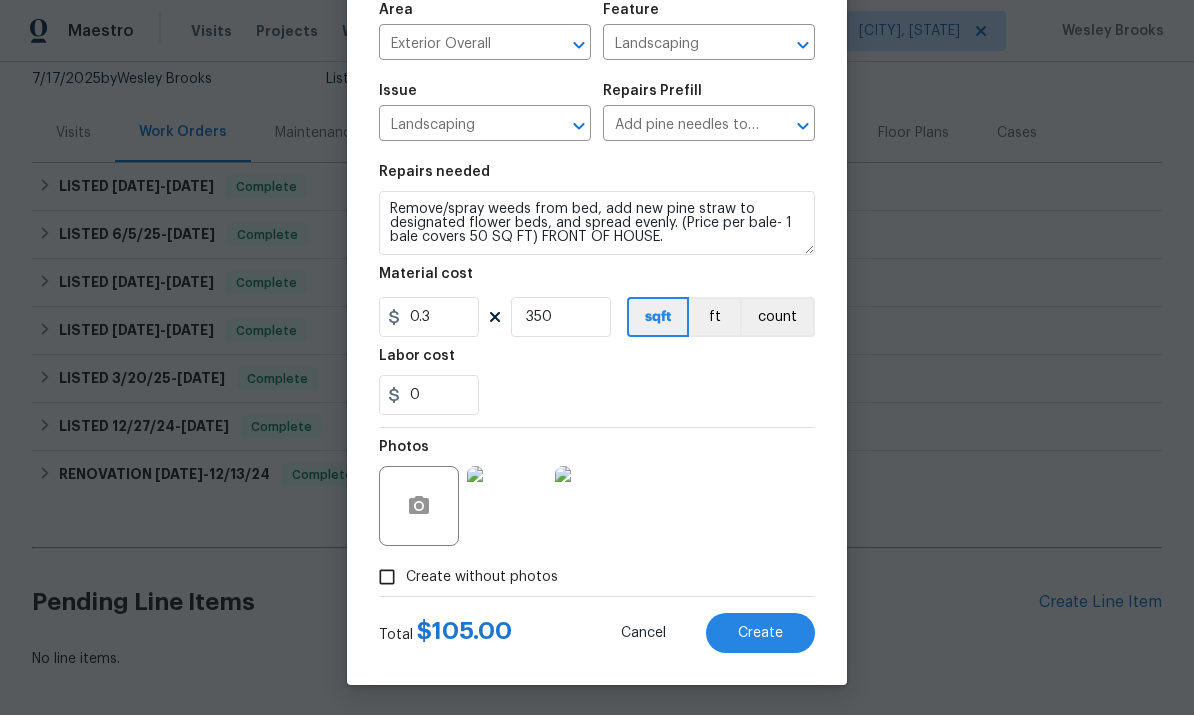 scroll, scrollTop: 149, scrollLeft: 0, axis: vertical 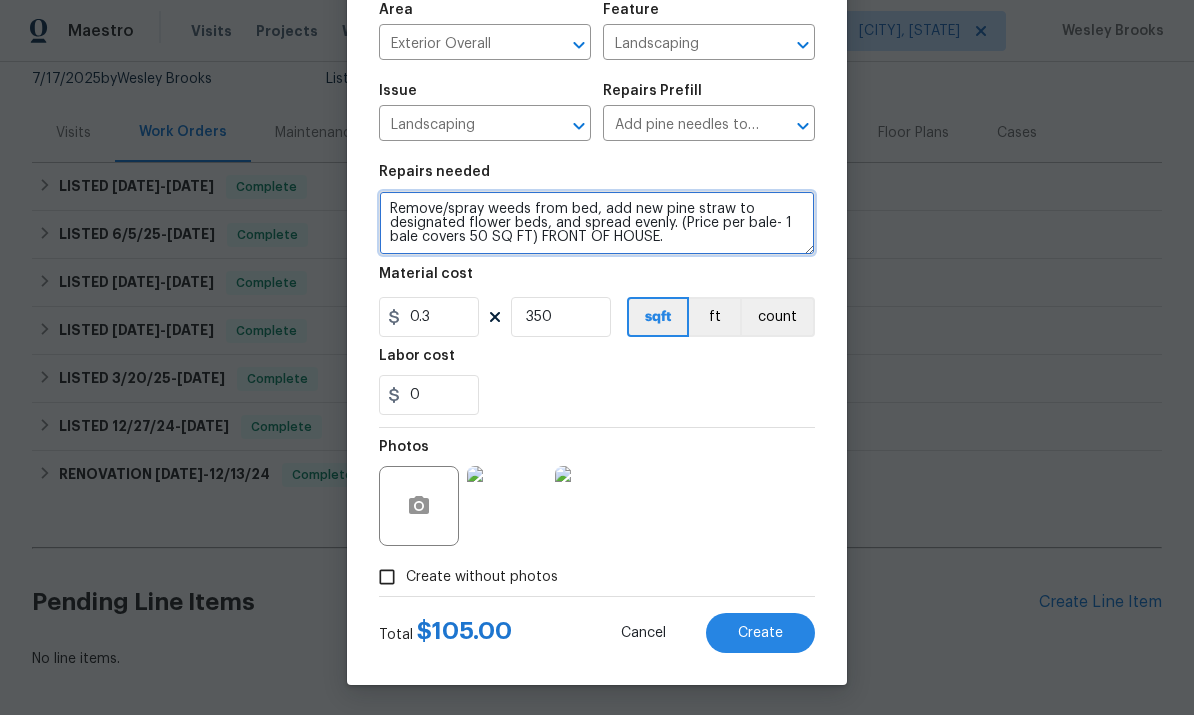 type on "Remove/spray weeds from bed, add new pine straw to designated flower beds, and spread evenly. (Price per bale- 1 bale covers 50 SQ FT) FRONT OF HOUSE." 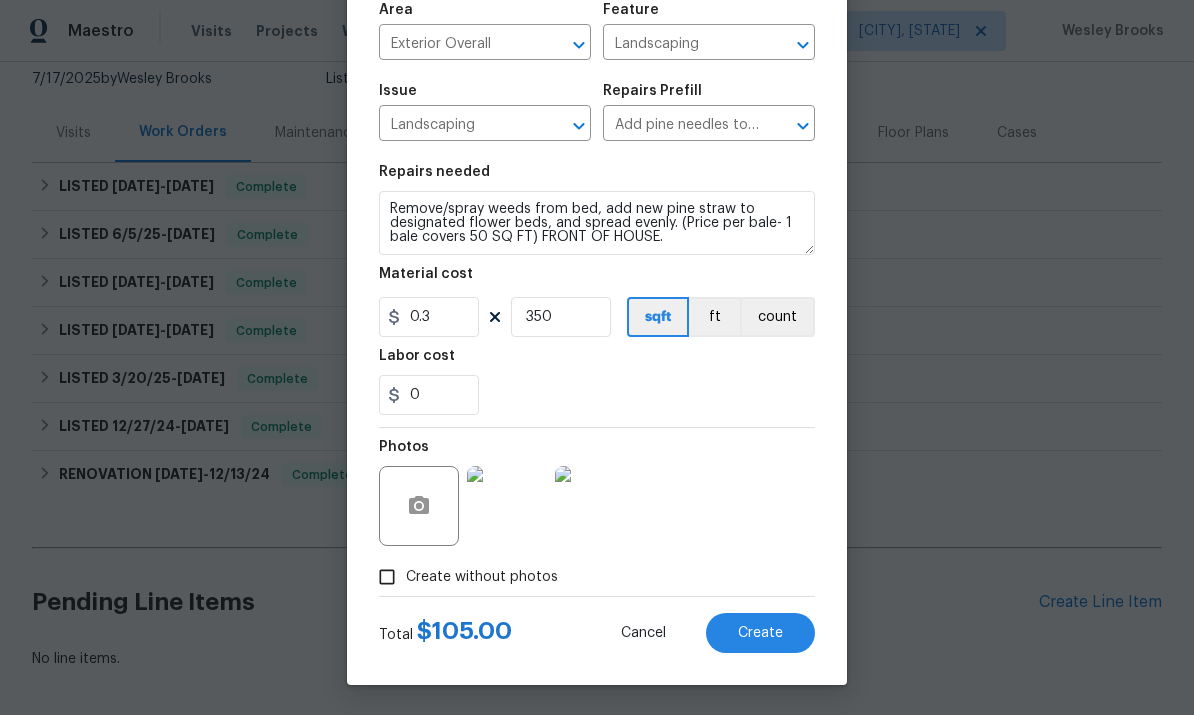click on "Create" at bounding box center [760, 634] 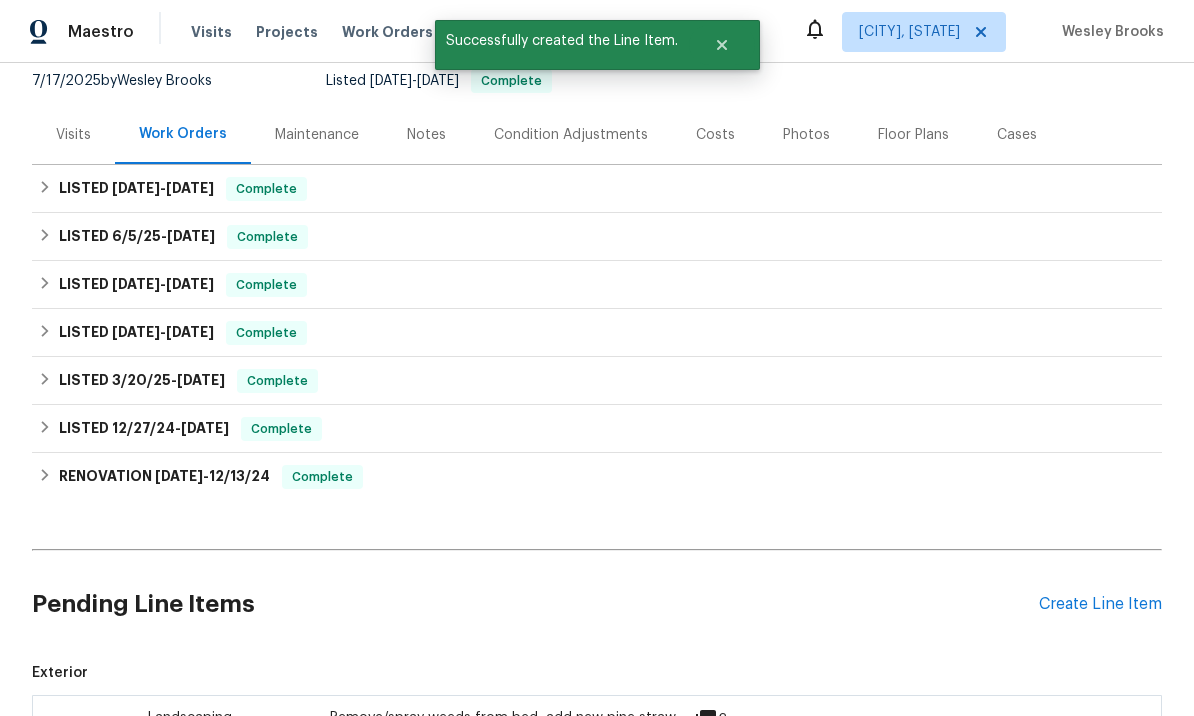 scroll, scrollTop: 217, scrollLeft: 0, axis: vertical 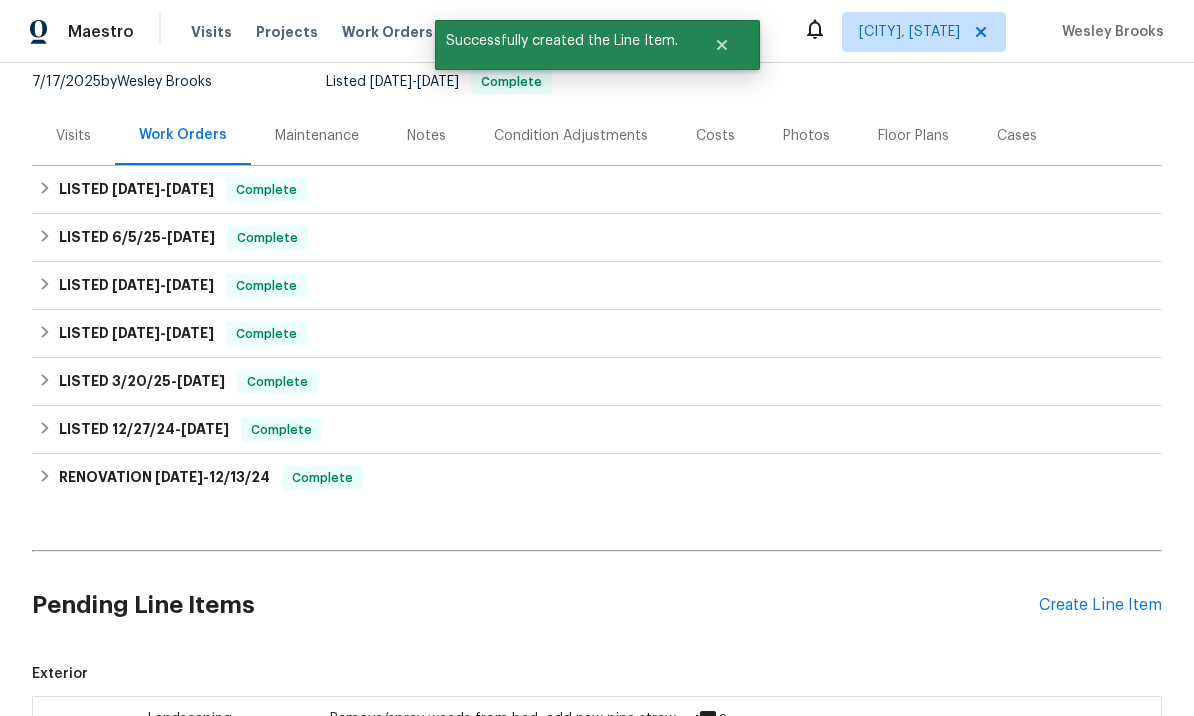 click at bounding box center [90, 730] 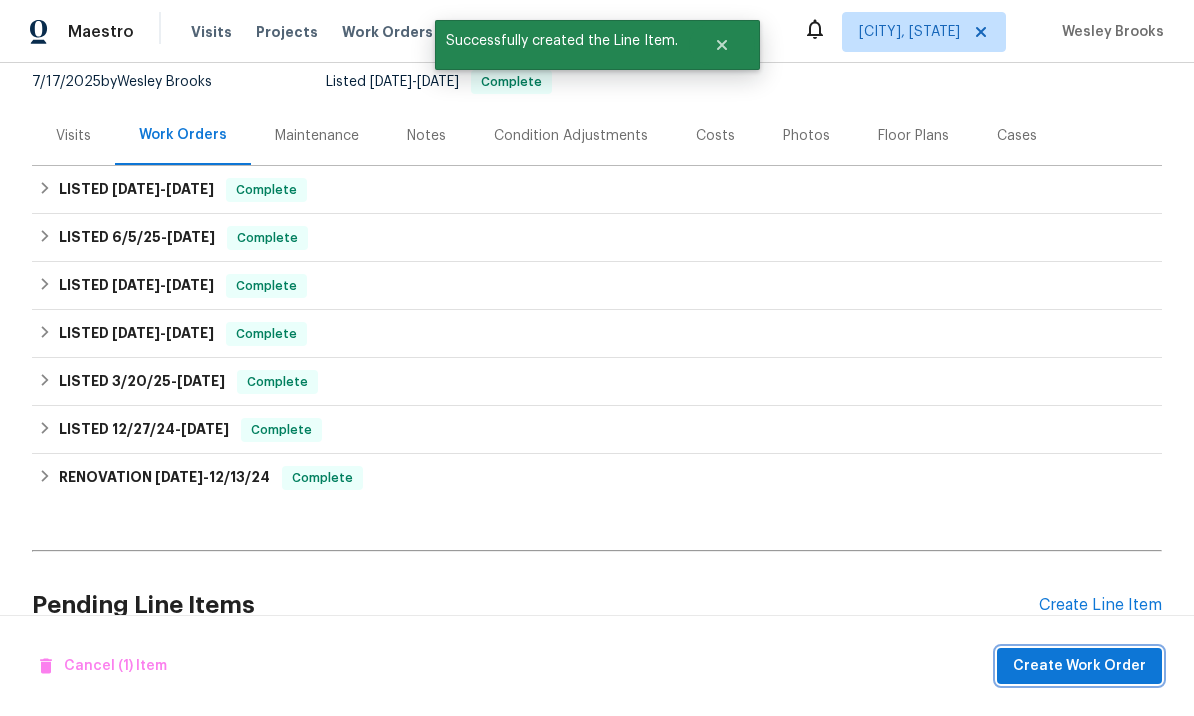 click on "Create Work Order" at bounding box center [1079, 666] 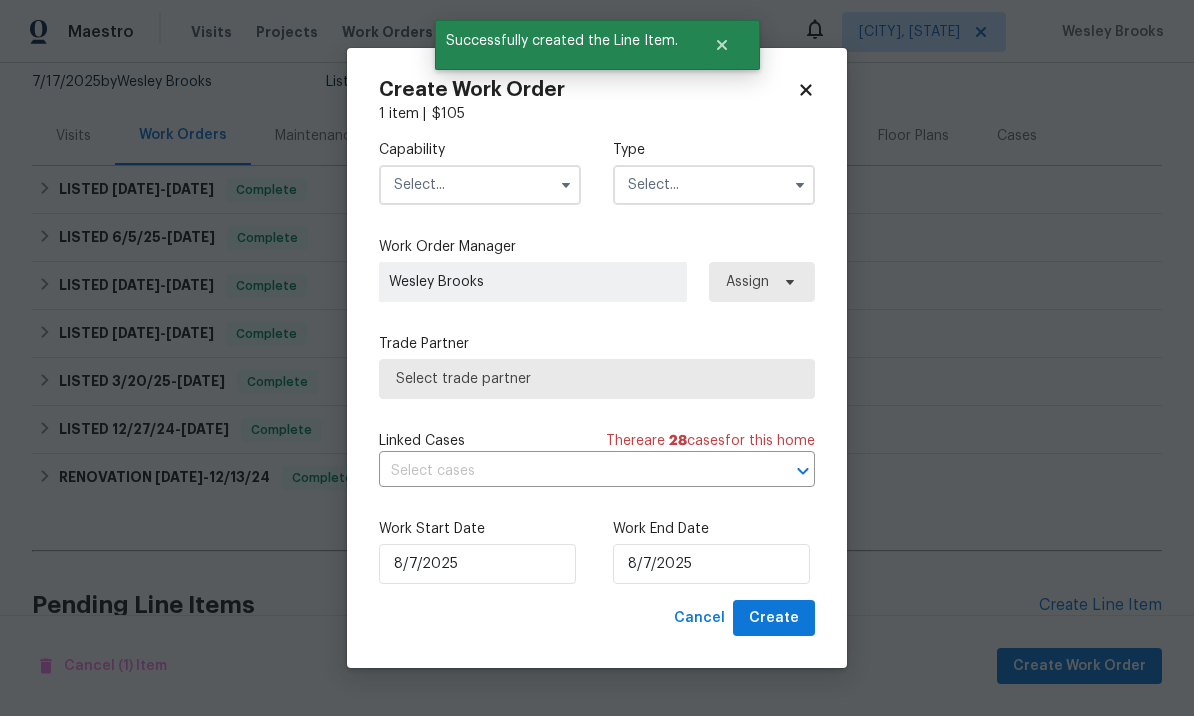 click at bounding box center (480, 185) 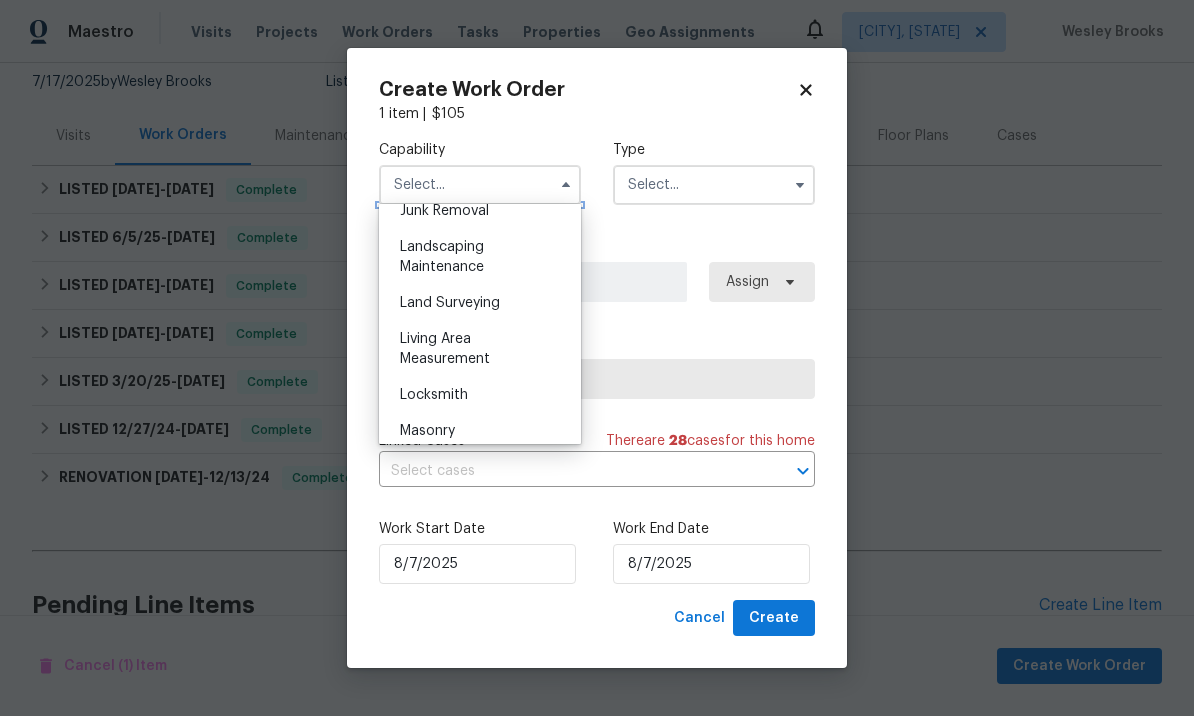 scroll, scrollTop: 1295, scrollLeft: 0, axis: vertical 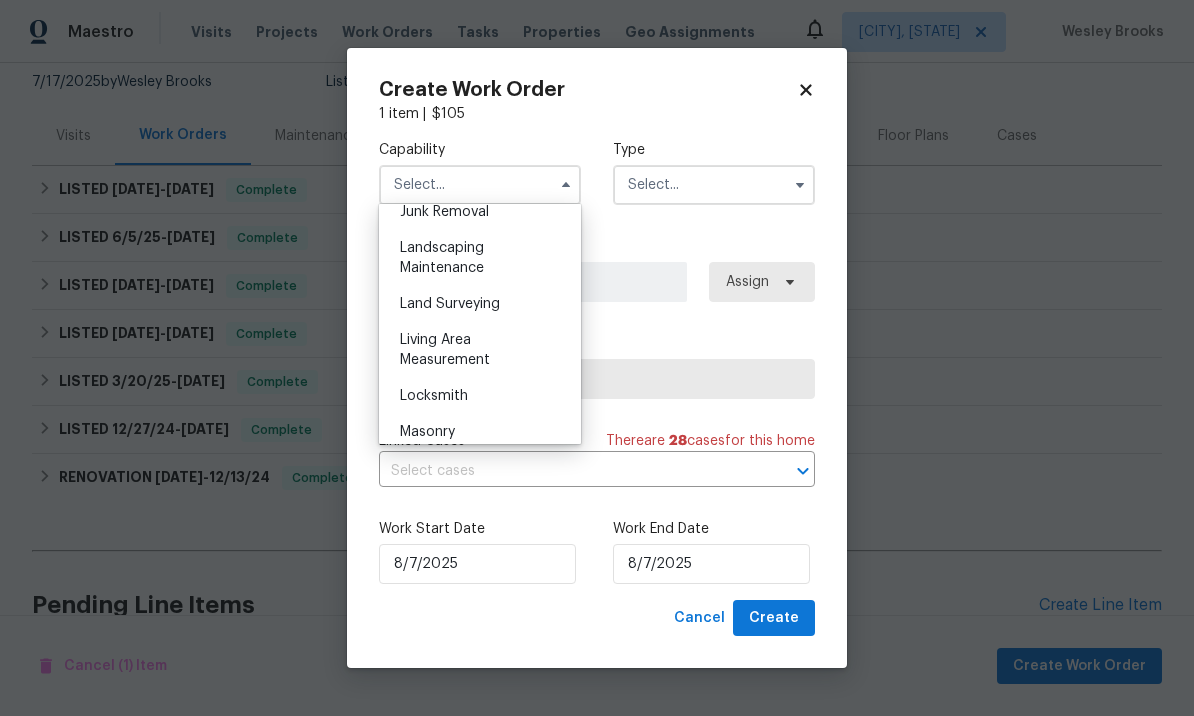 click on "Landscaping Maintenance" at bounding box center [442, 258] 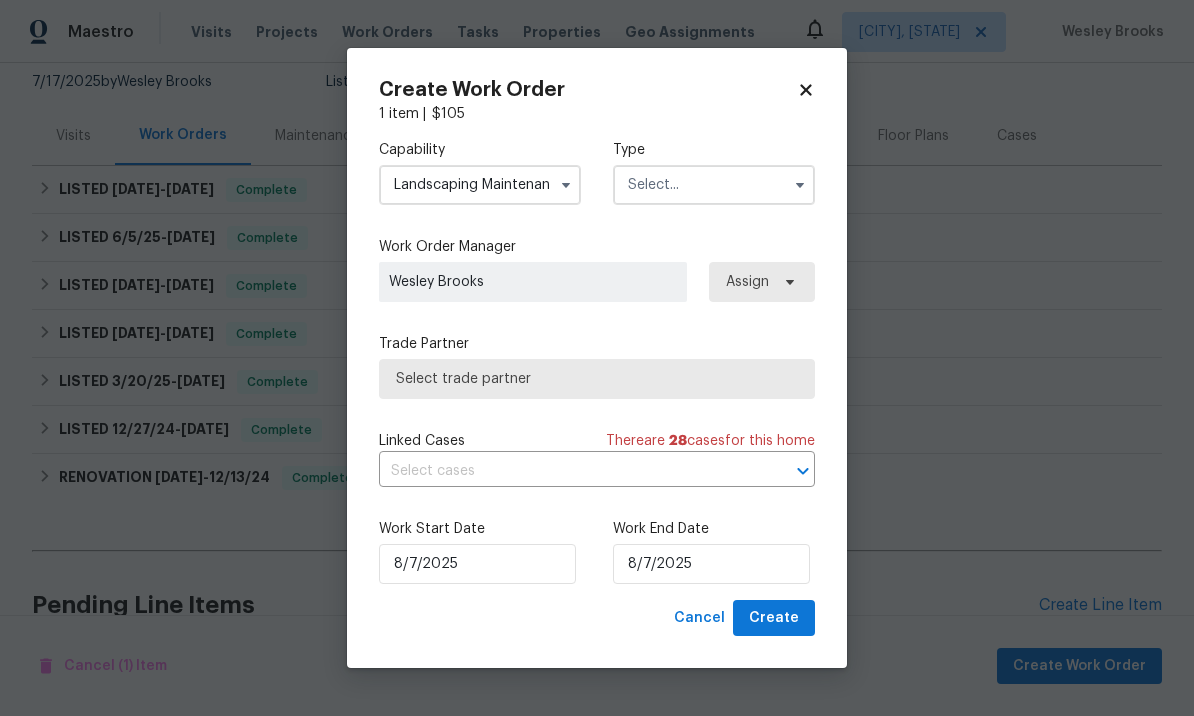 click at bounding box center (714, 185) 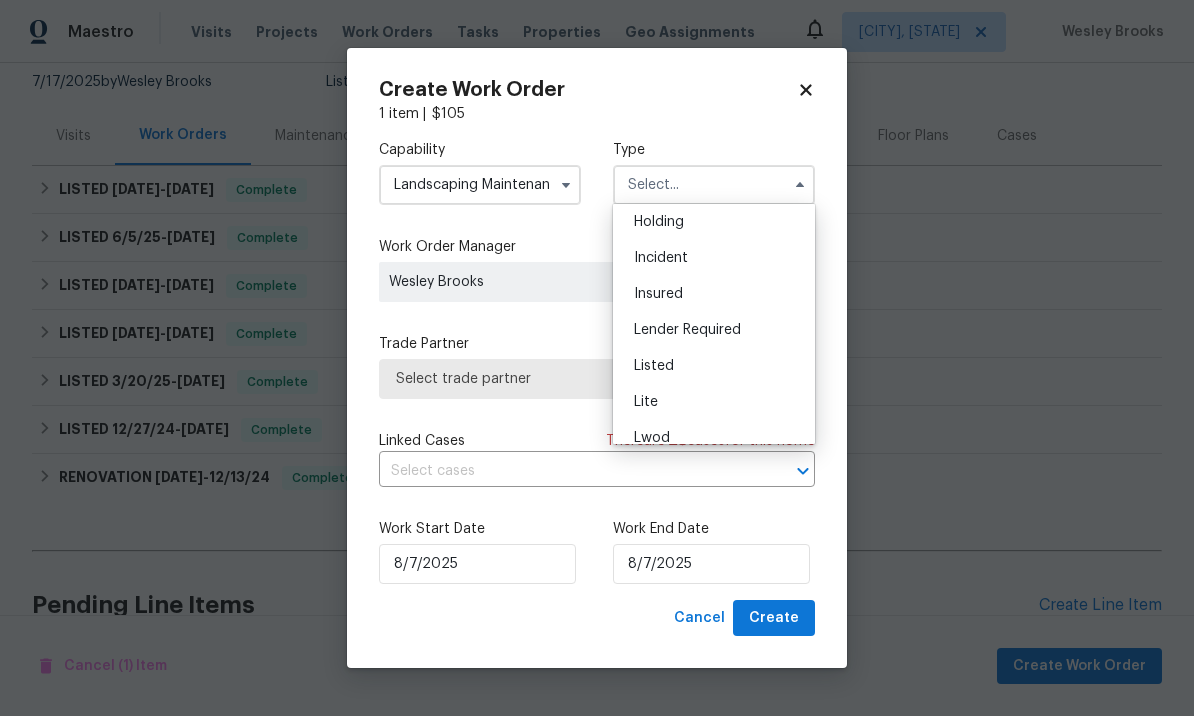 scroll, scrollTop: 88, scrollLeft: 0, axis: vertical 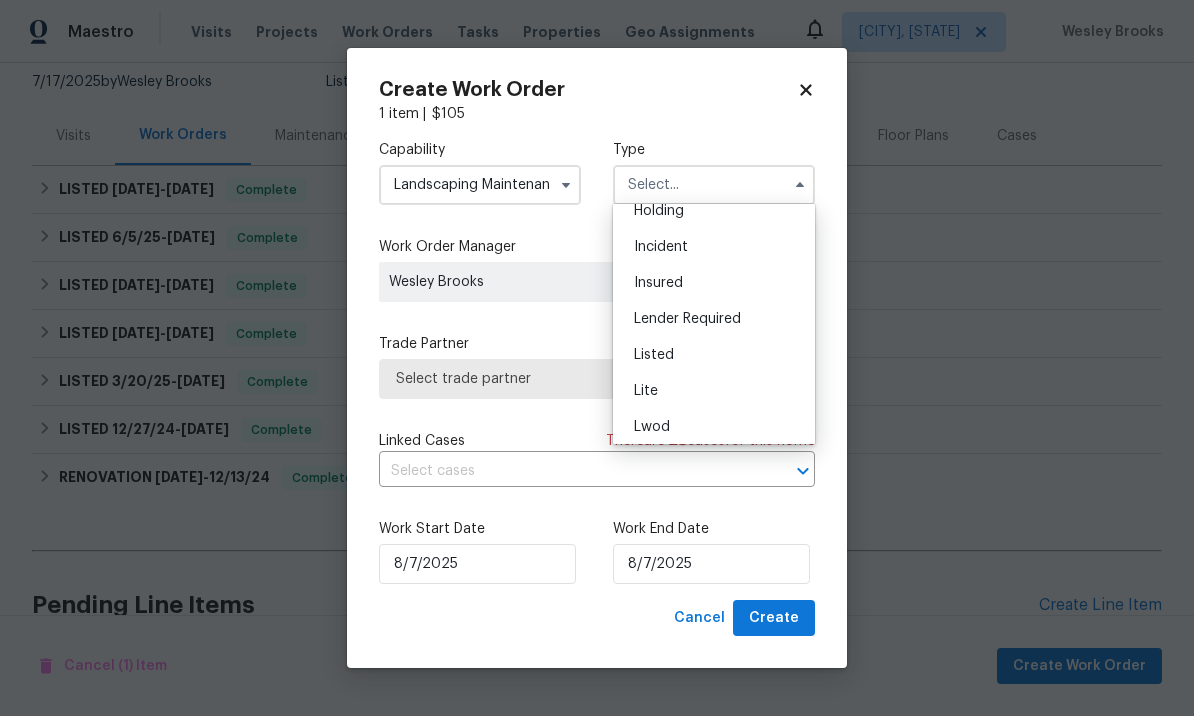 click on "Listed" at bounding box center [714, 355] 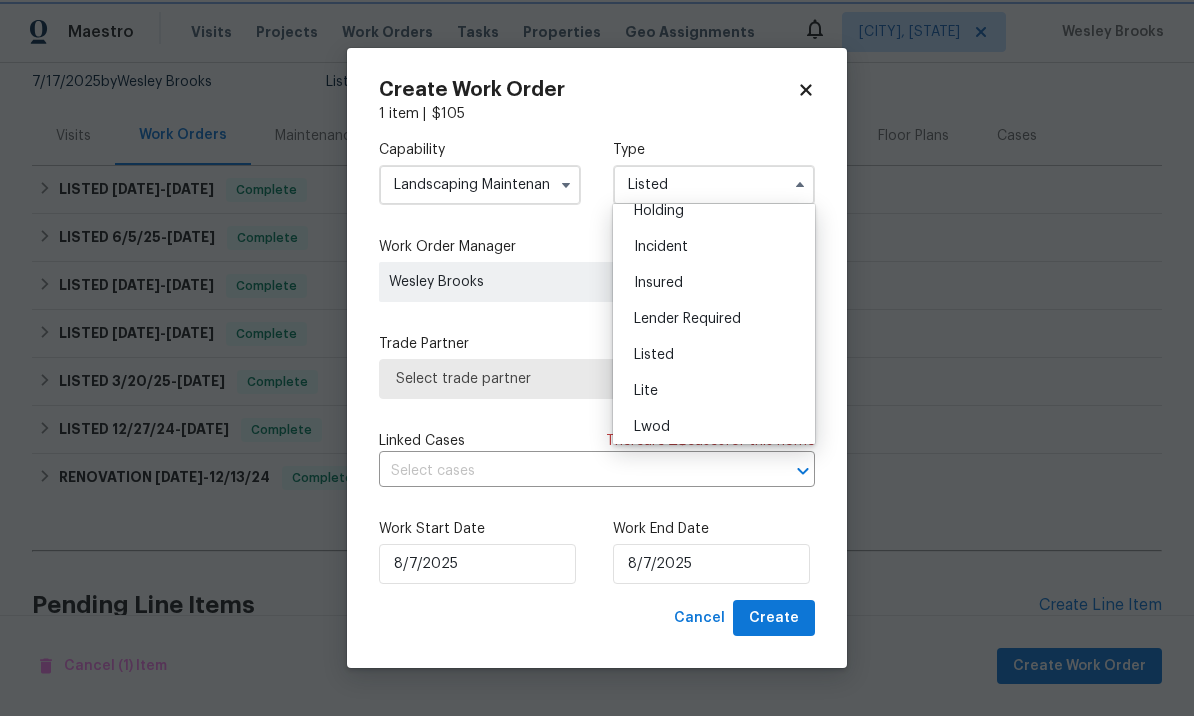 scroll, scrollTop: 0, scrollLeft: 0, axis: both 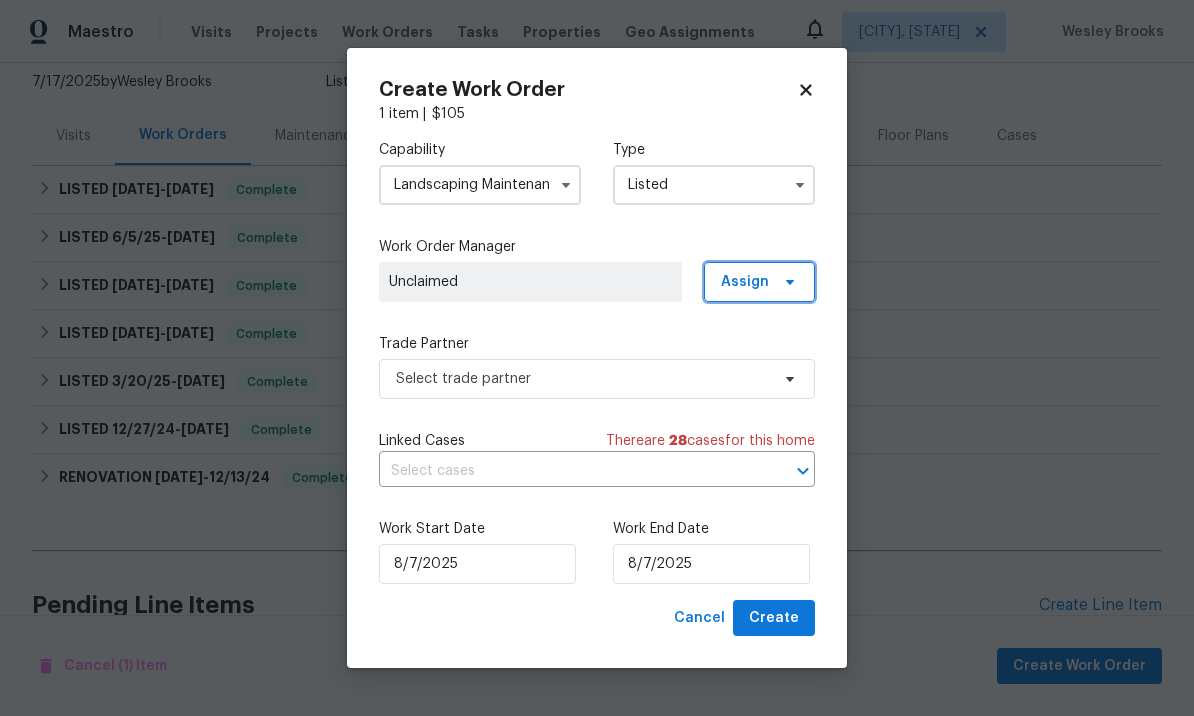 click on "Assign" at bounding box center (759, 282) 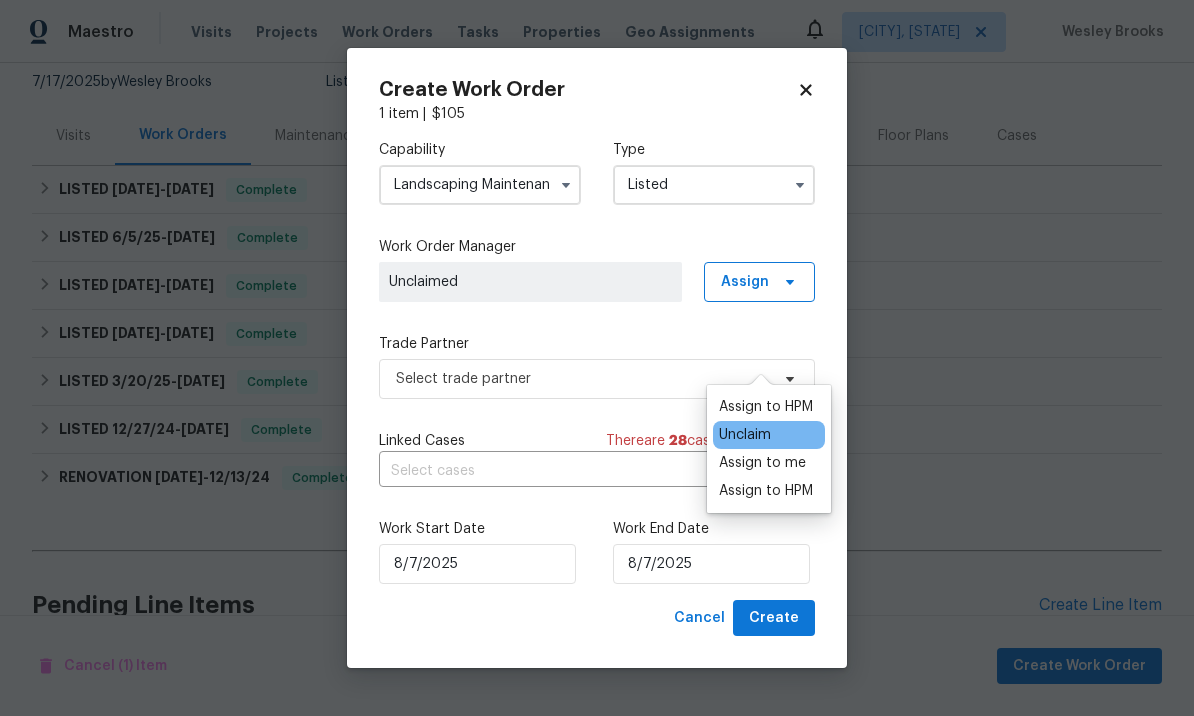 click on "Assign to HPM" at bounding box center (766, 407) 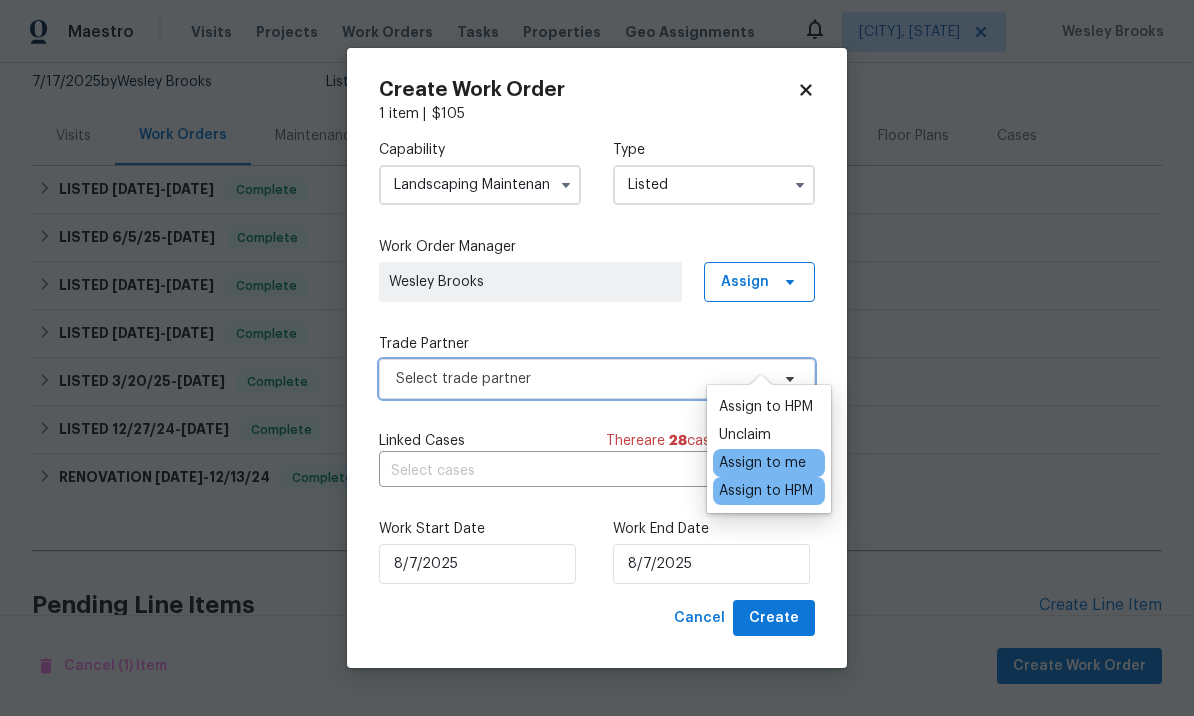 click on "Select trade partner" at bounding box center [582, 379] 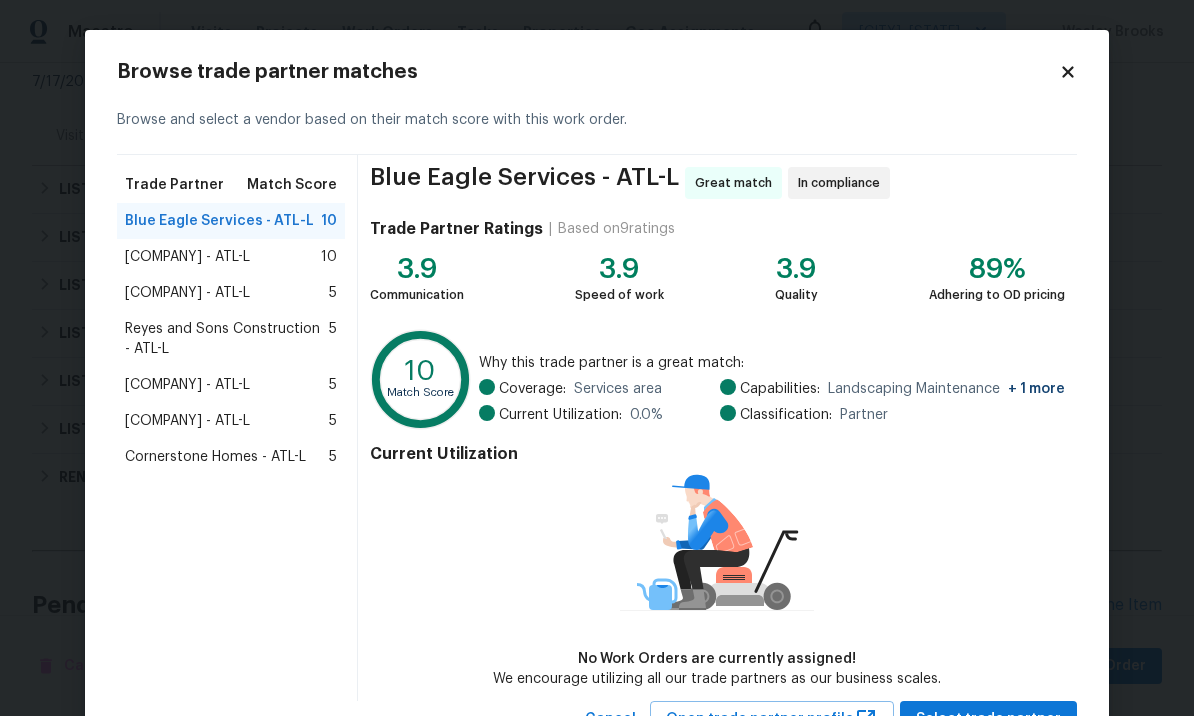 click on "Ramsey's Professional Group - ATL-L" at bounding box center (187, 257) 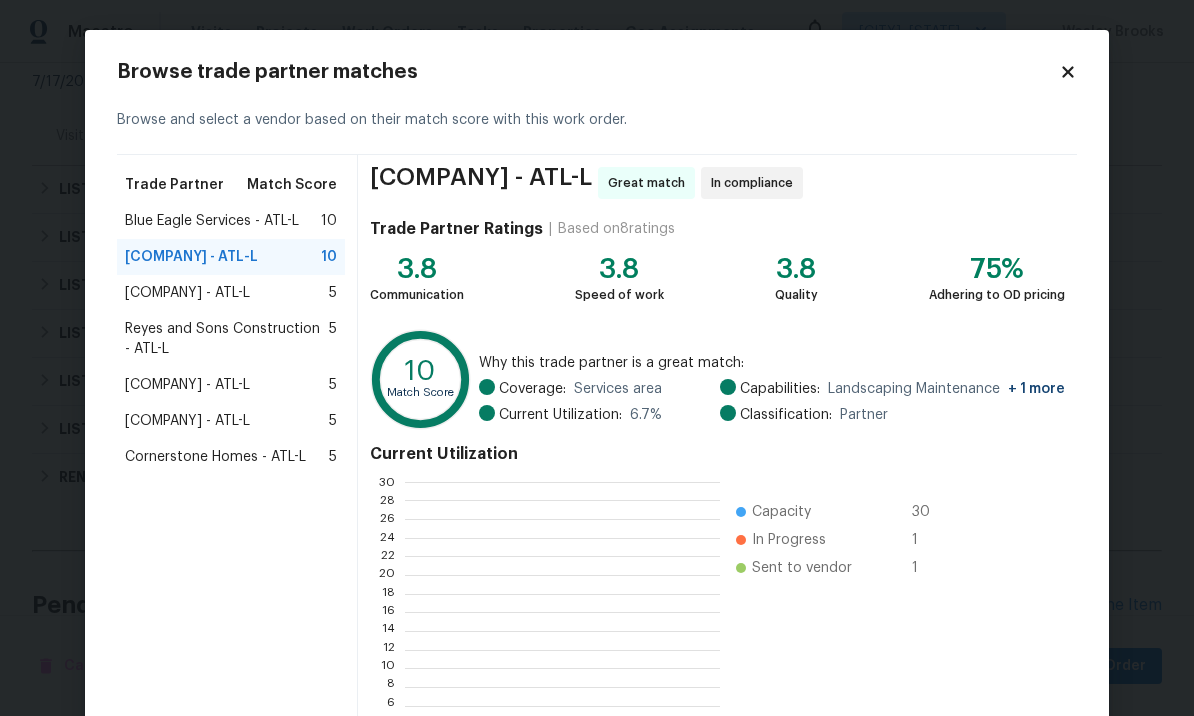 scroll, scrollTop: 2, scrollLeft: 2, axis: both 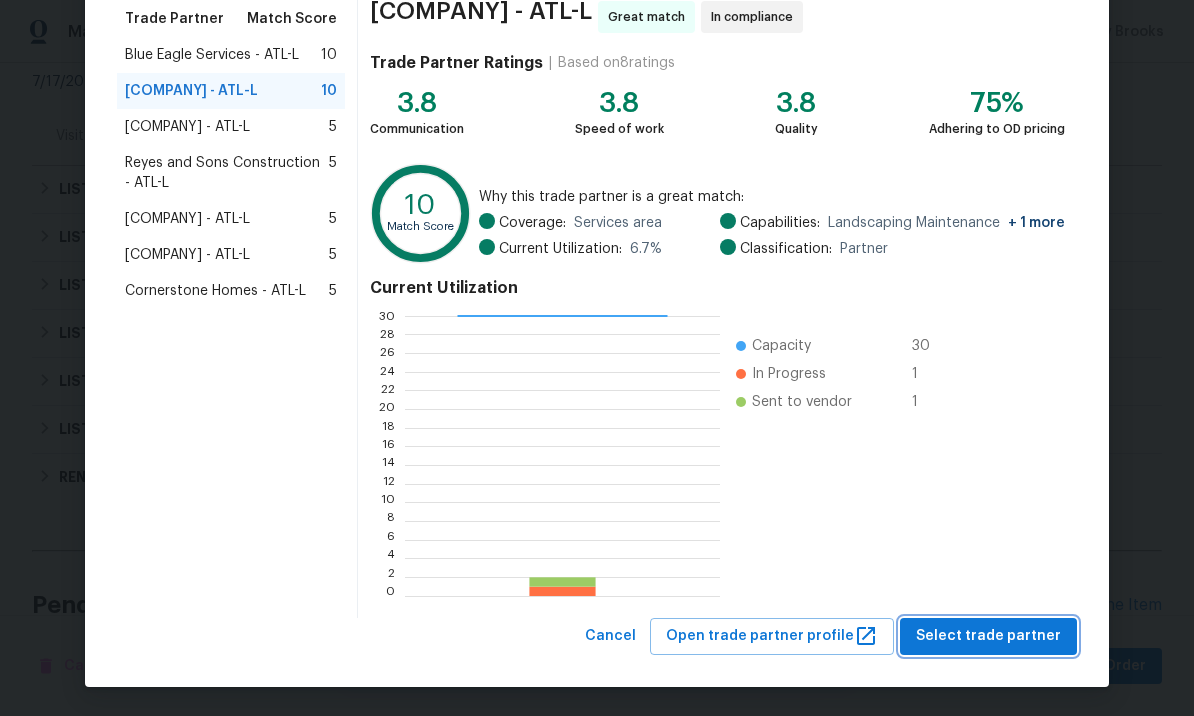 click on "Select trade partner" at bounding box center [988, 636] 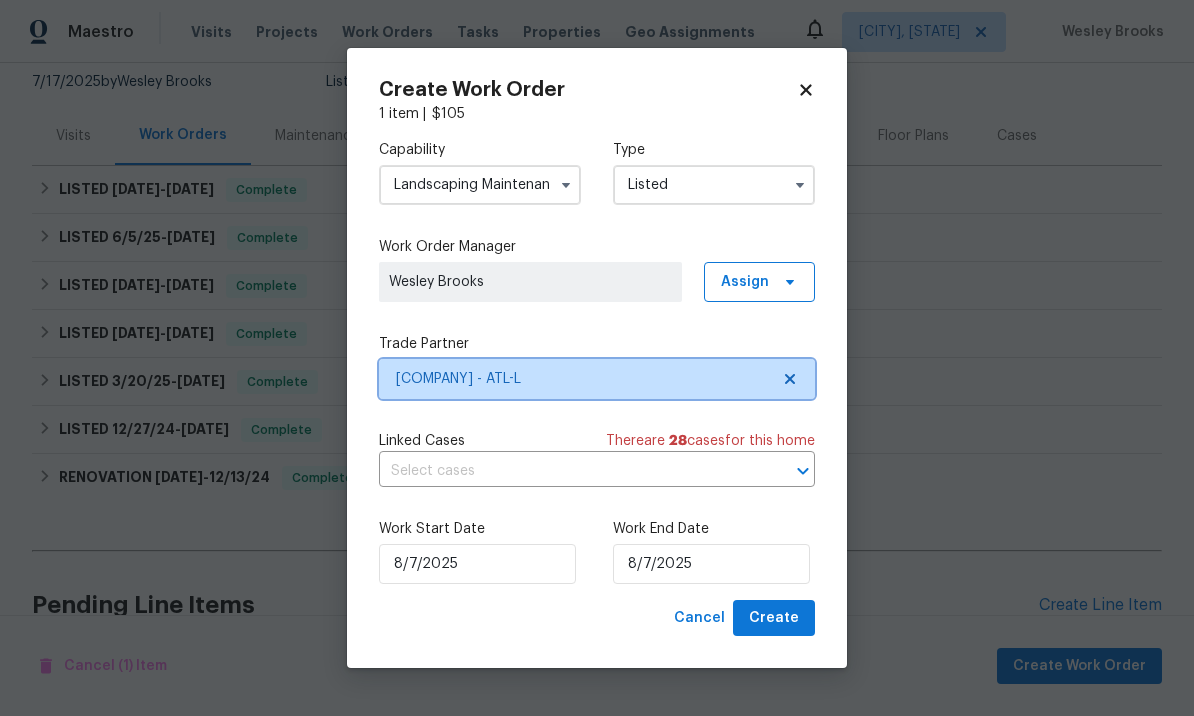 scroll, scrollTop: 0, scrollLeft: 0, axis: both 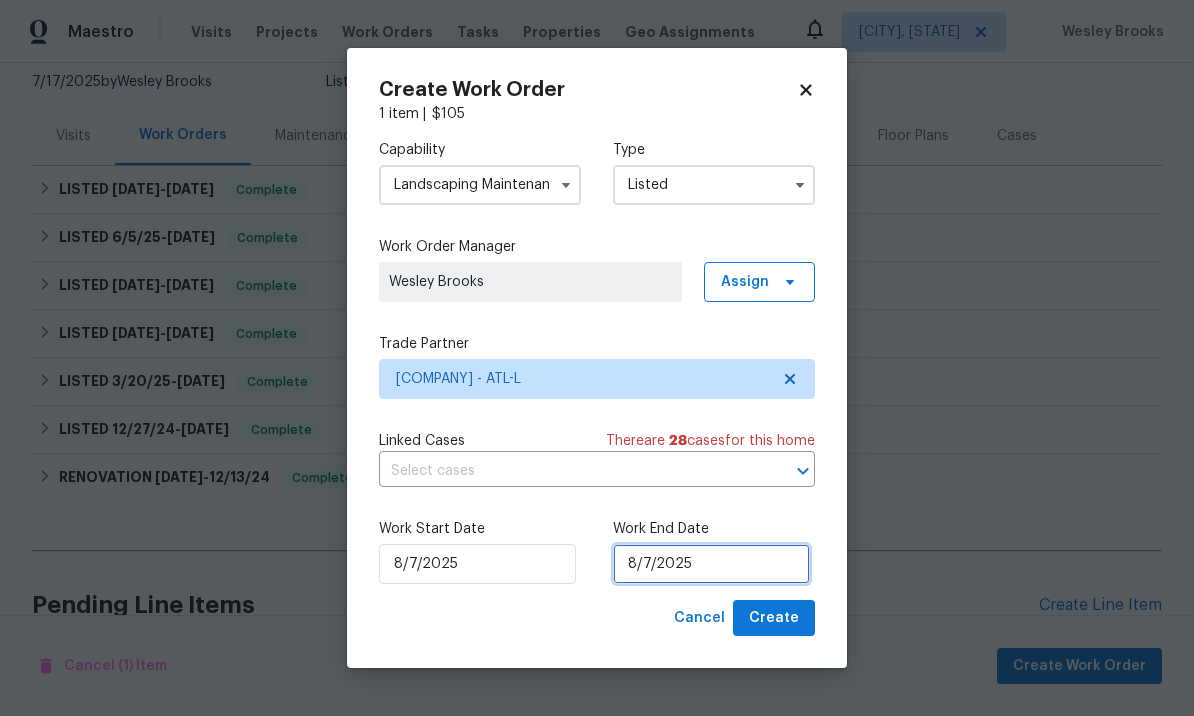 click on "8/7/2025" at bounding box center (711, 564) 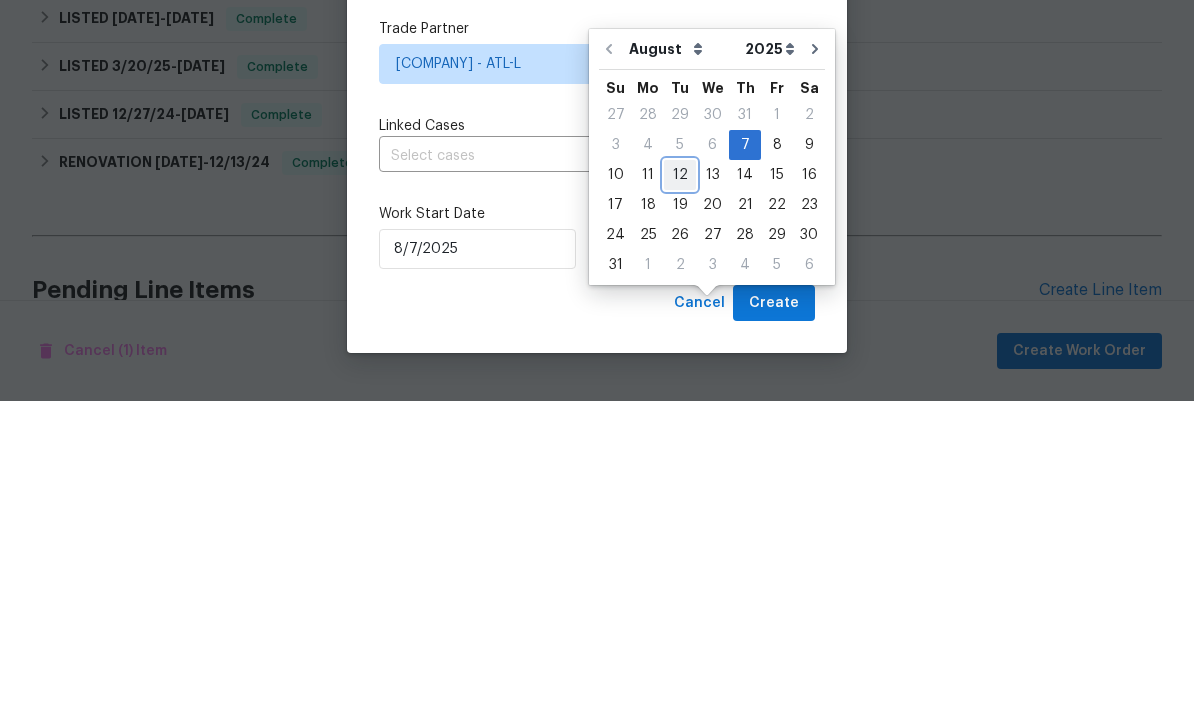 click on "12" at bounding box center (680, 490) 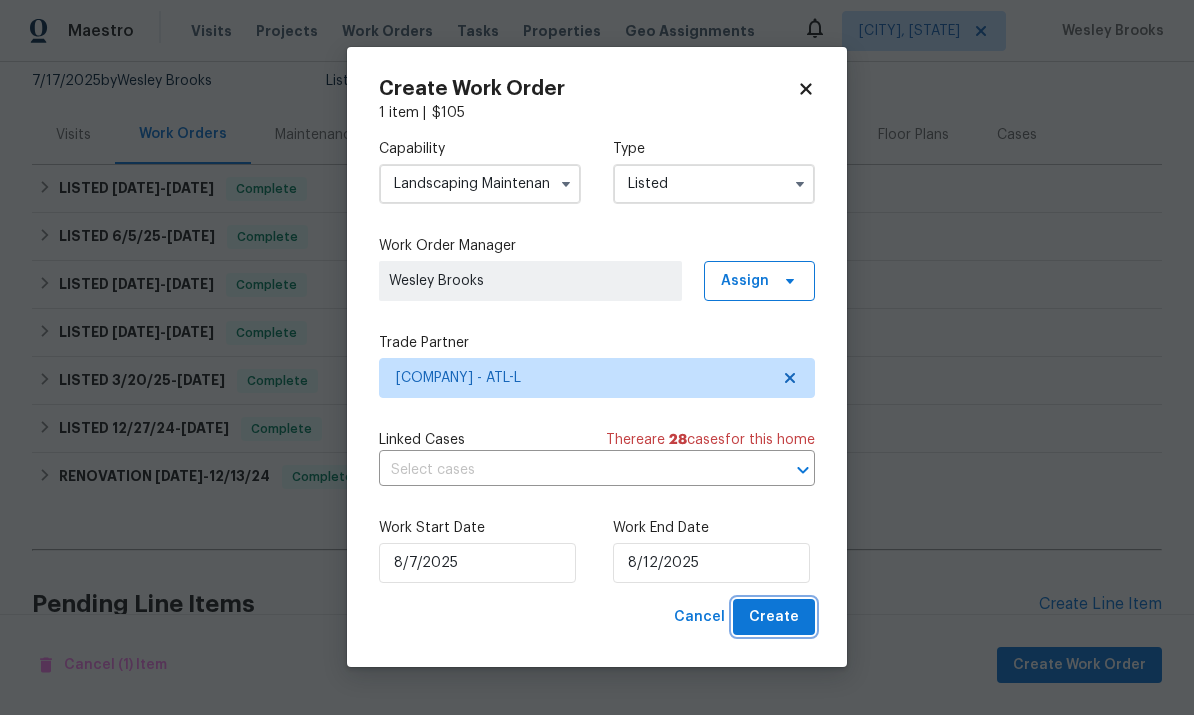 click on "Create" at bounding box center (774, 618) 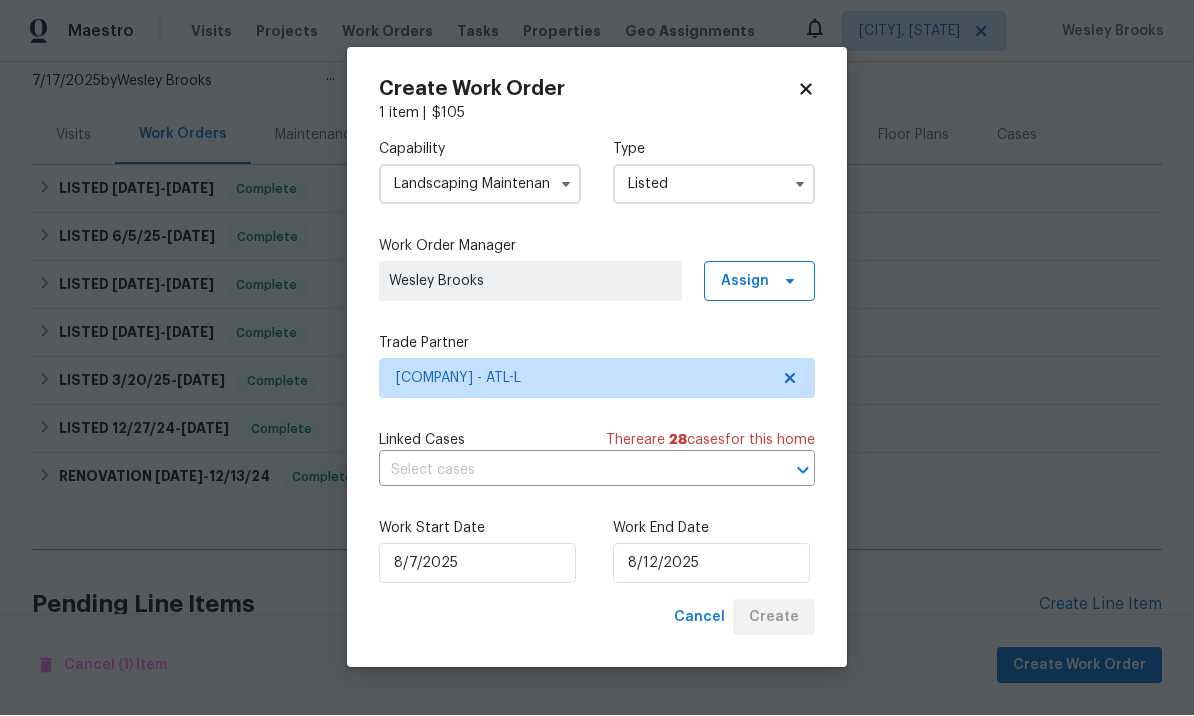 checkbox on "false" 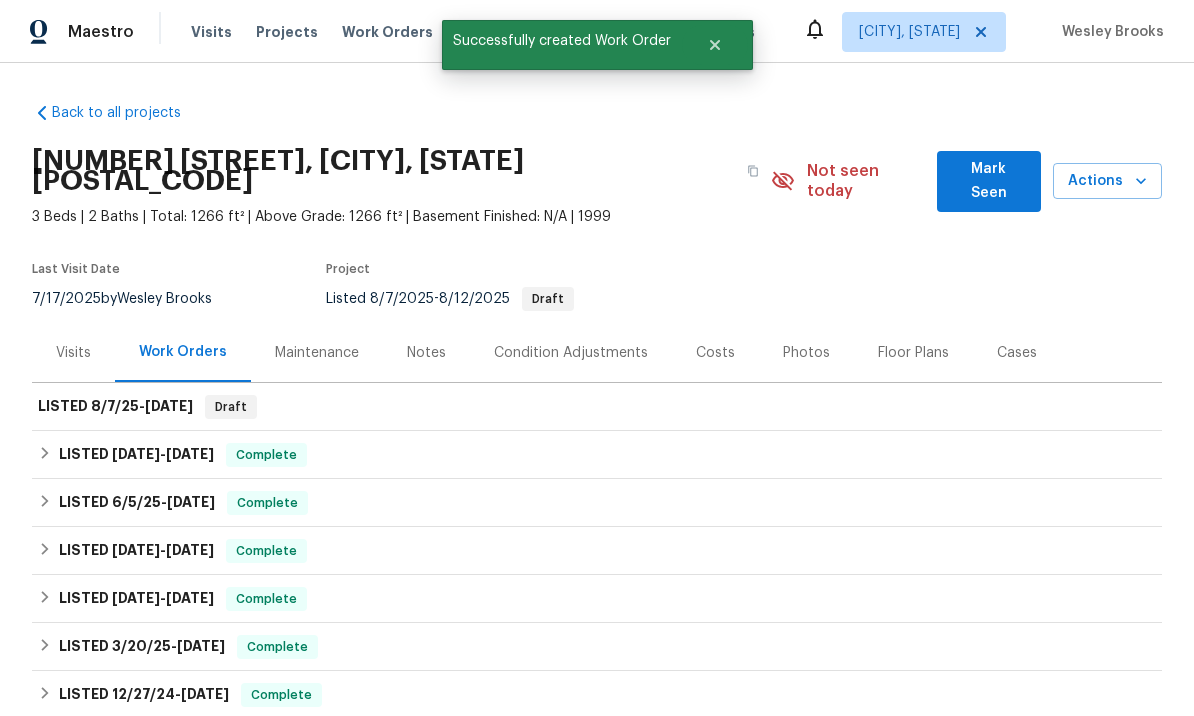scroll, scrollTop: 0, scrollLeft: 0, axis: both 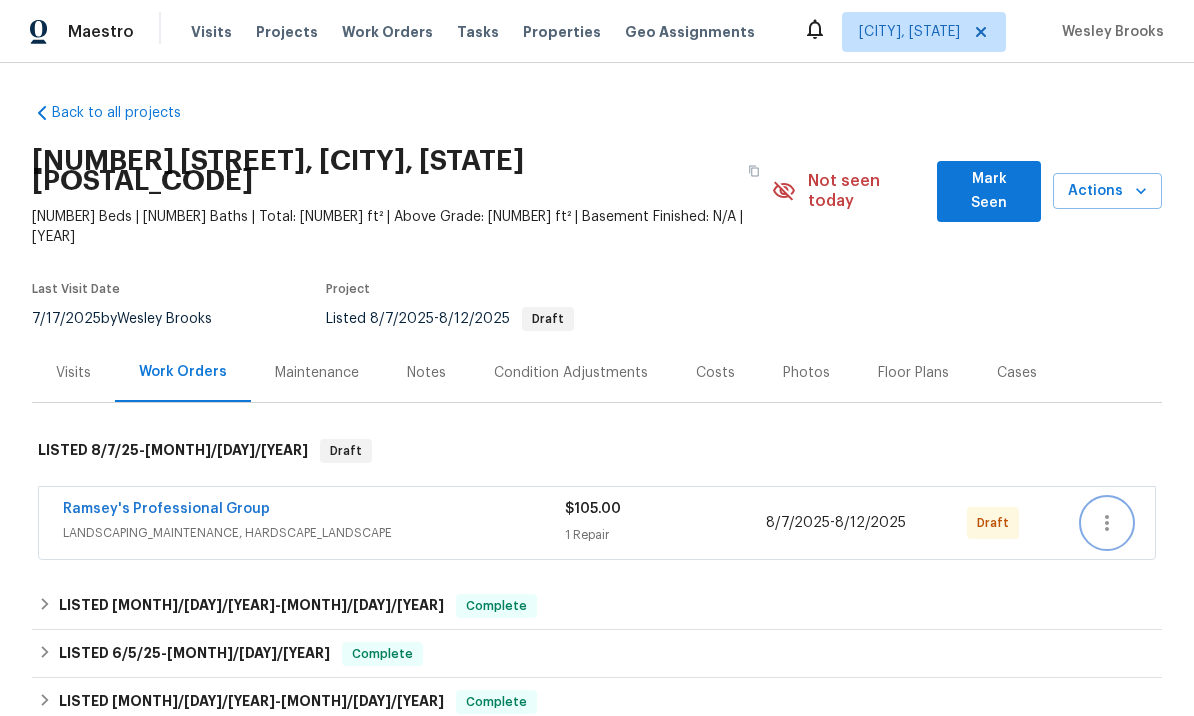 click 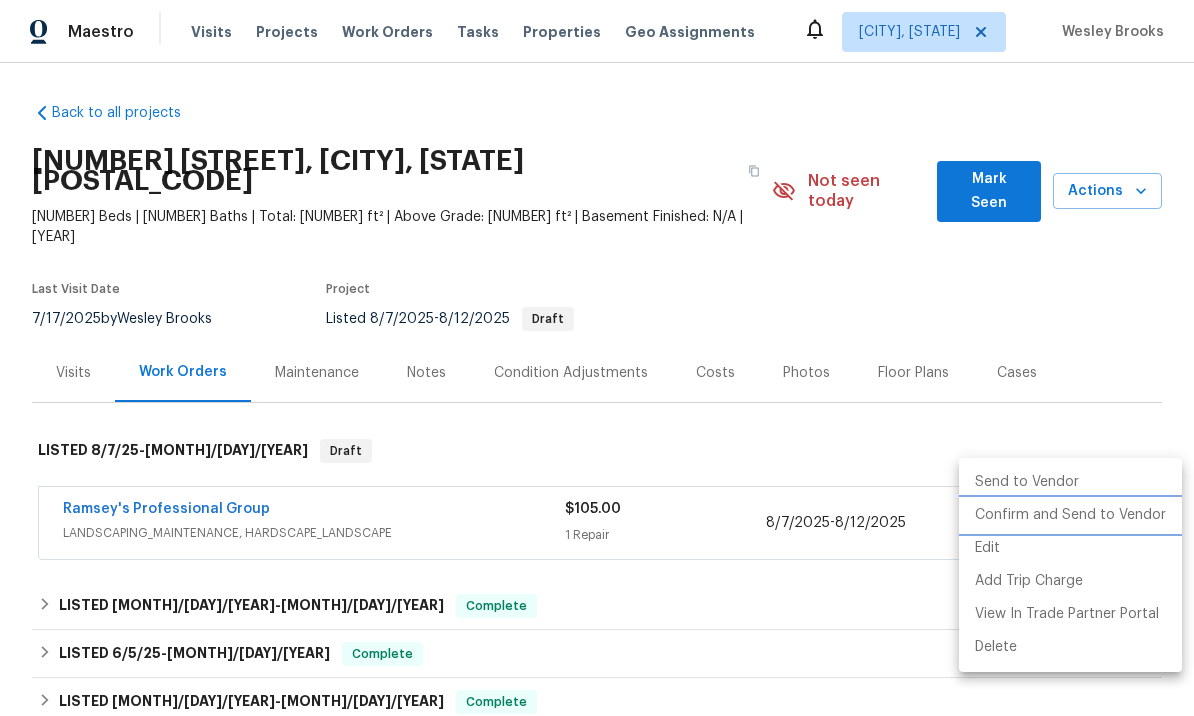 click on "Confirm and Send to Vendor" at bounding box center (1070, 515) 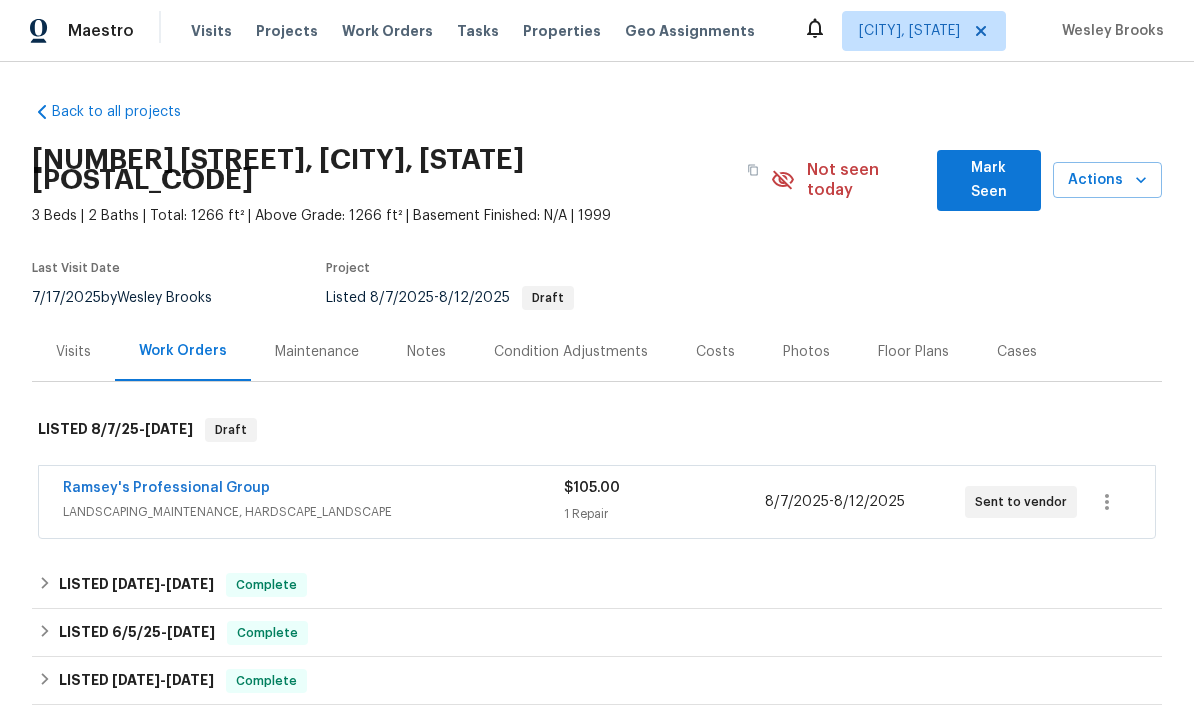 scroll, scrollTop: 1, scrollLeft: 0, axis: vertical 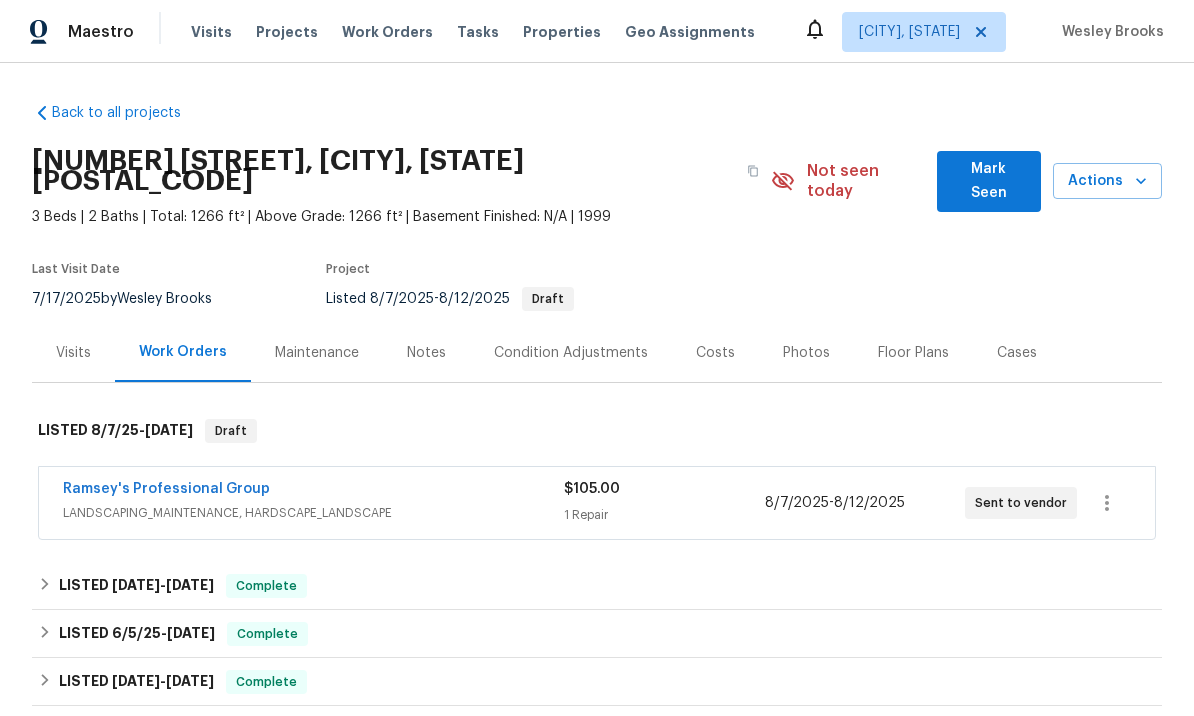 click on "Mark Seen" at bounding box center (989, 181) 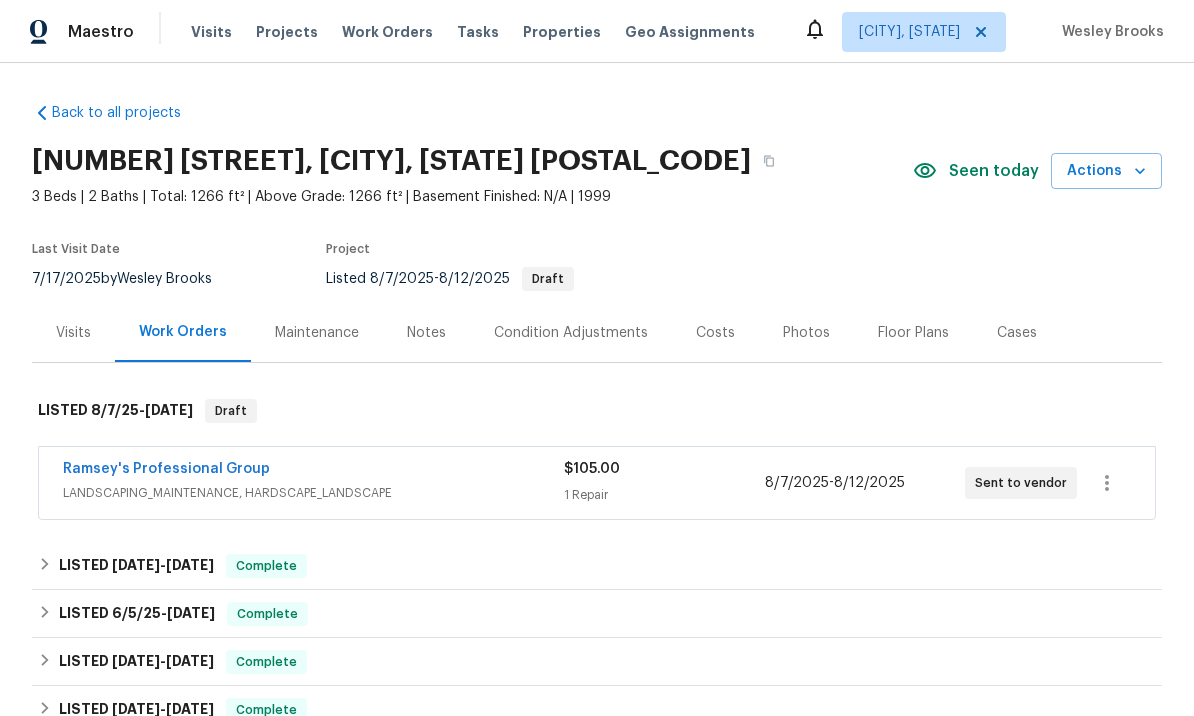 scroll, scrollTop: 0, scrollLeft: 0, axis: both 